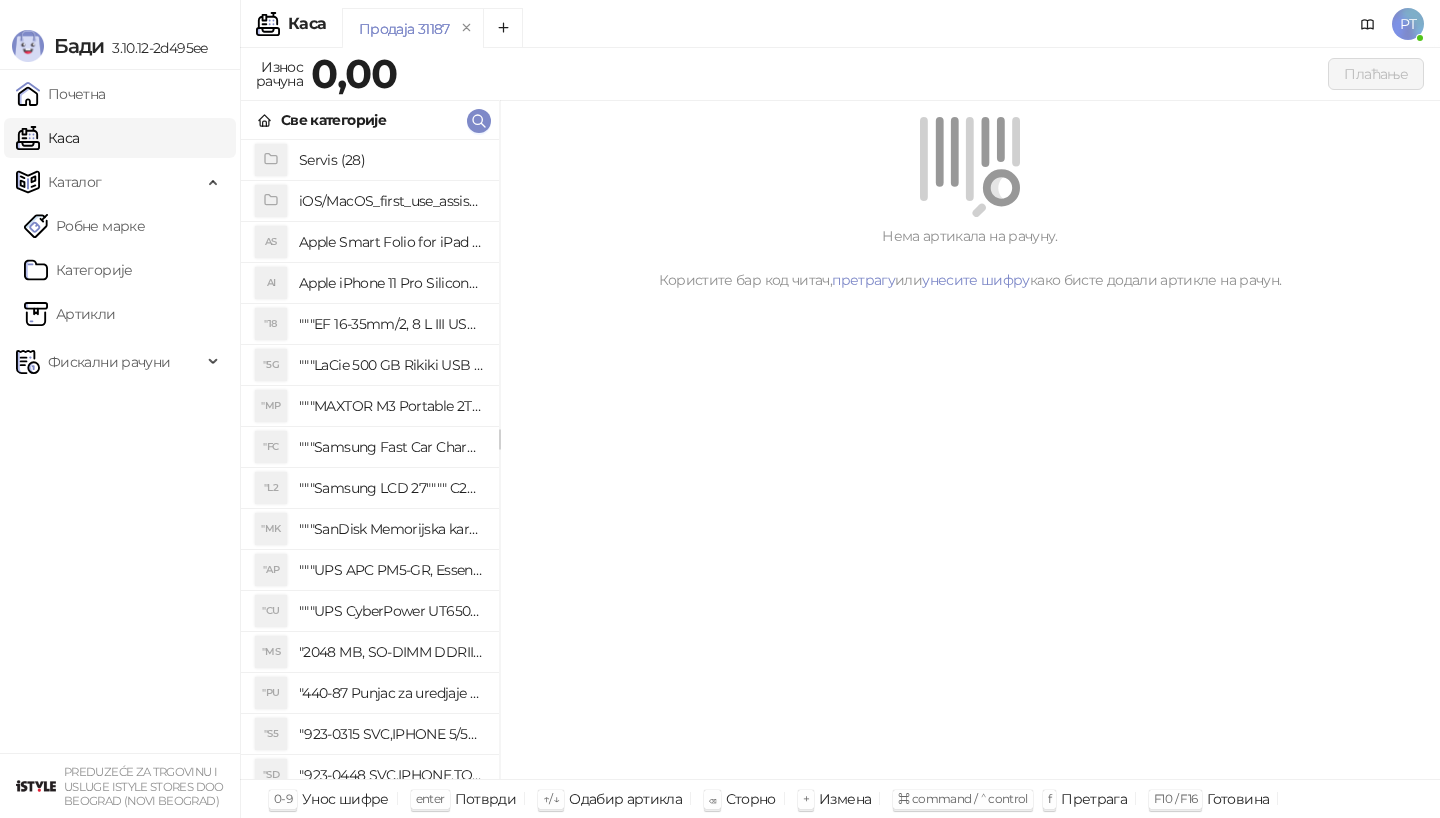 click 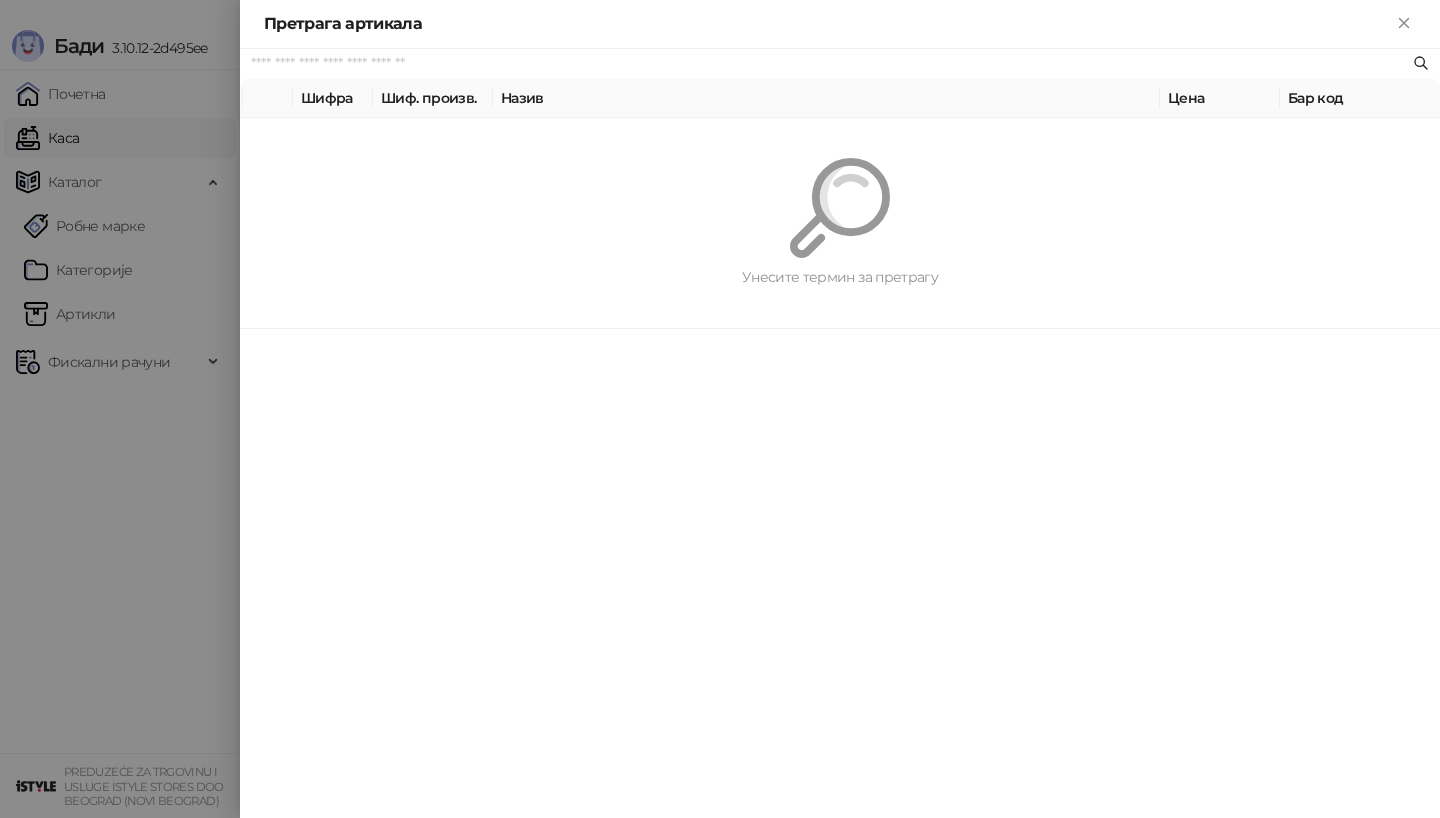 paste on "**********" 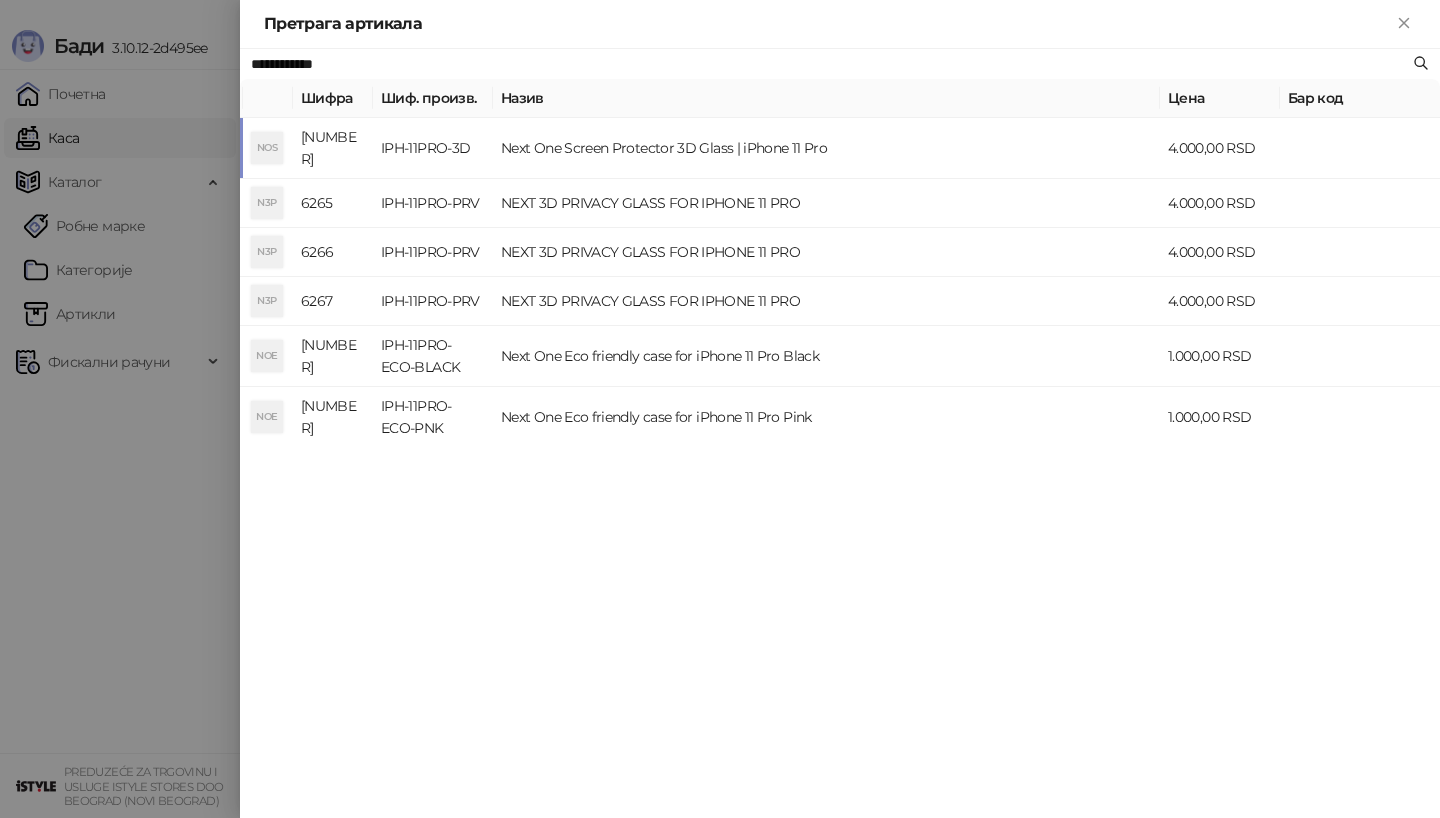 click on "NOS" at bounding box center [267, 148] 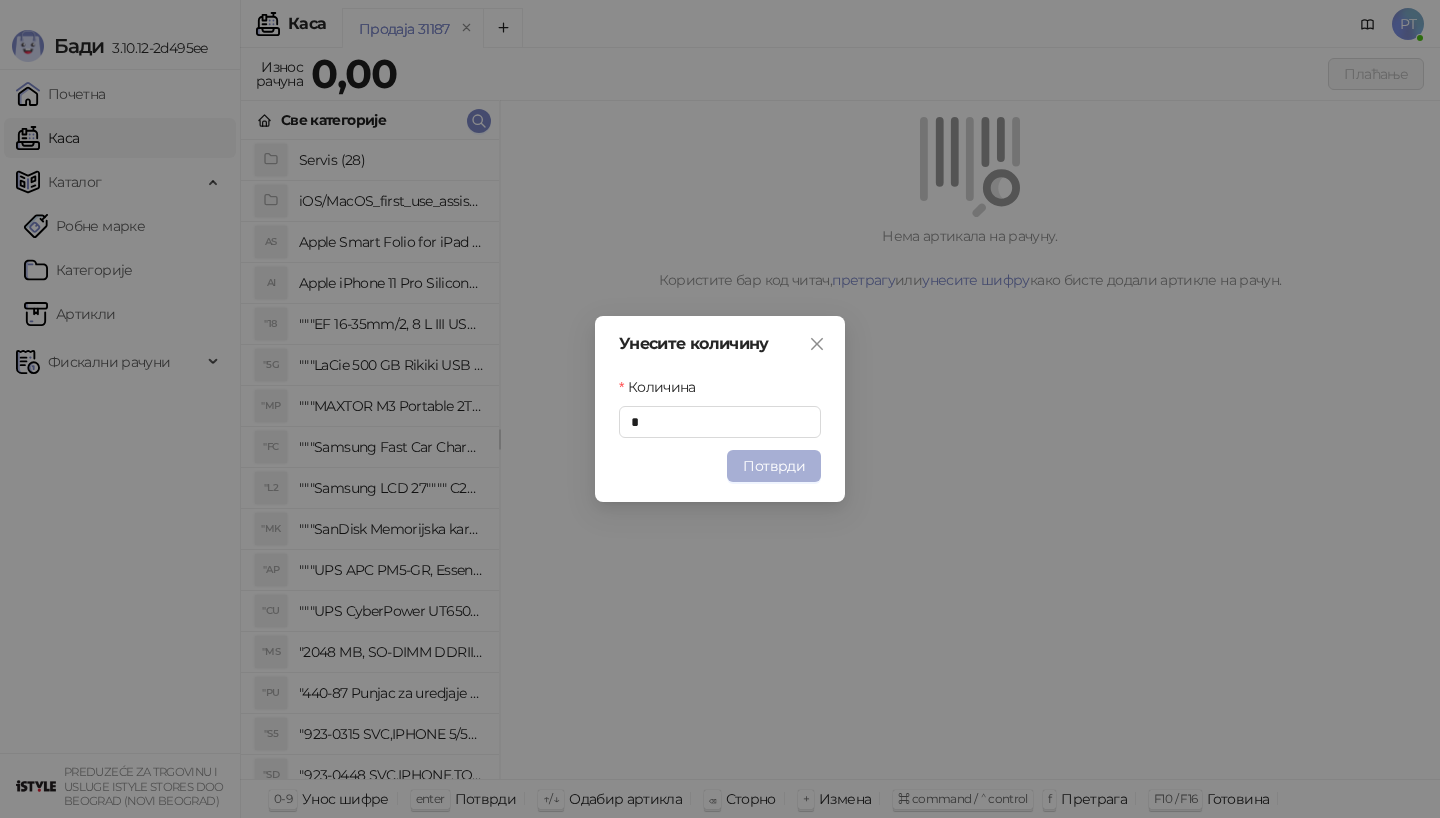 click on "Потврди" at bounding box center (774, 466) 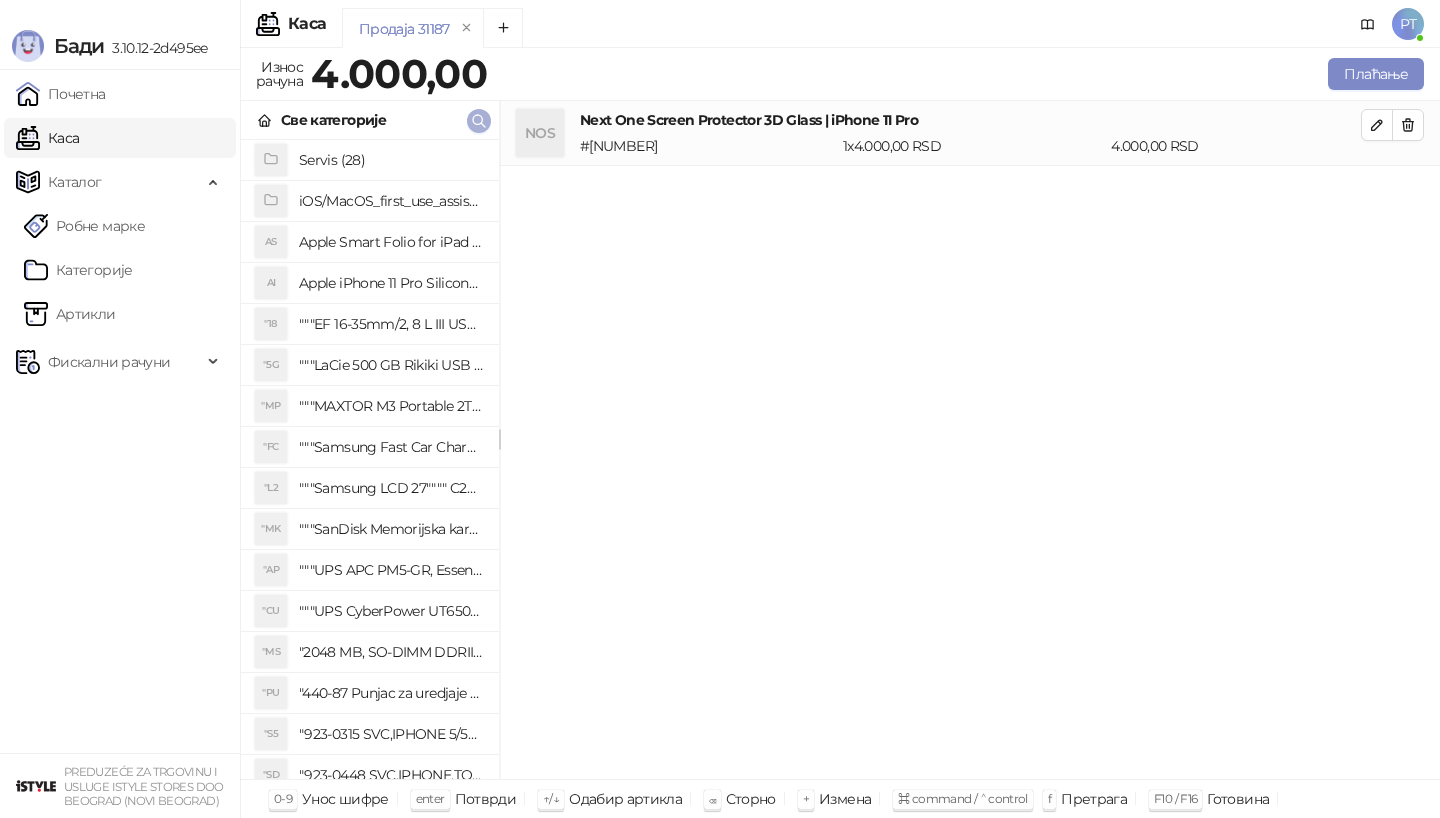 click 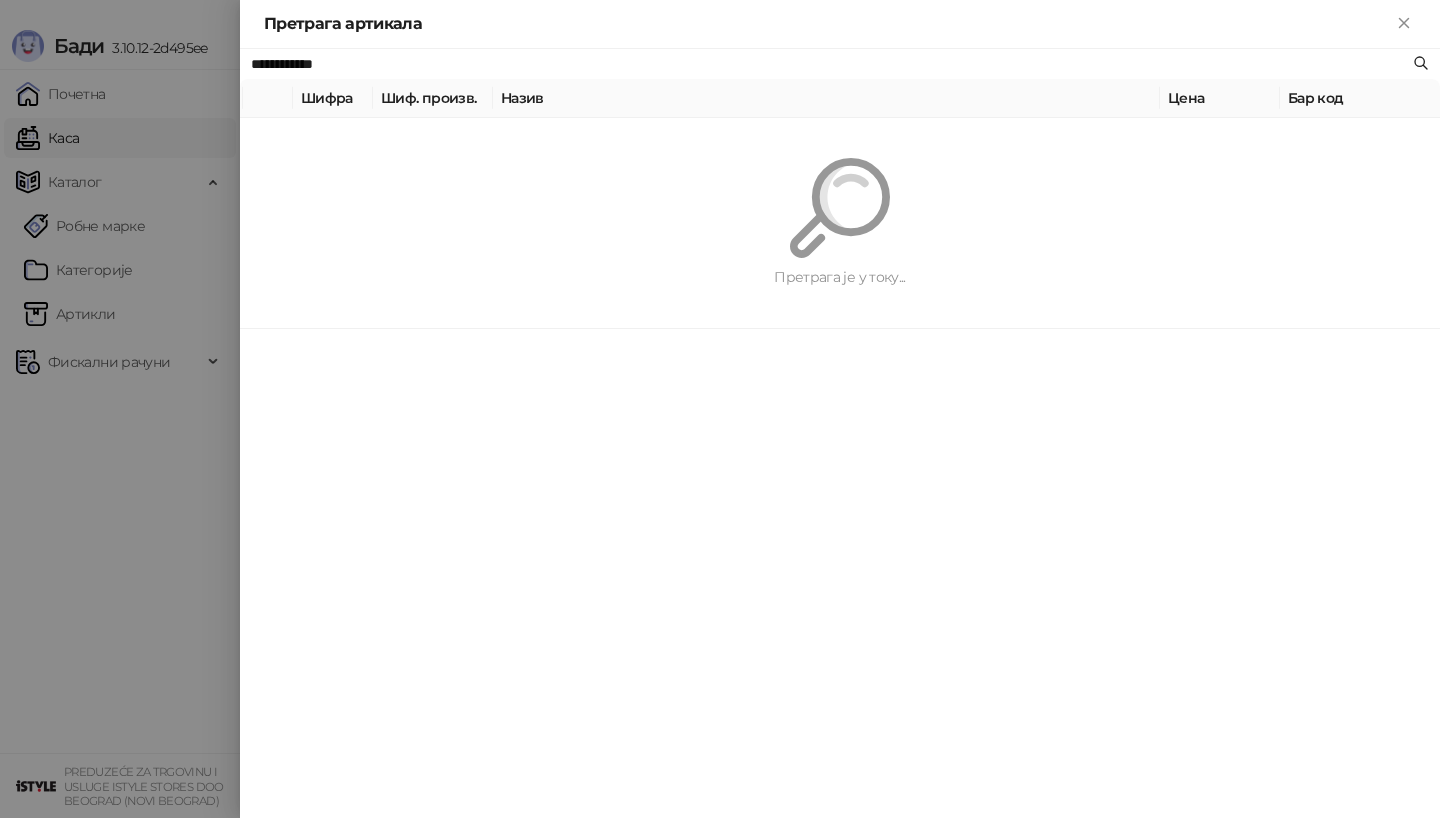 paste on "**********" 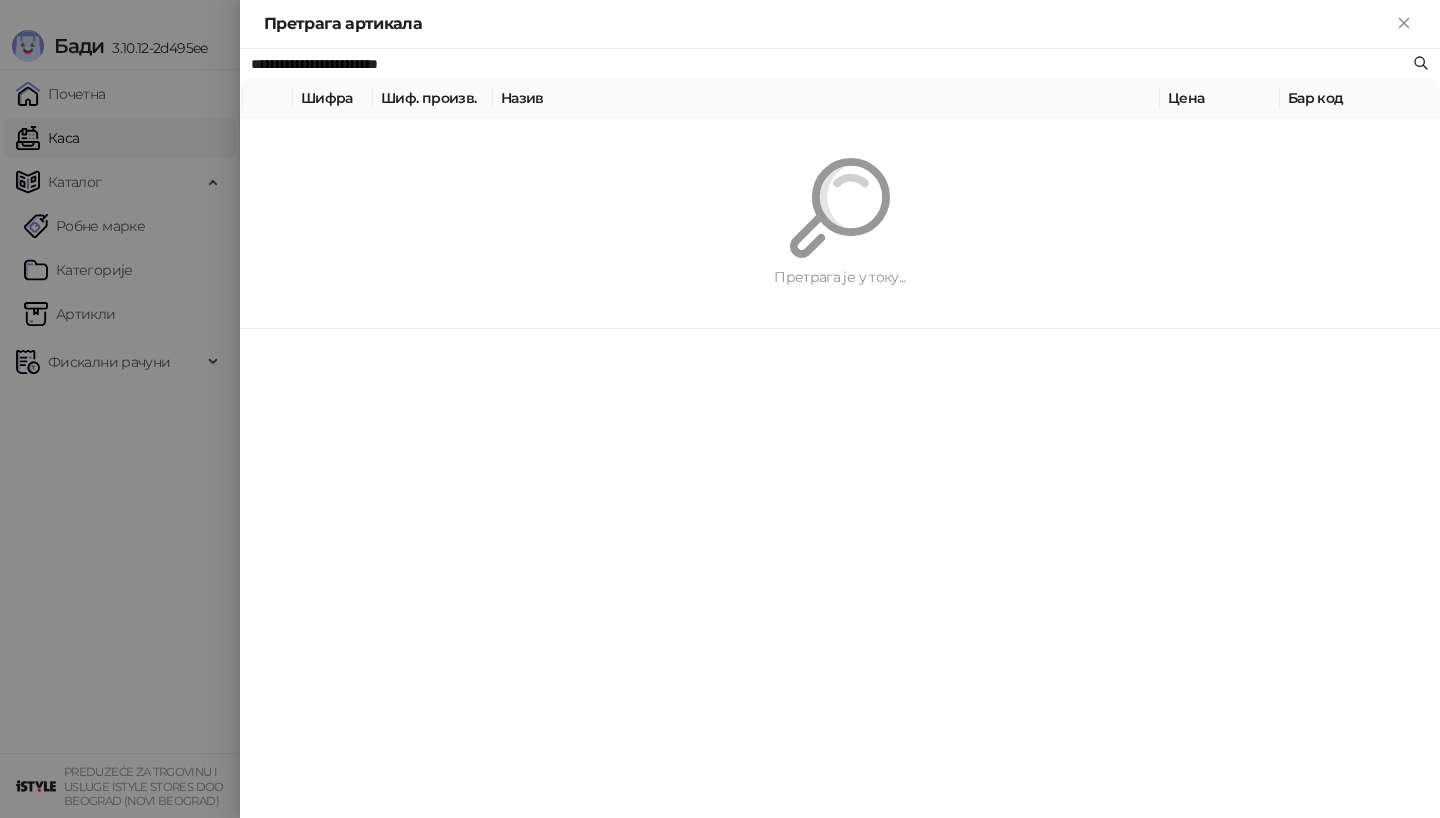 type on "**********" 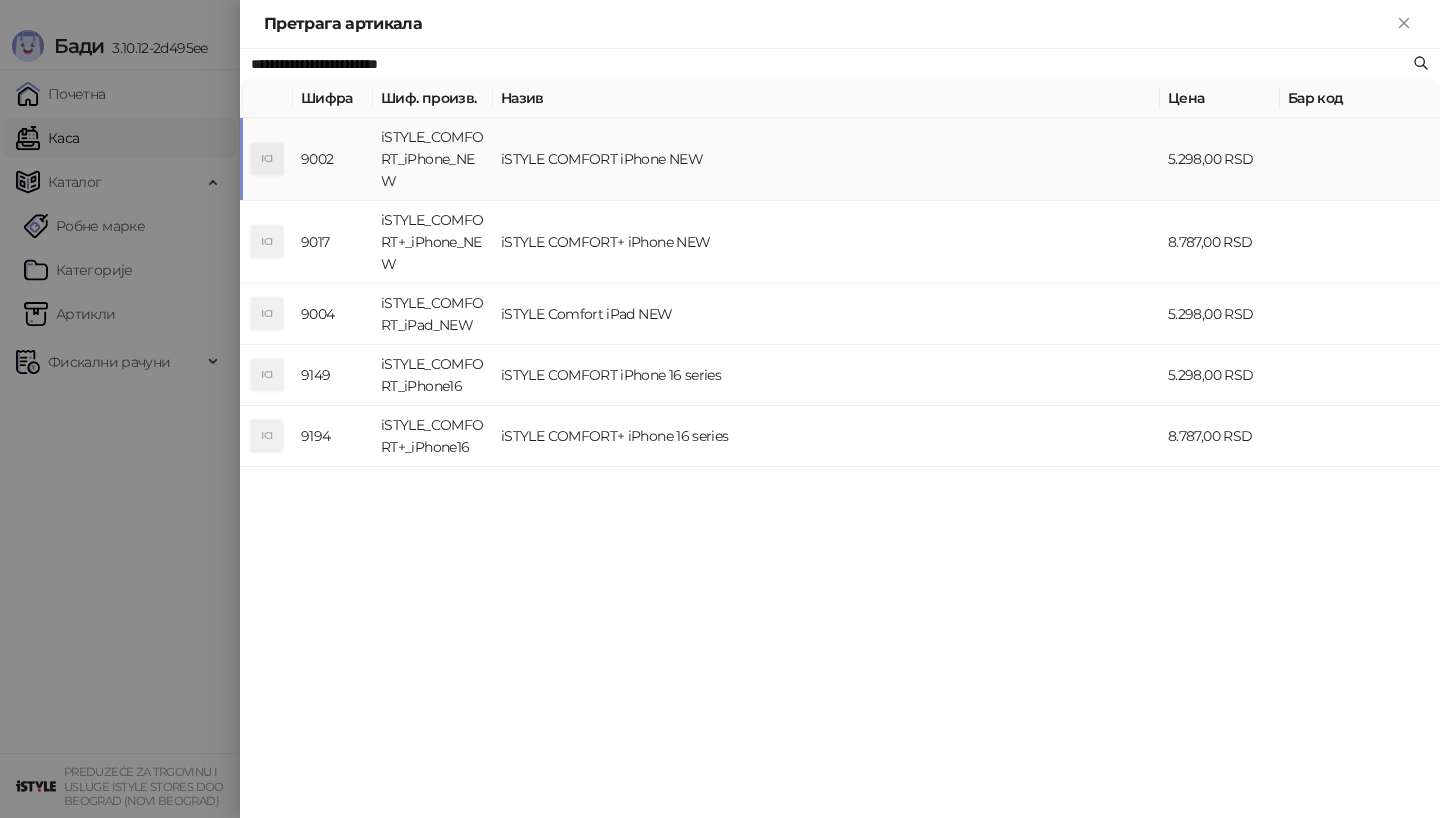 click on "ICI" at bounding box center (268, 159) 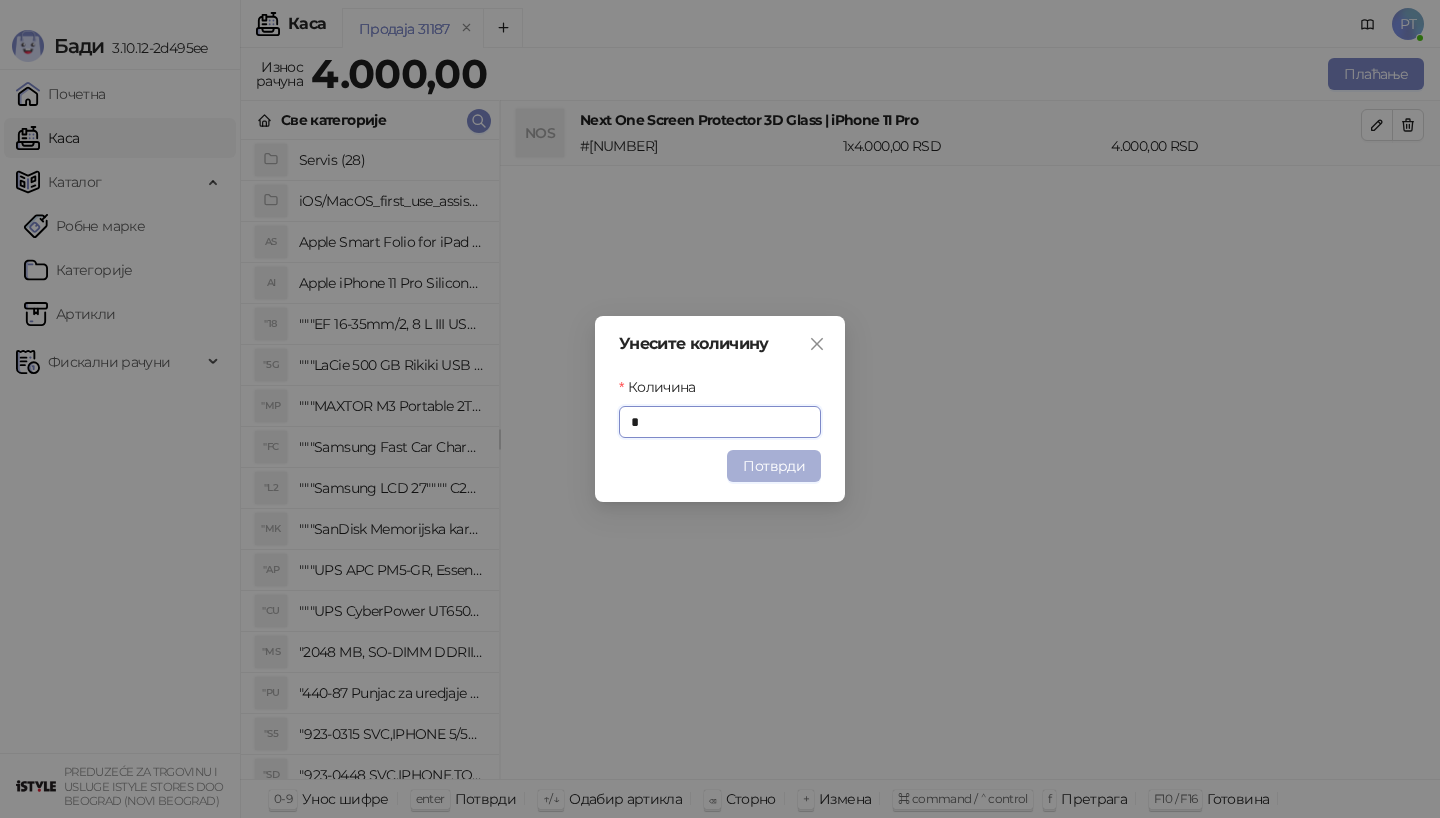 click on "Потврди" at bounding box center [774, 466] 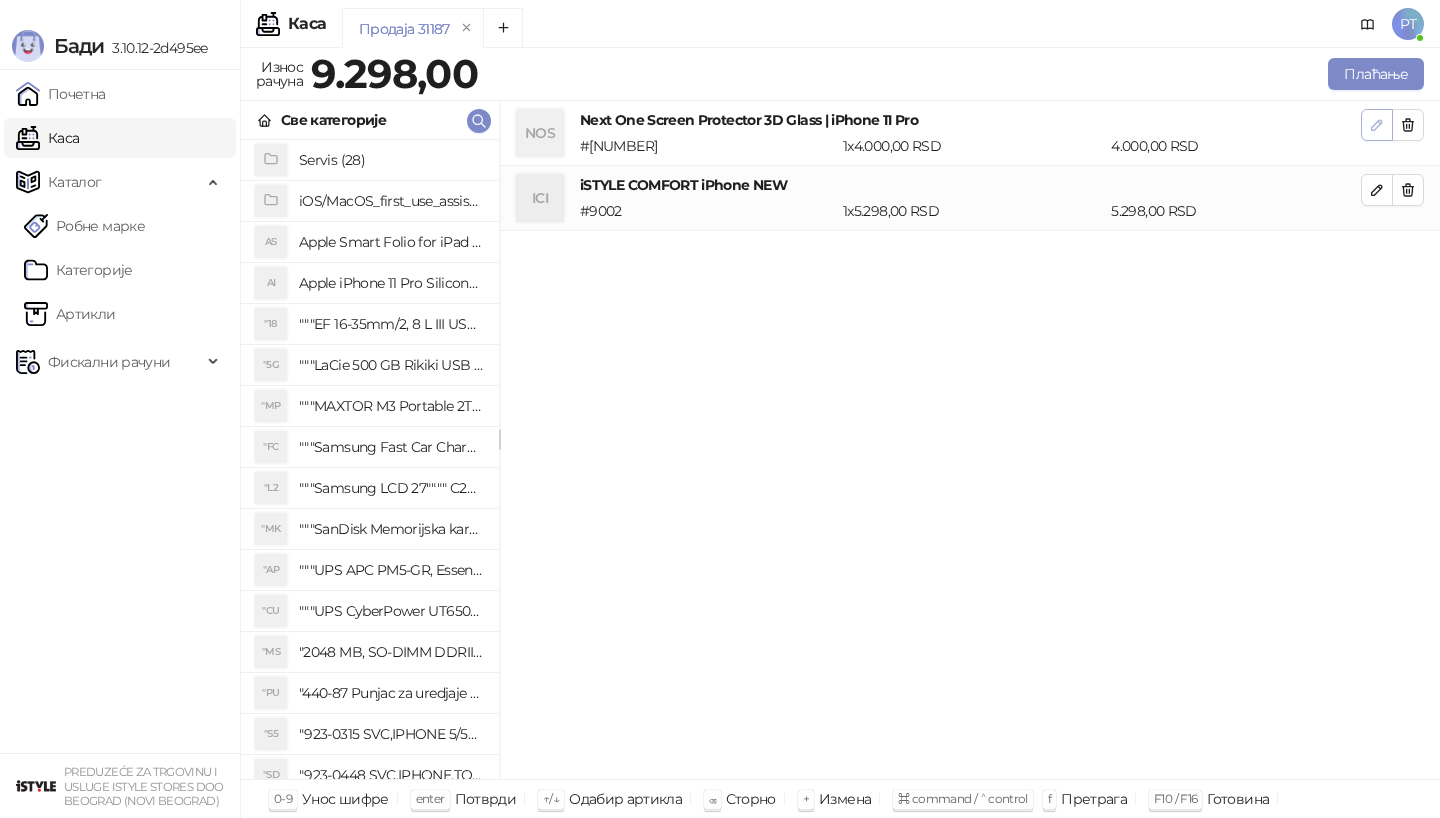 click 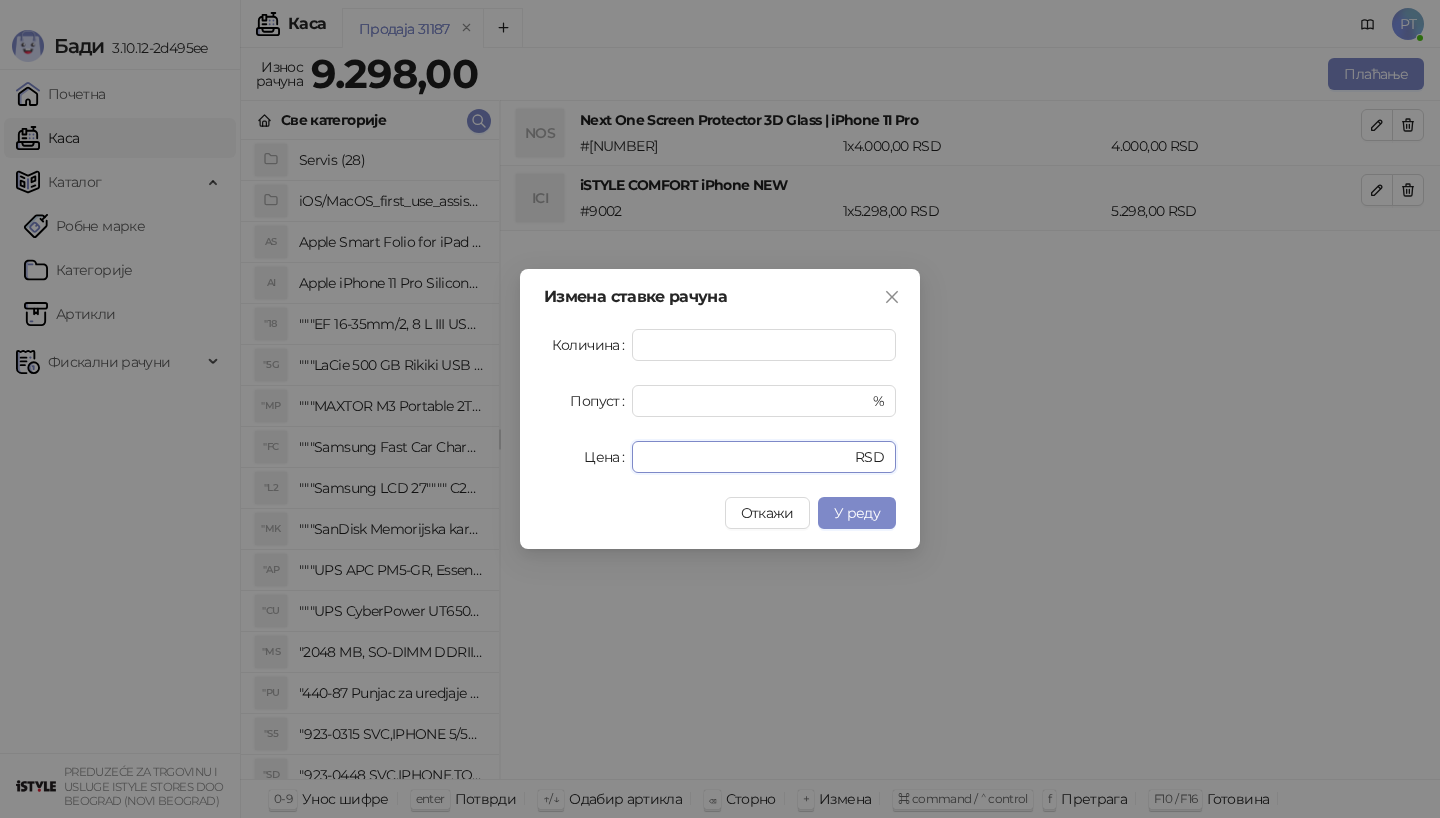 drag, startPoint x: 699, startPoint y: 463, endPoint x: 515, endPoint y: 462, distance: 184.00272 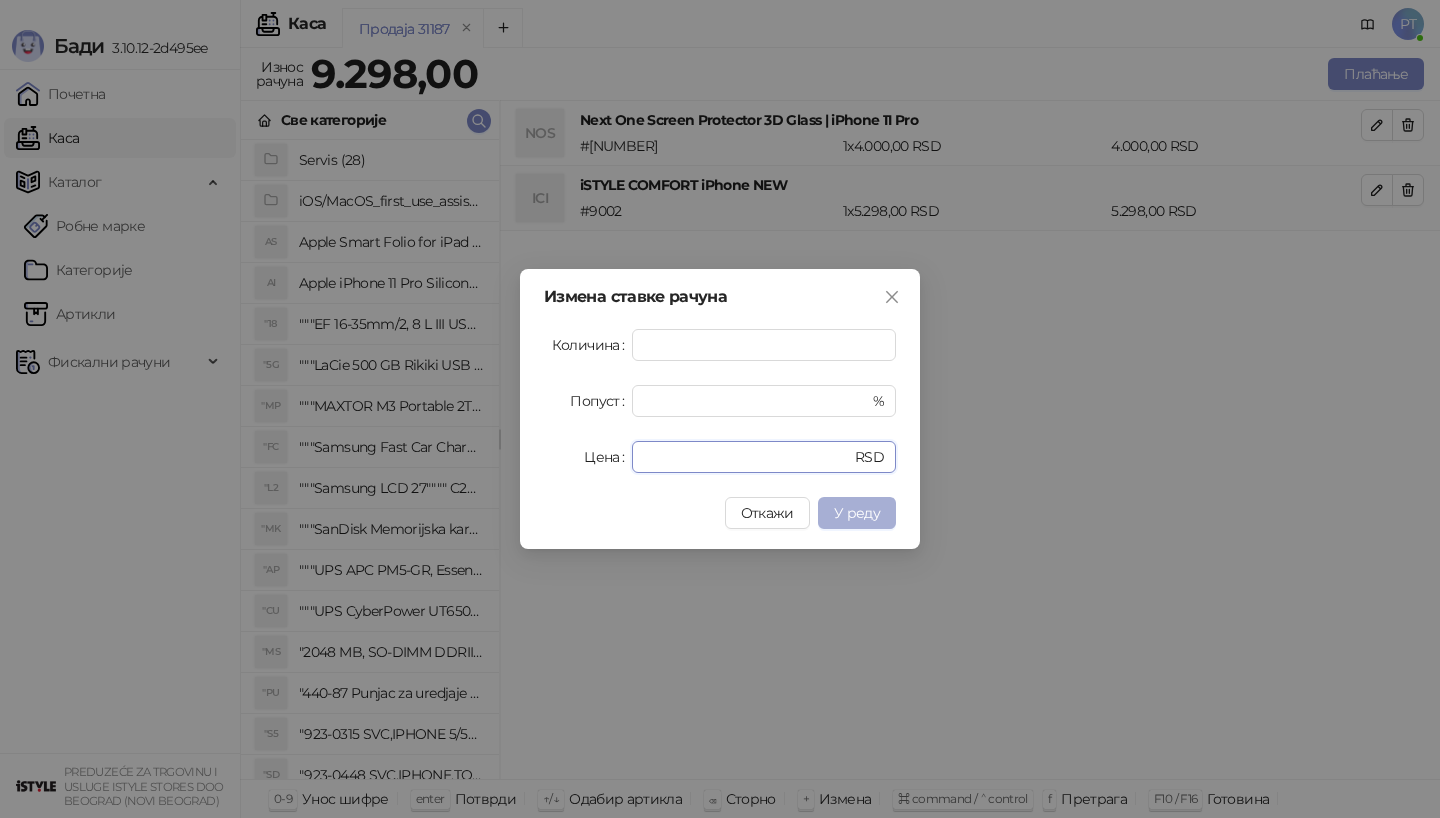 type on "*" 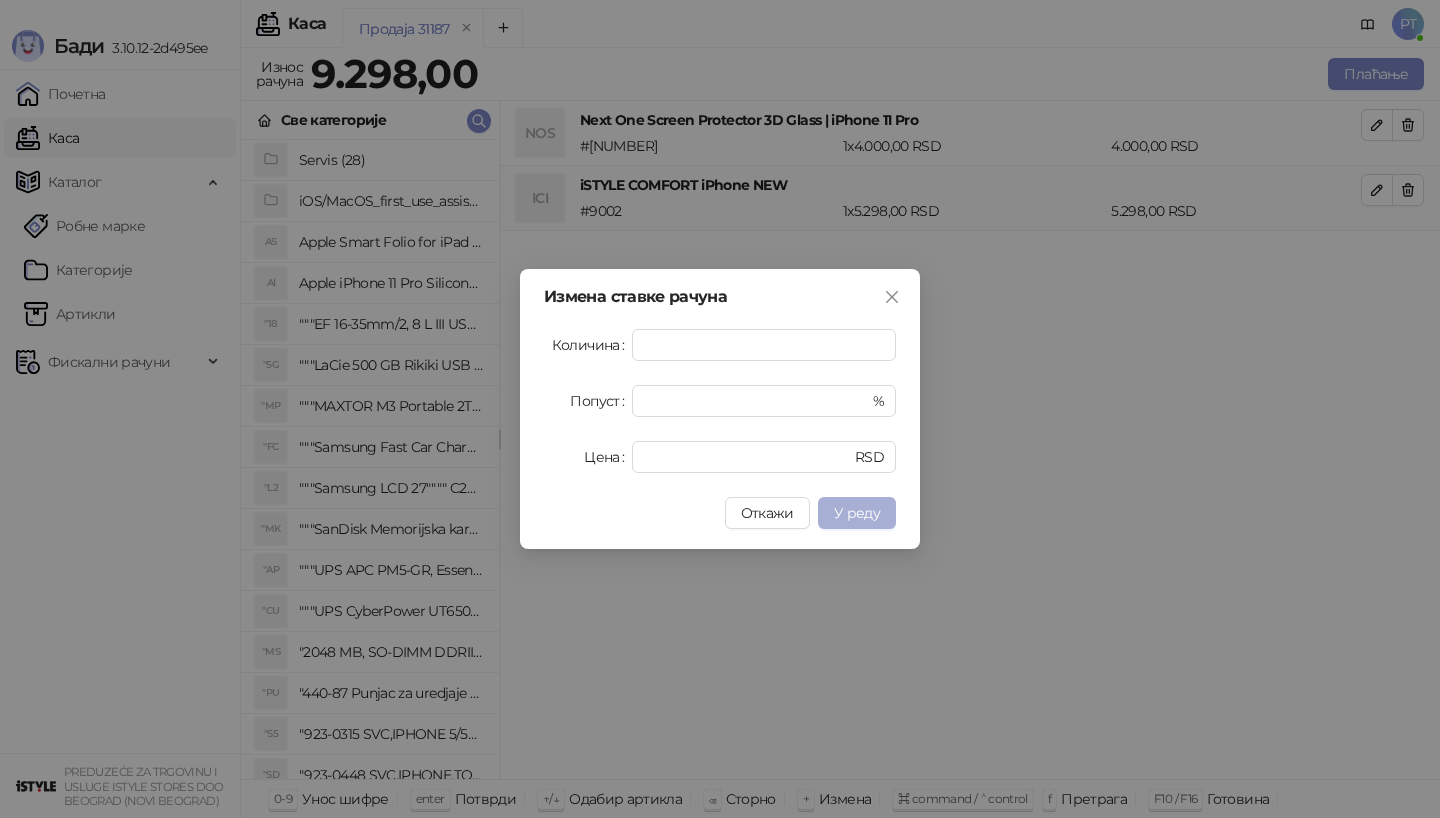 click on "У реду" at bounding box center [857, 513] 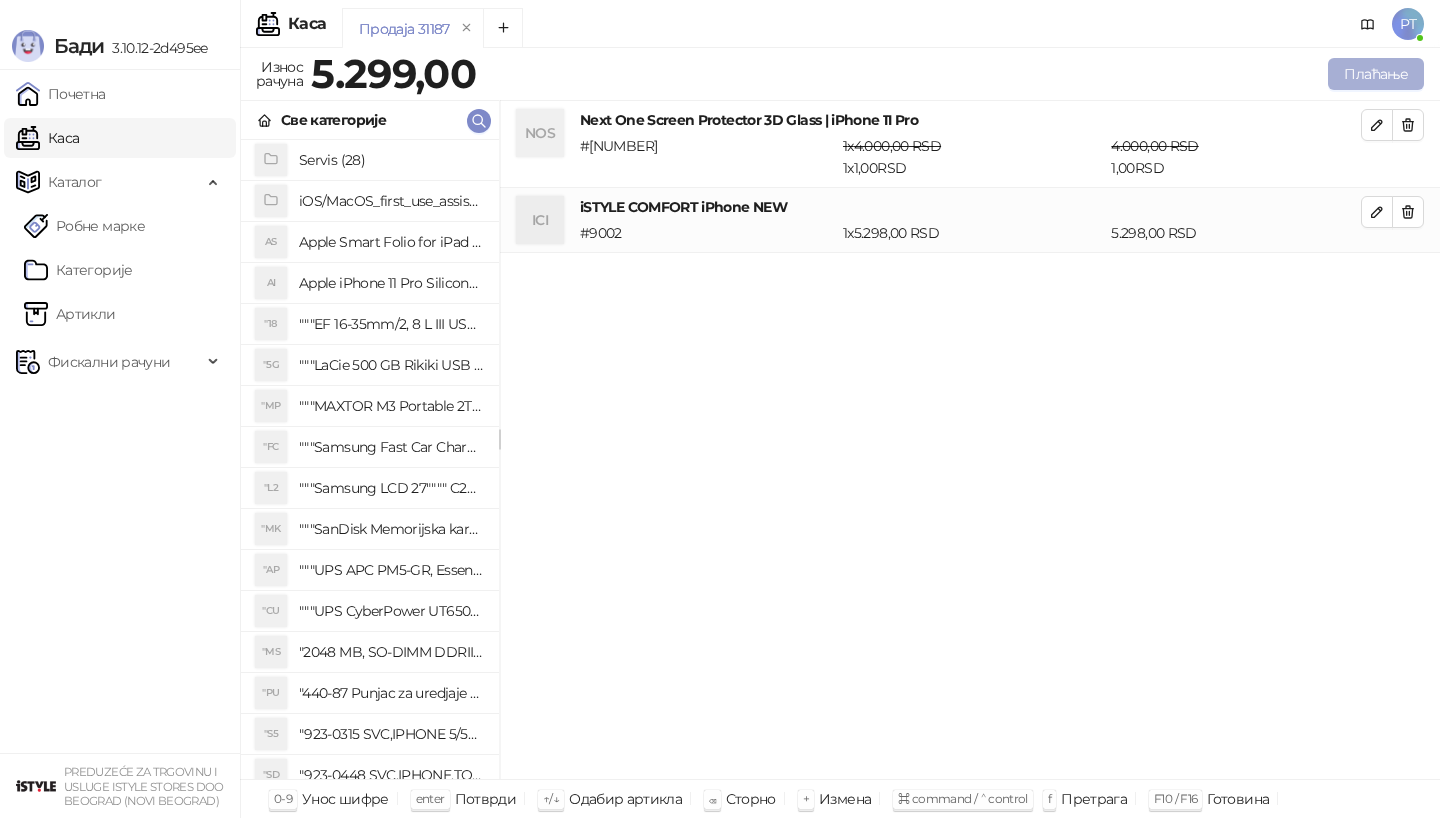 click on "Плаћање" at bounding box center (1376, 74) 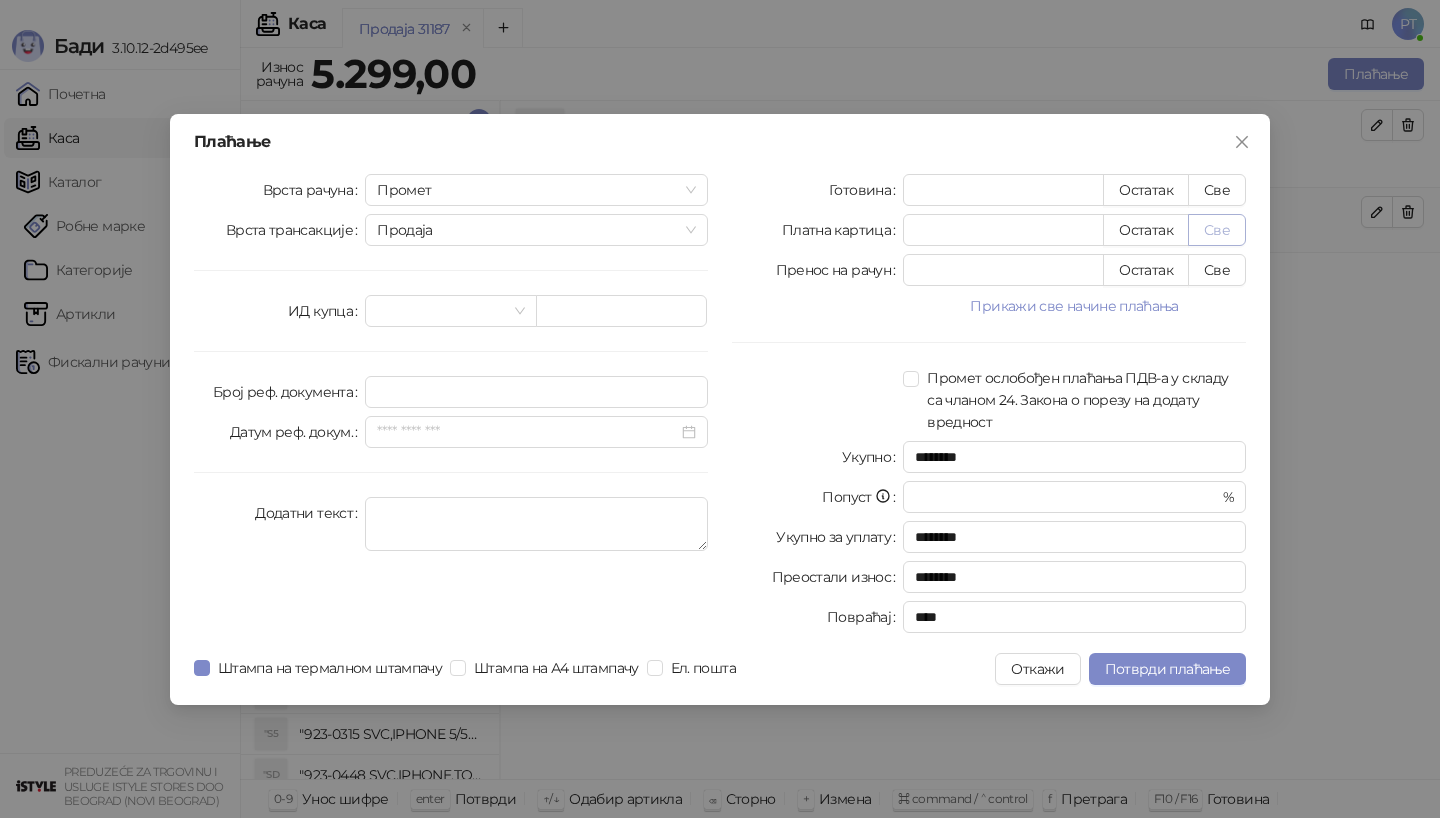 click on "Све" at bounding box center [1217, 230] 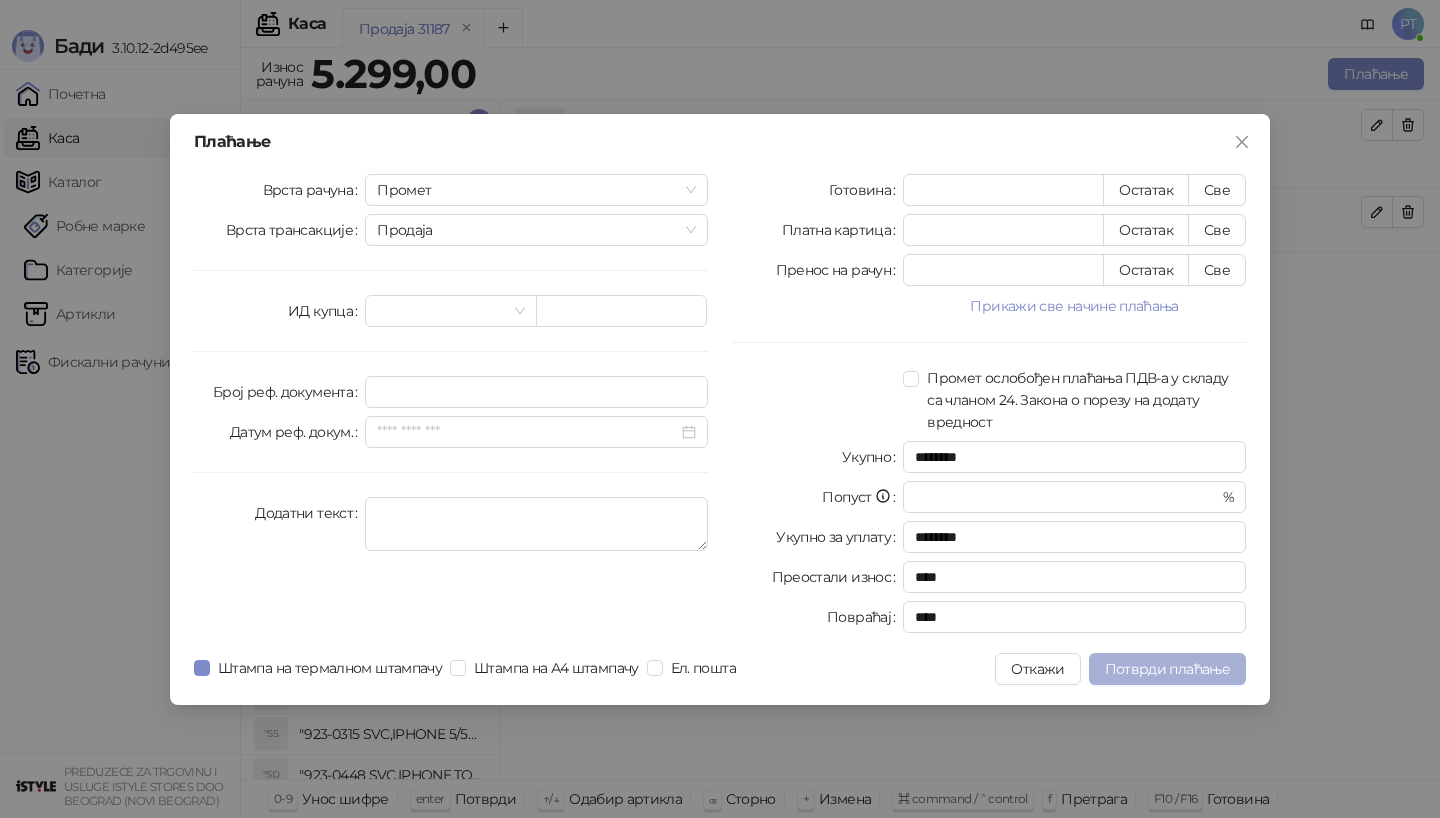 click on "Потврди плаћање" at bounding box center [1167, 669] 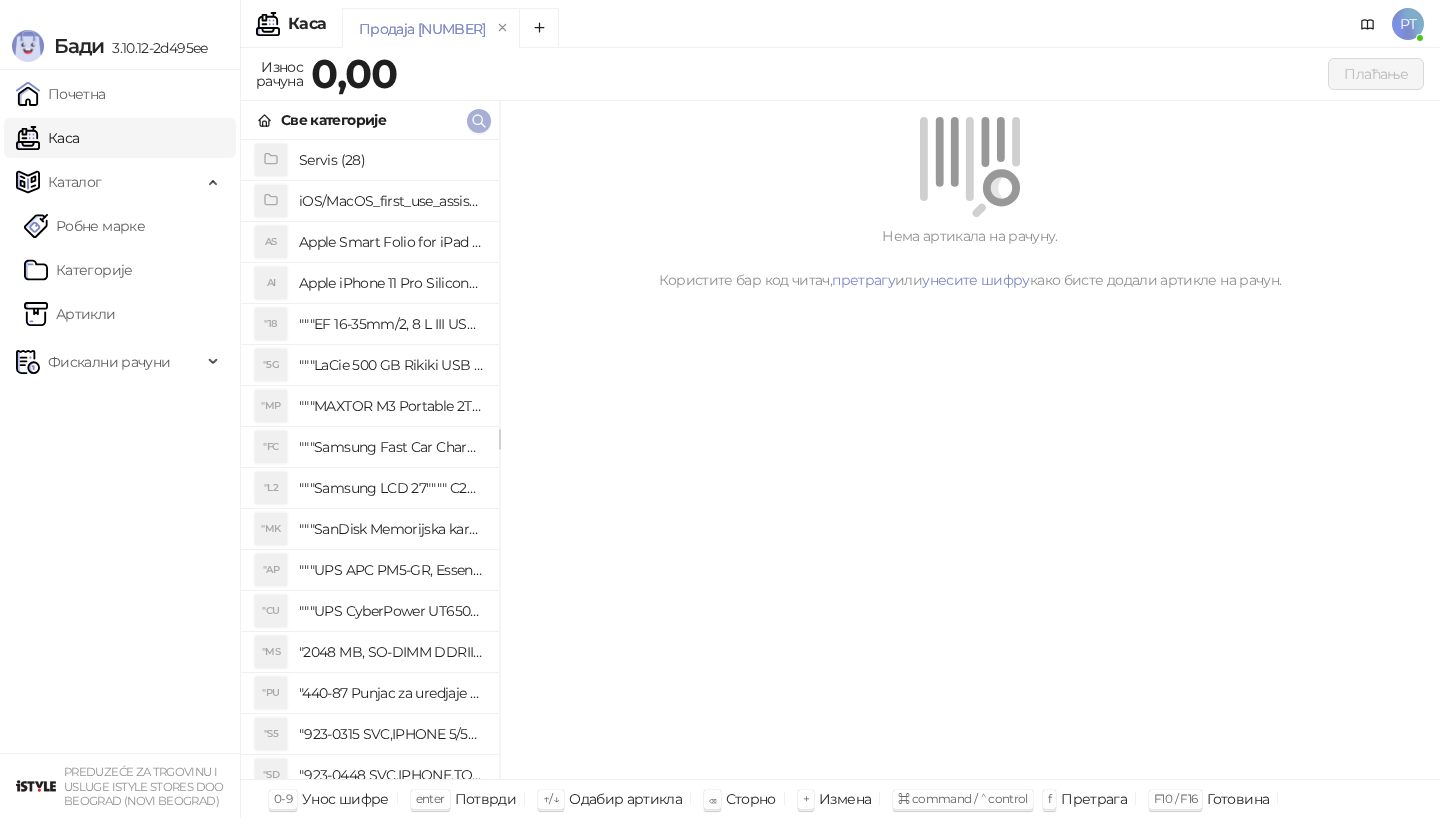 click 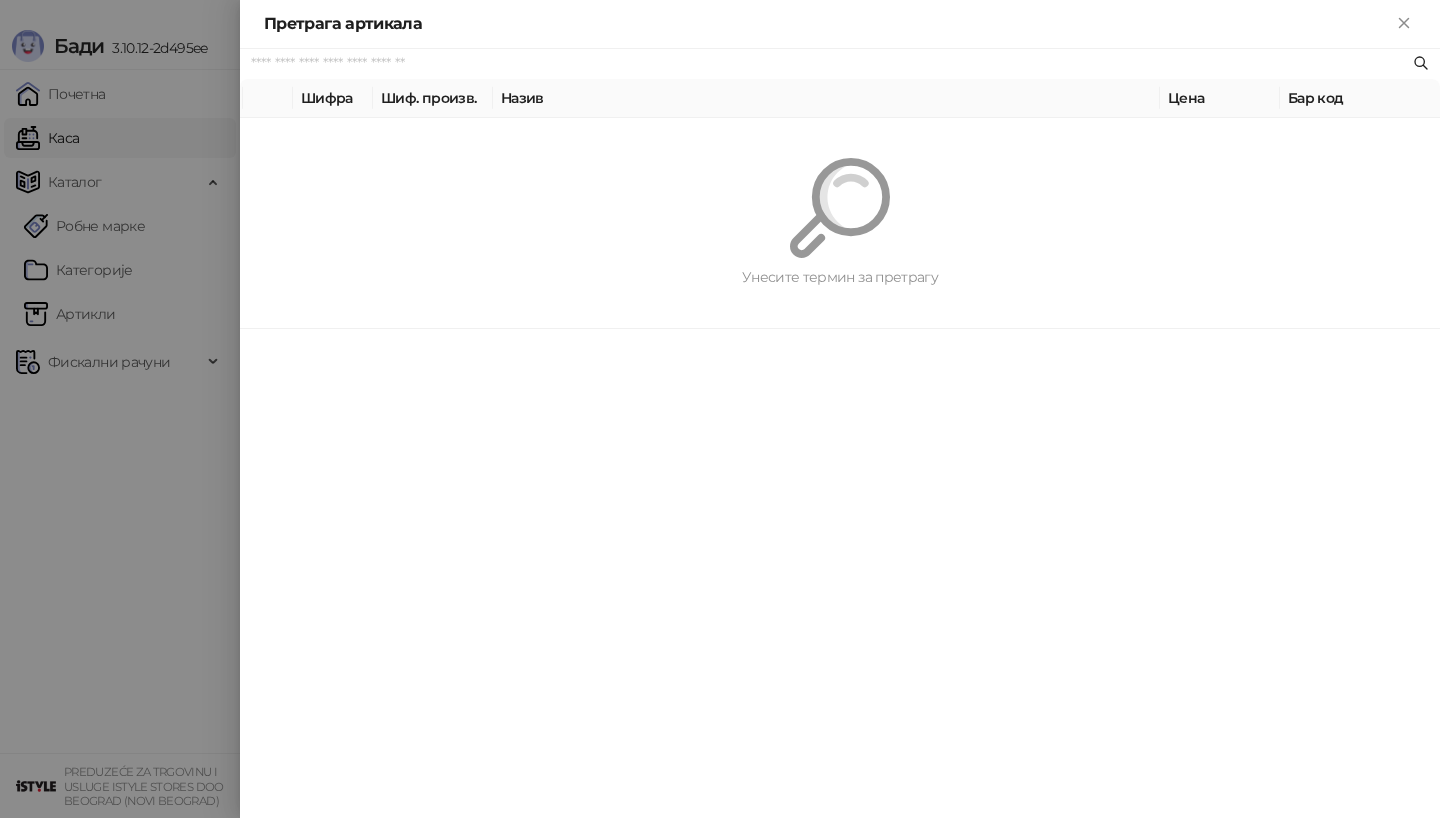 click on "Претрага артикала Шифра Шиф. произв. Назив Цена Бар код               Унесите термин за претрагу" at bounding box center (720, 409) 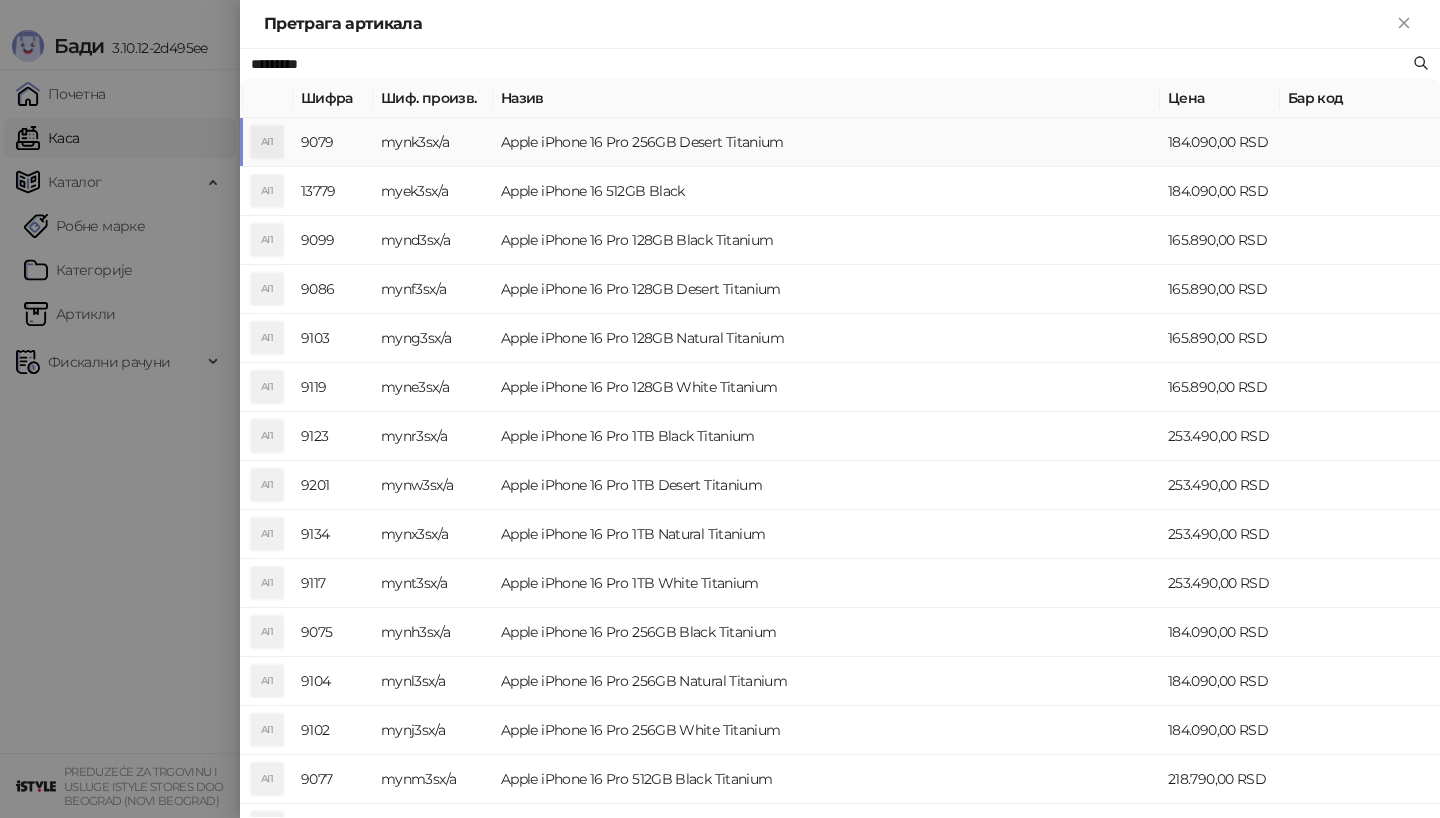 click on "AI1" at bounding box center (267, 142) 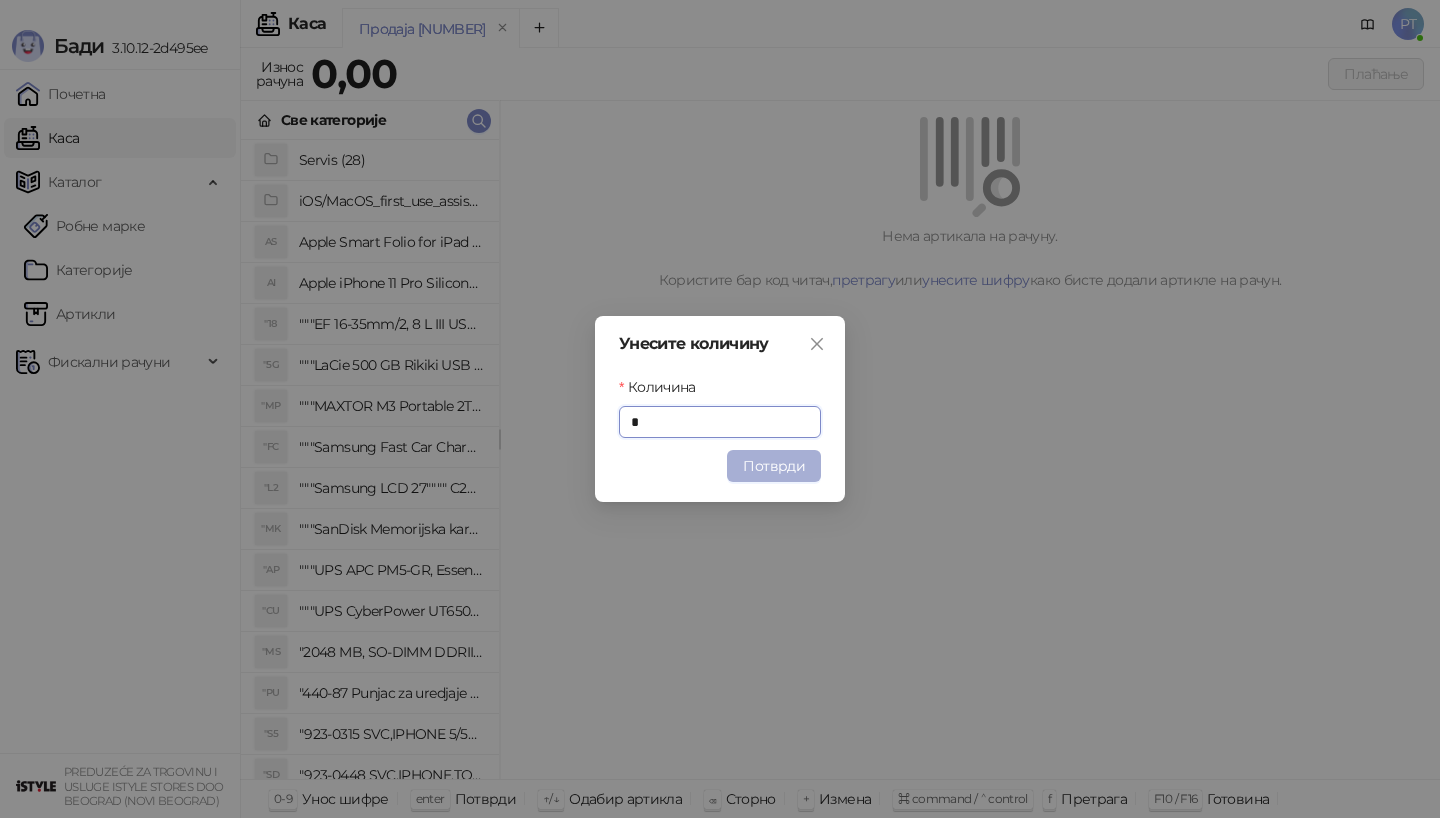 click on "Потврди" at bounding box center (774, 466) 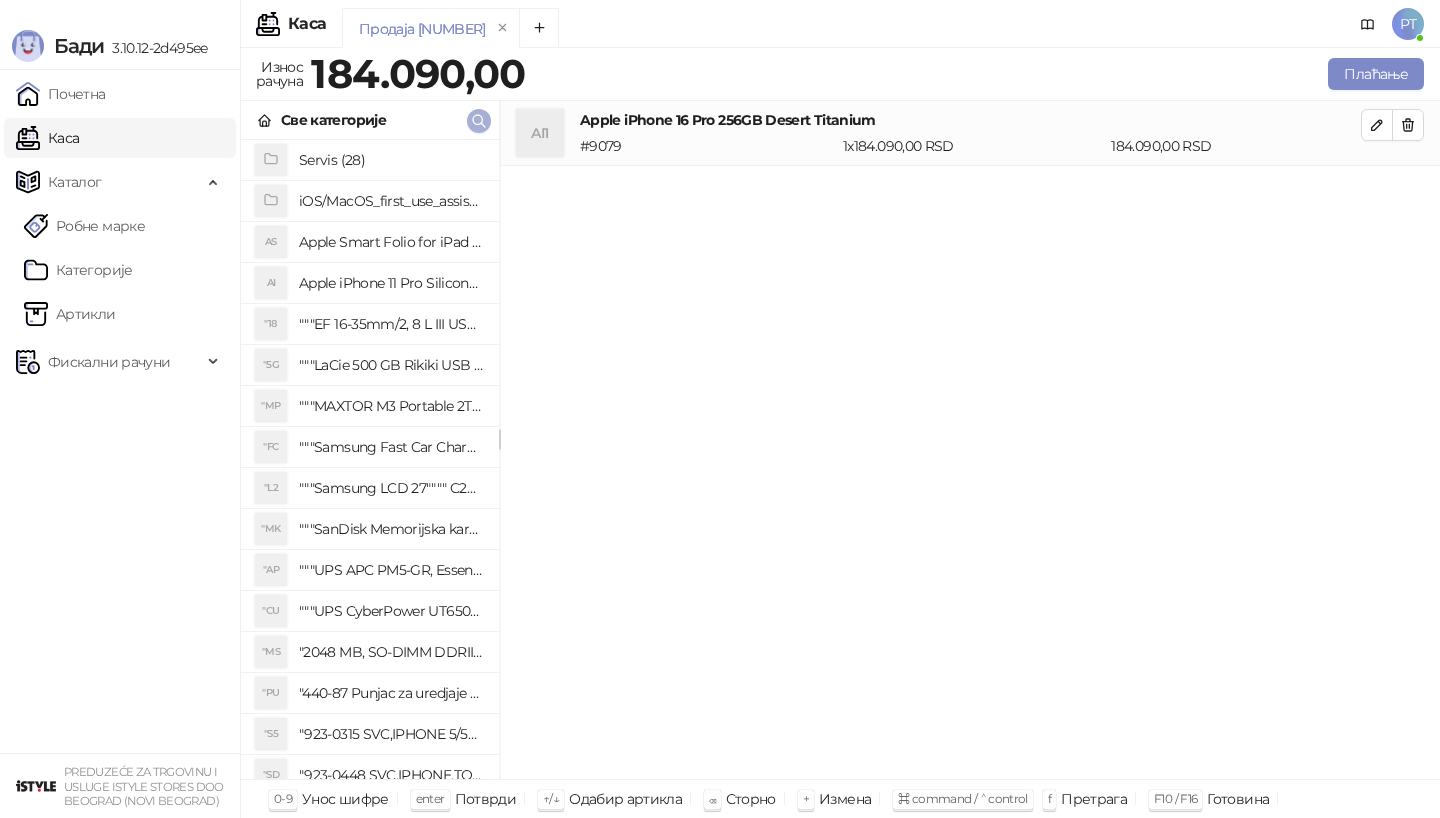 click 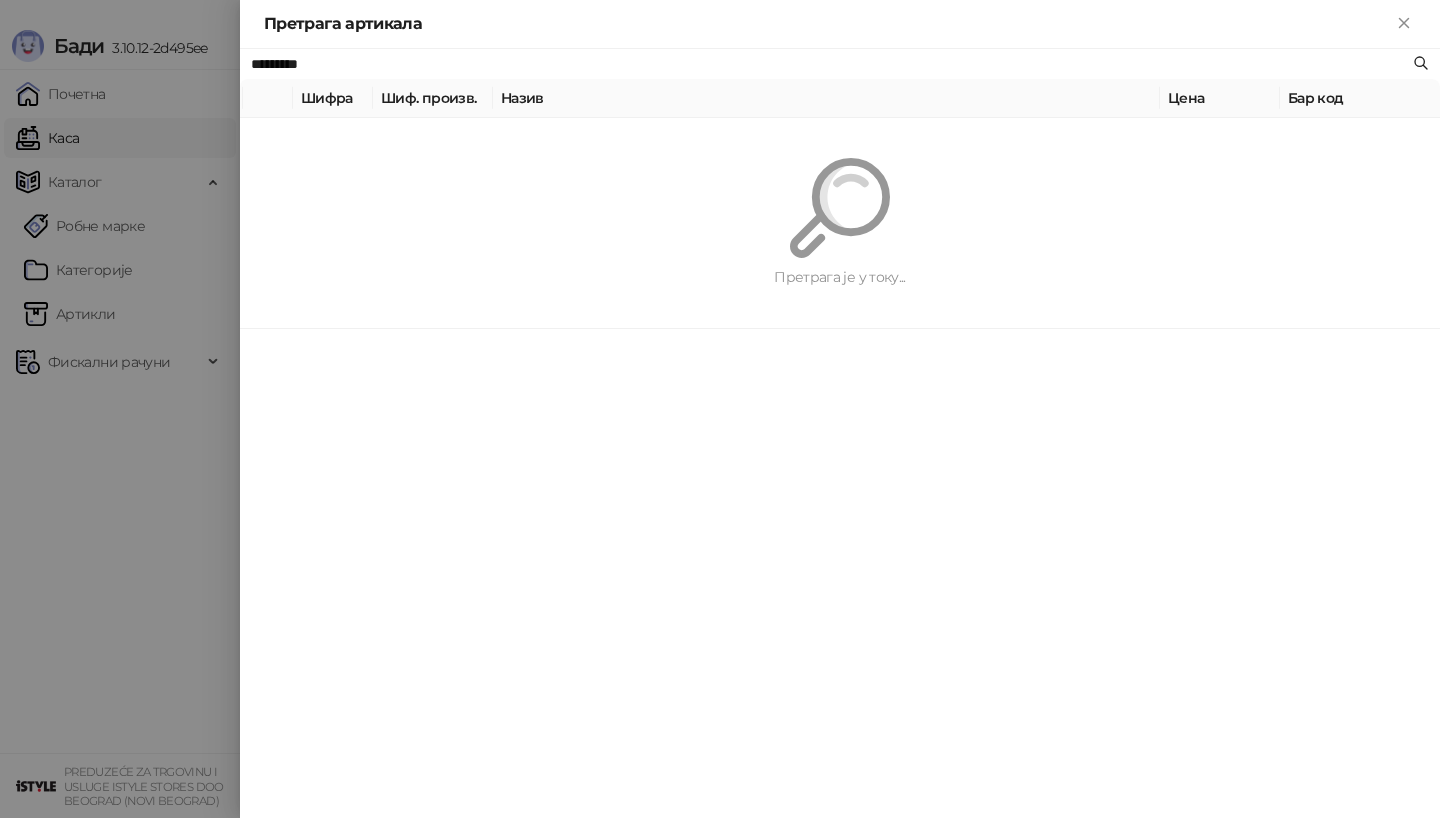 paste on "**********" 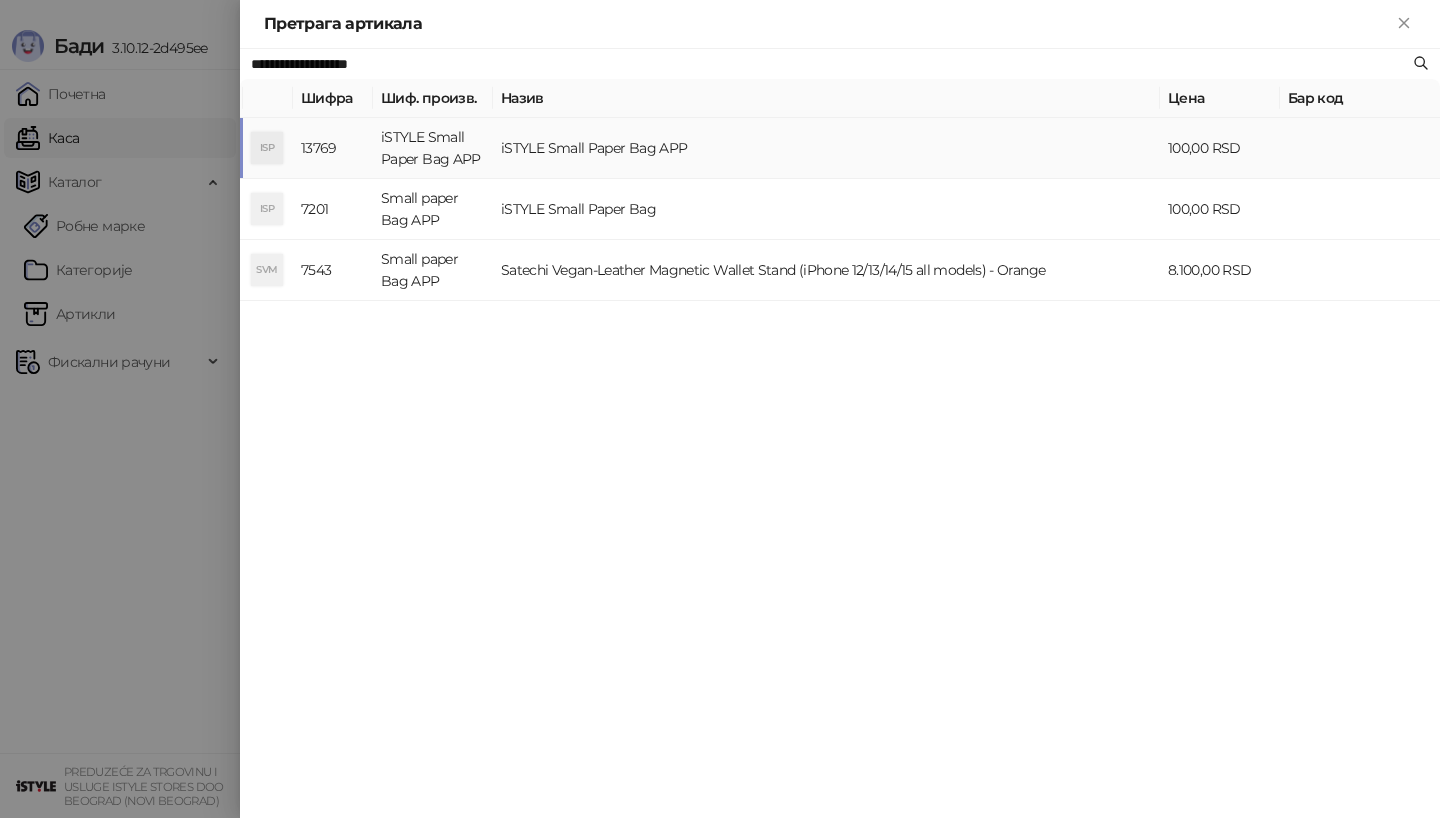type on "**********" 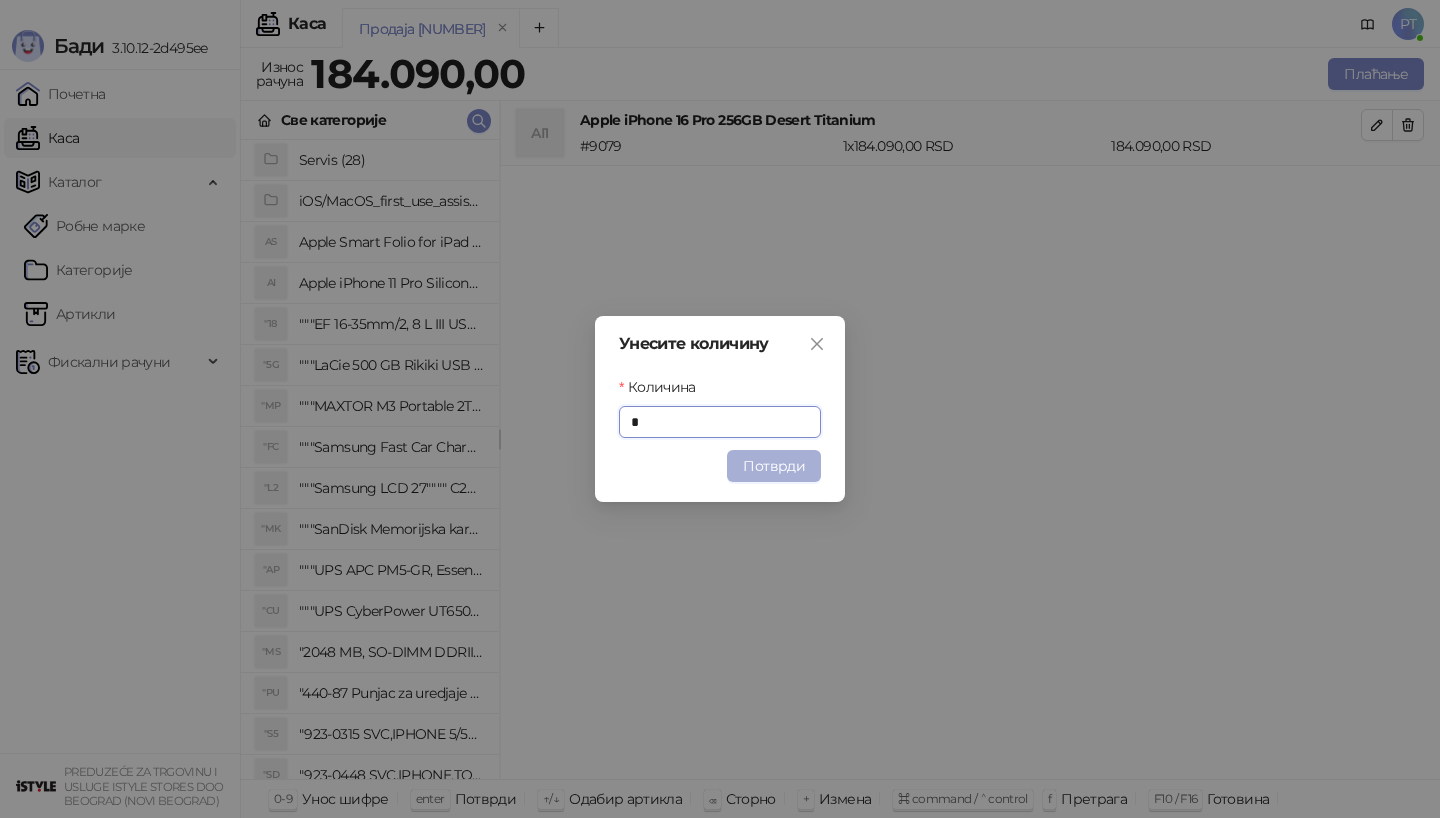 click on "Потврди" at bounding box center (774, 466) 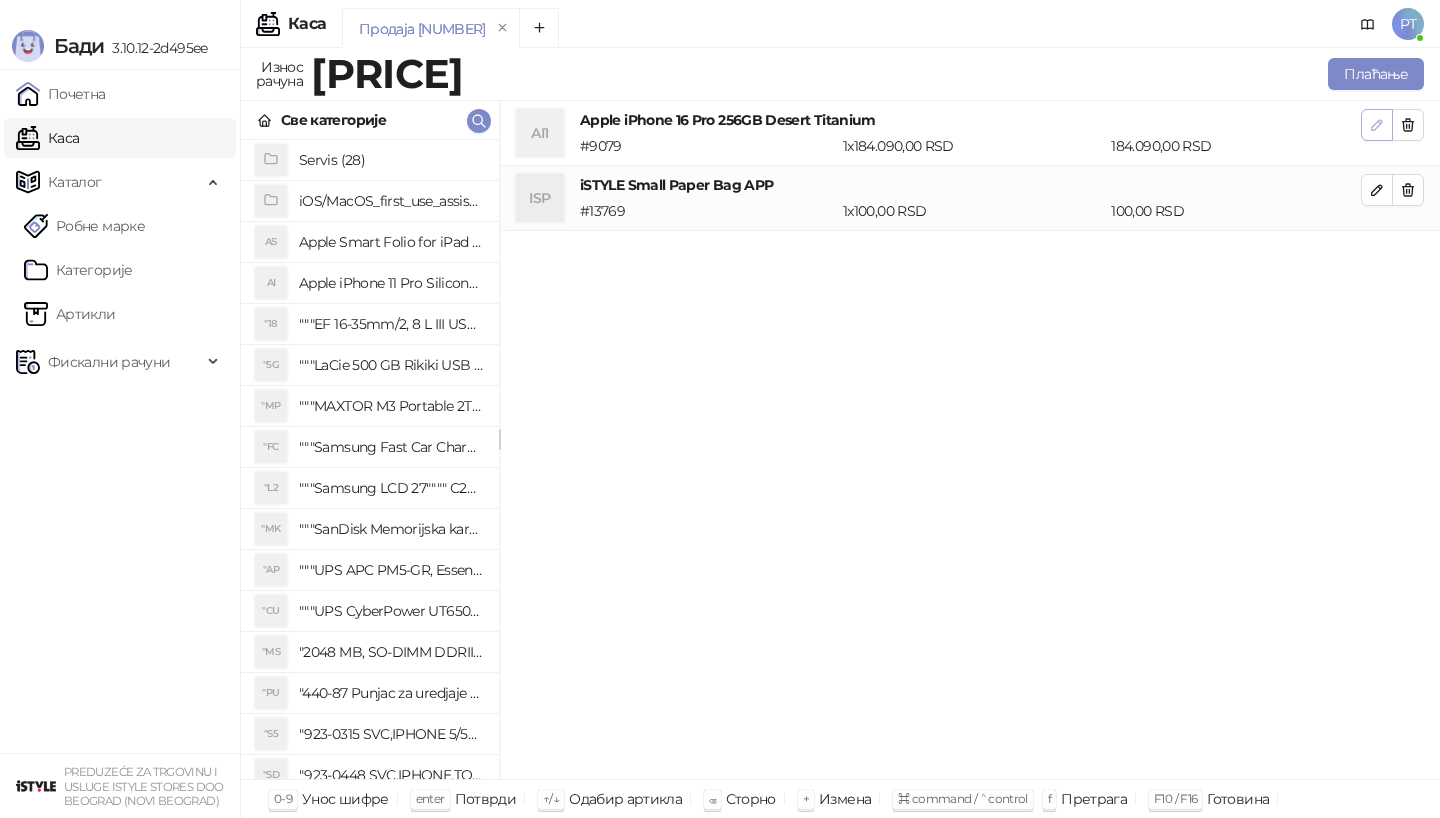 click 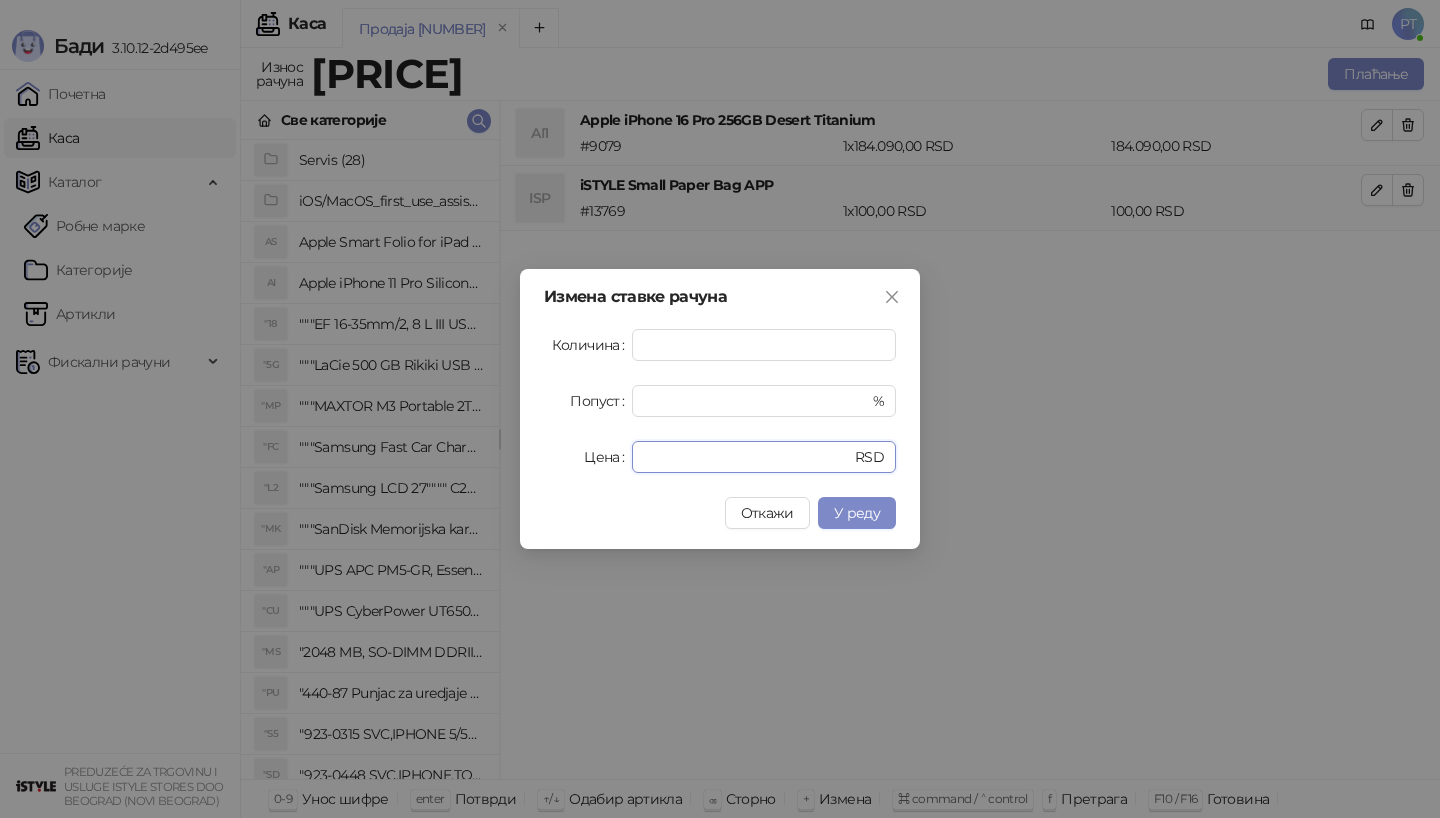 drag, startPoint x: 706, startPoint y: 468, endPoint x: 584, endPoint y: 463, distance: 122.10242 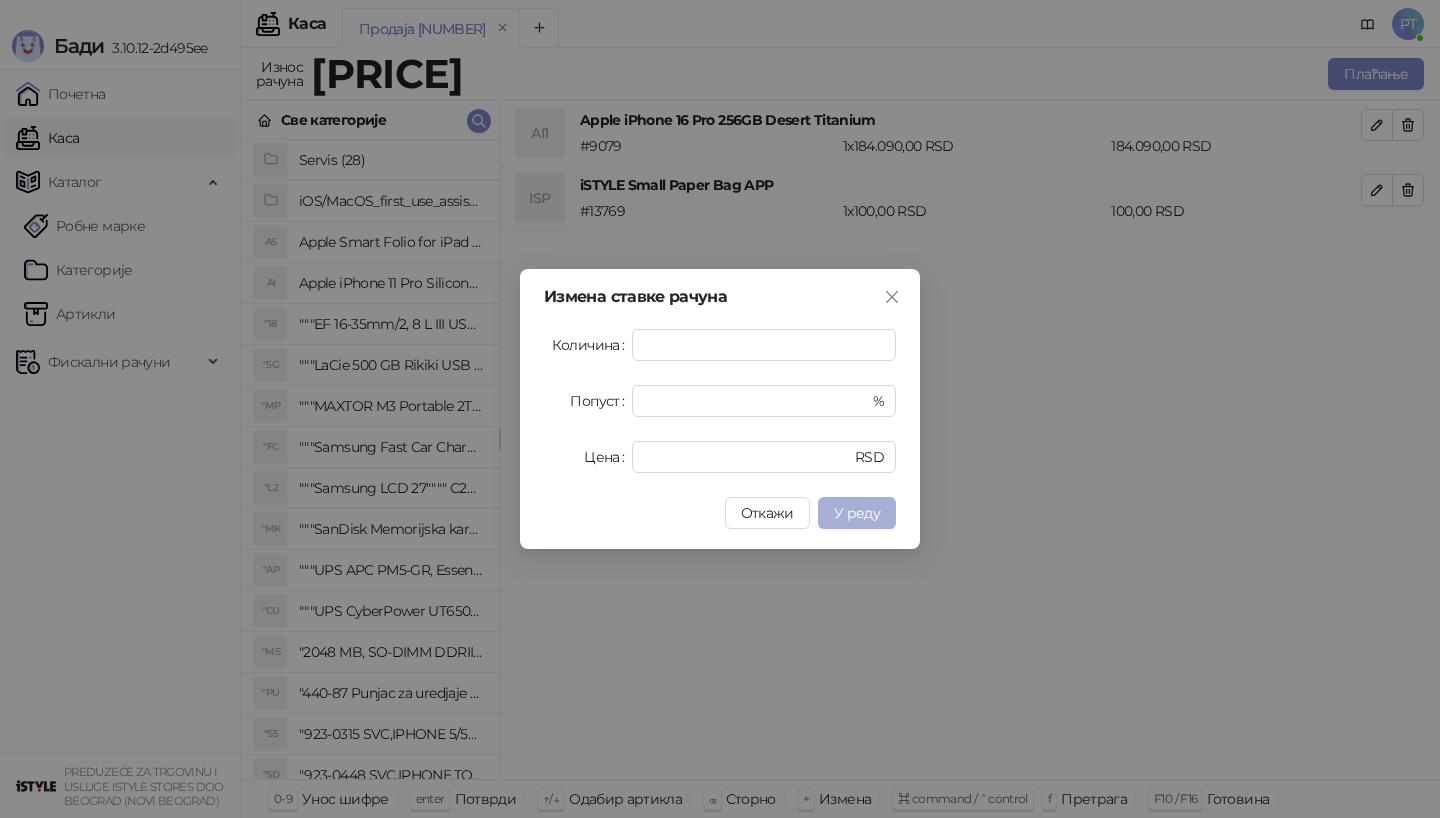 type on "******" 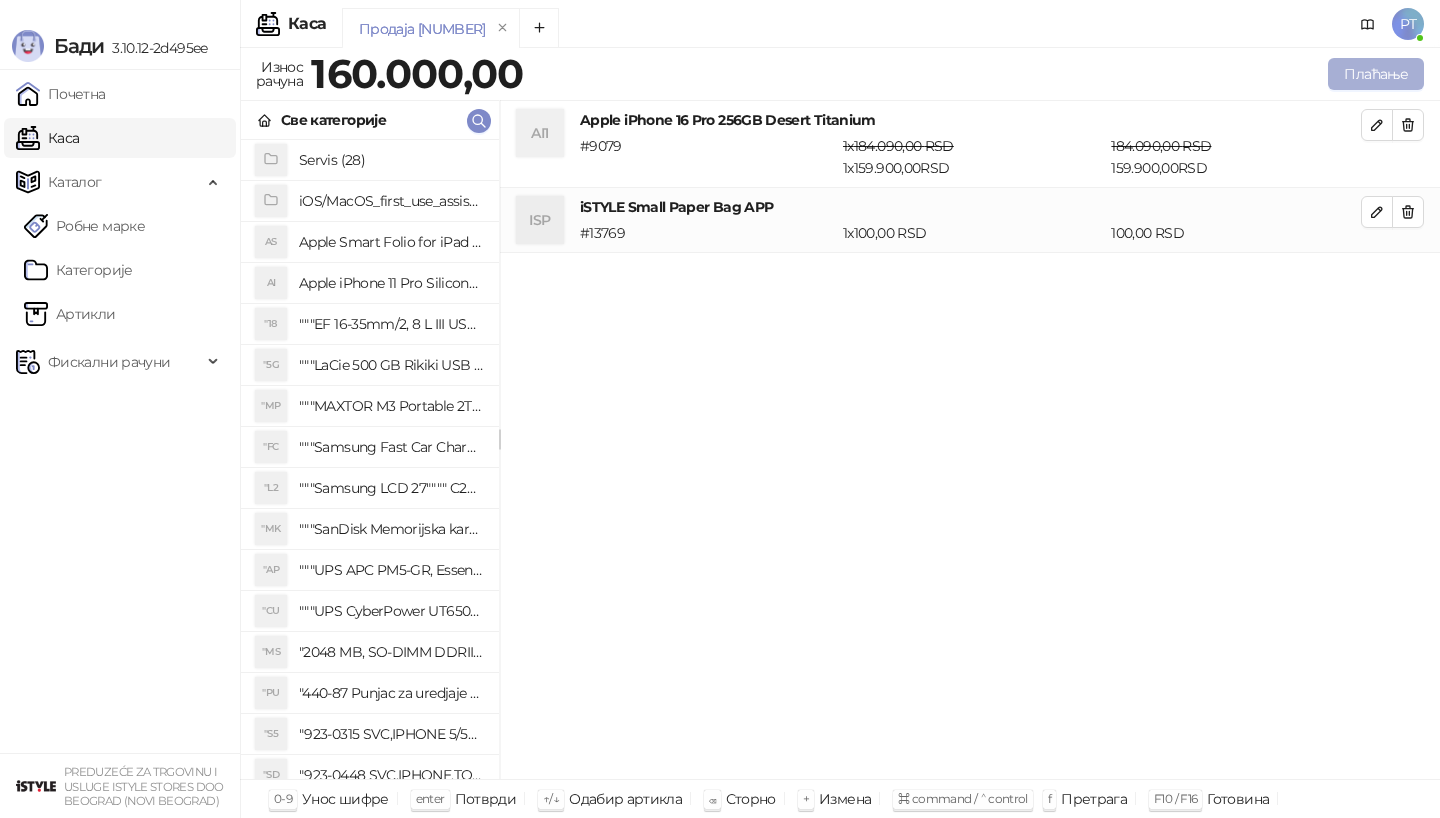 click on "Плаћање" at bounding box center (1376, 74) 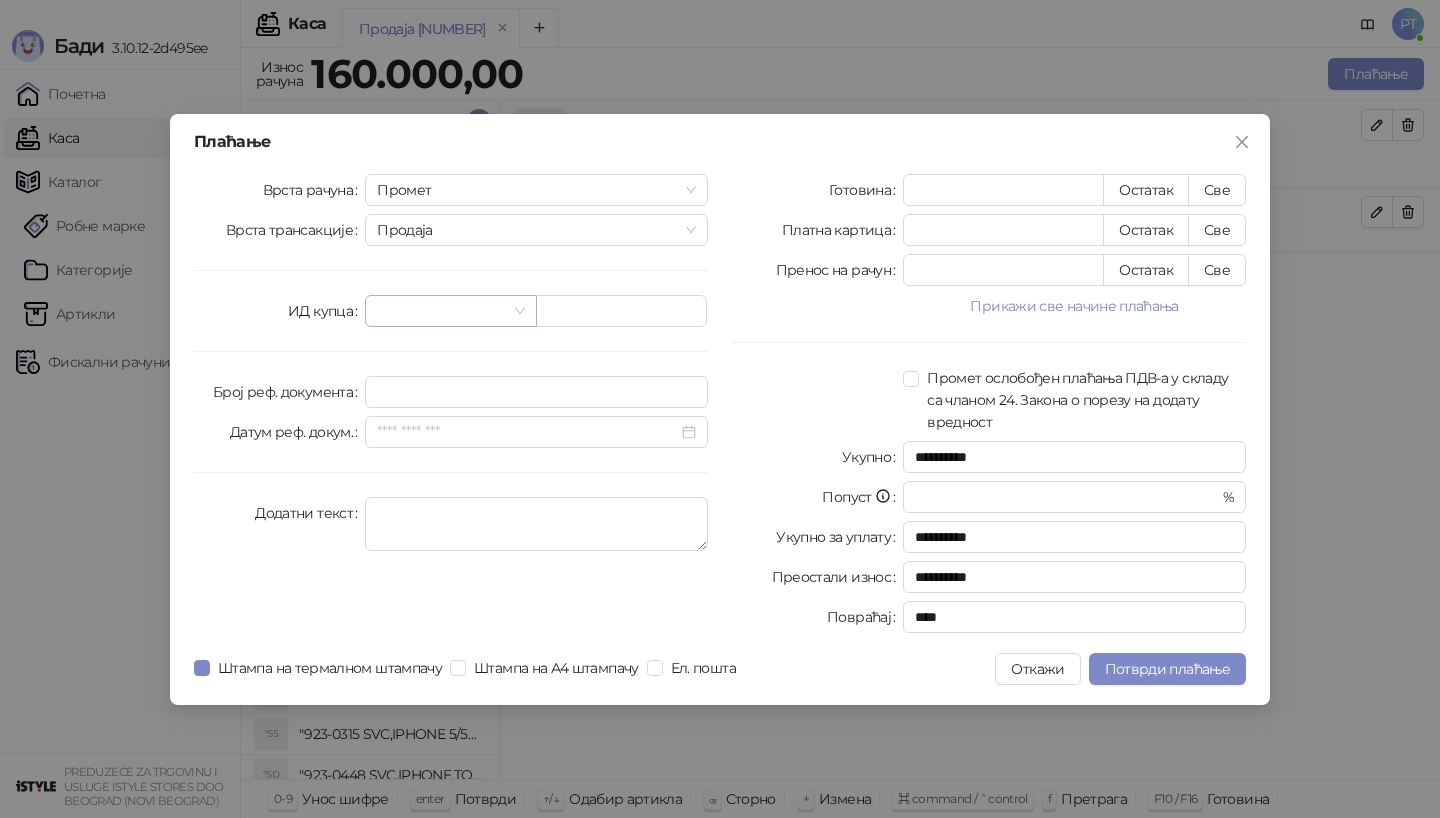 click at bounding box center [450, 311] 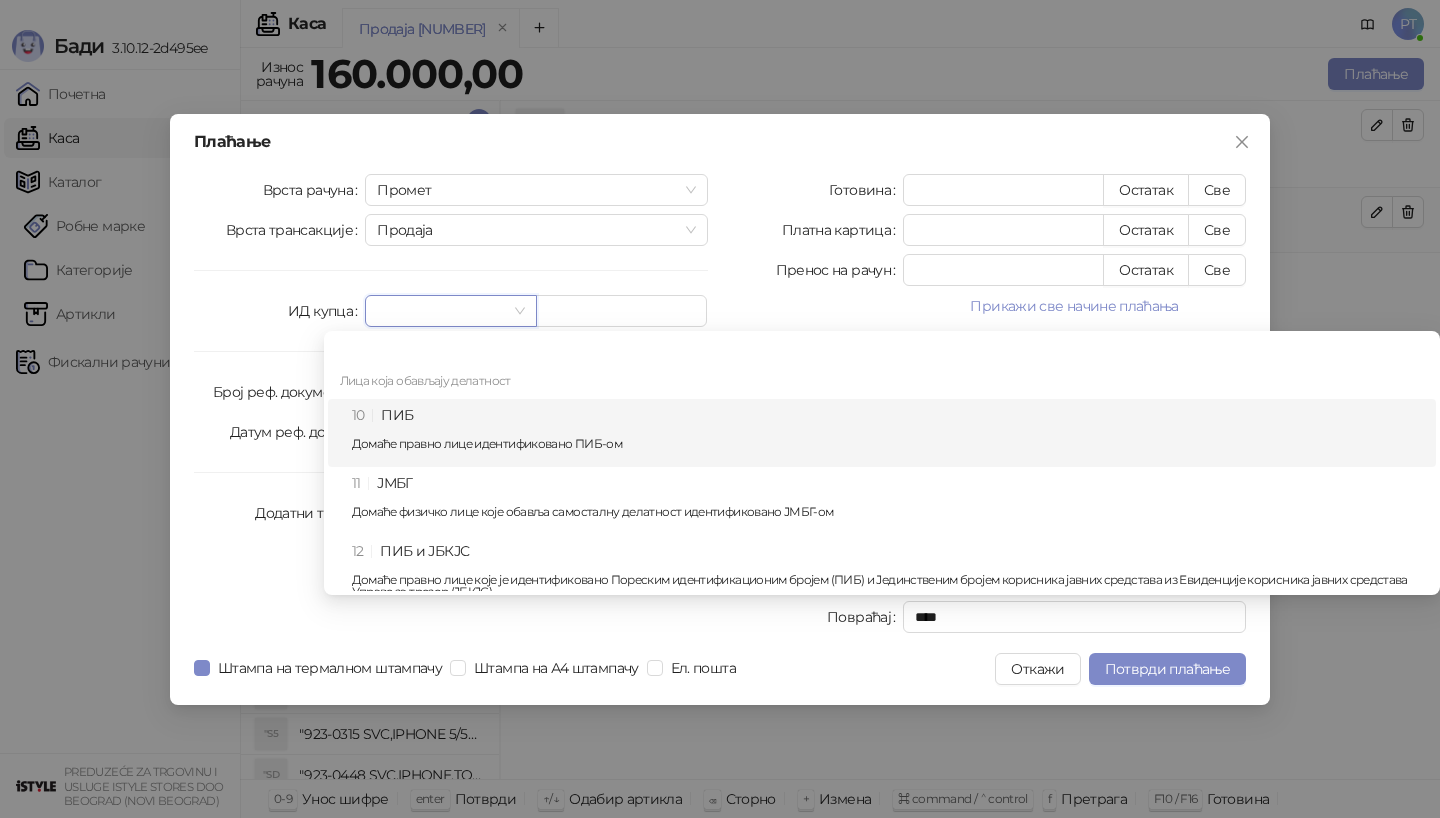 click on "10 ПИБ Домаће правно лице идентификовано ПИБ-ом" at bounding box center (888, 433) 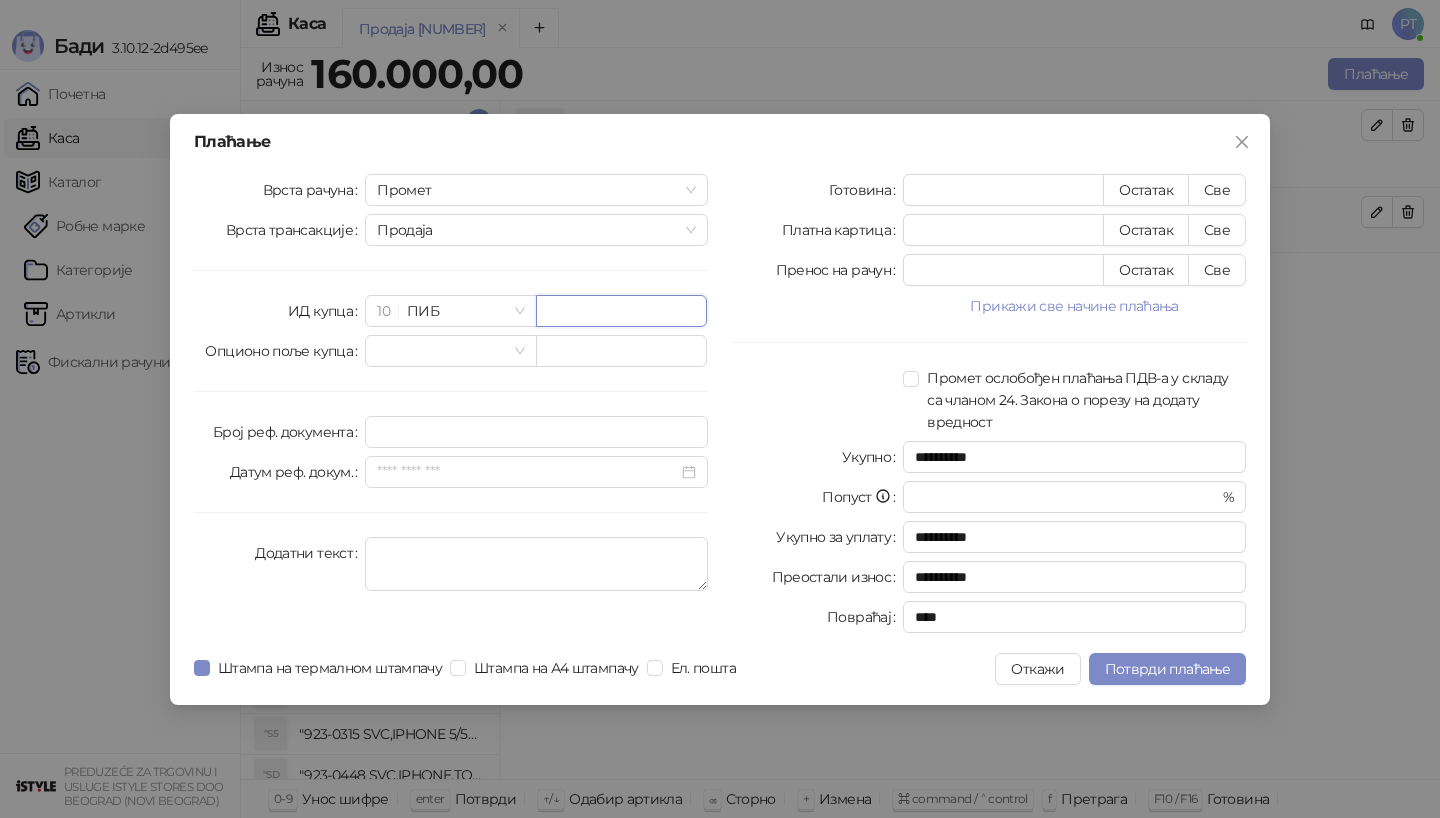 paste on "*********" 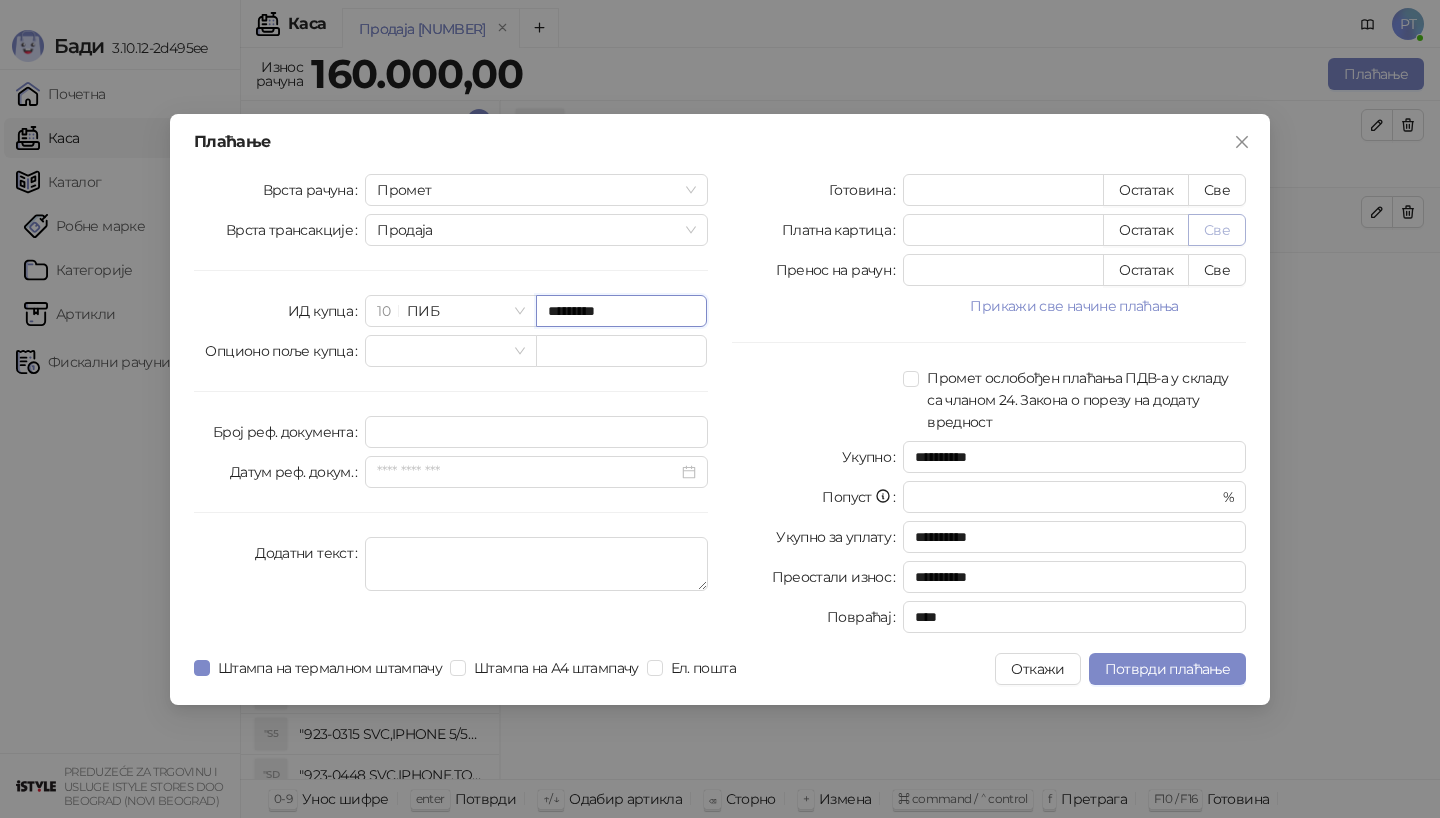 type on "*********" 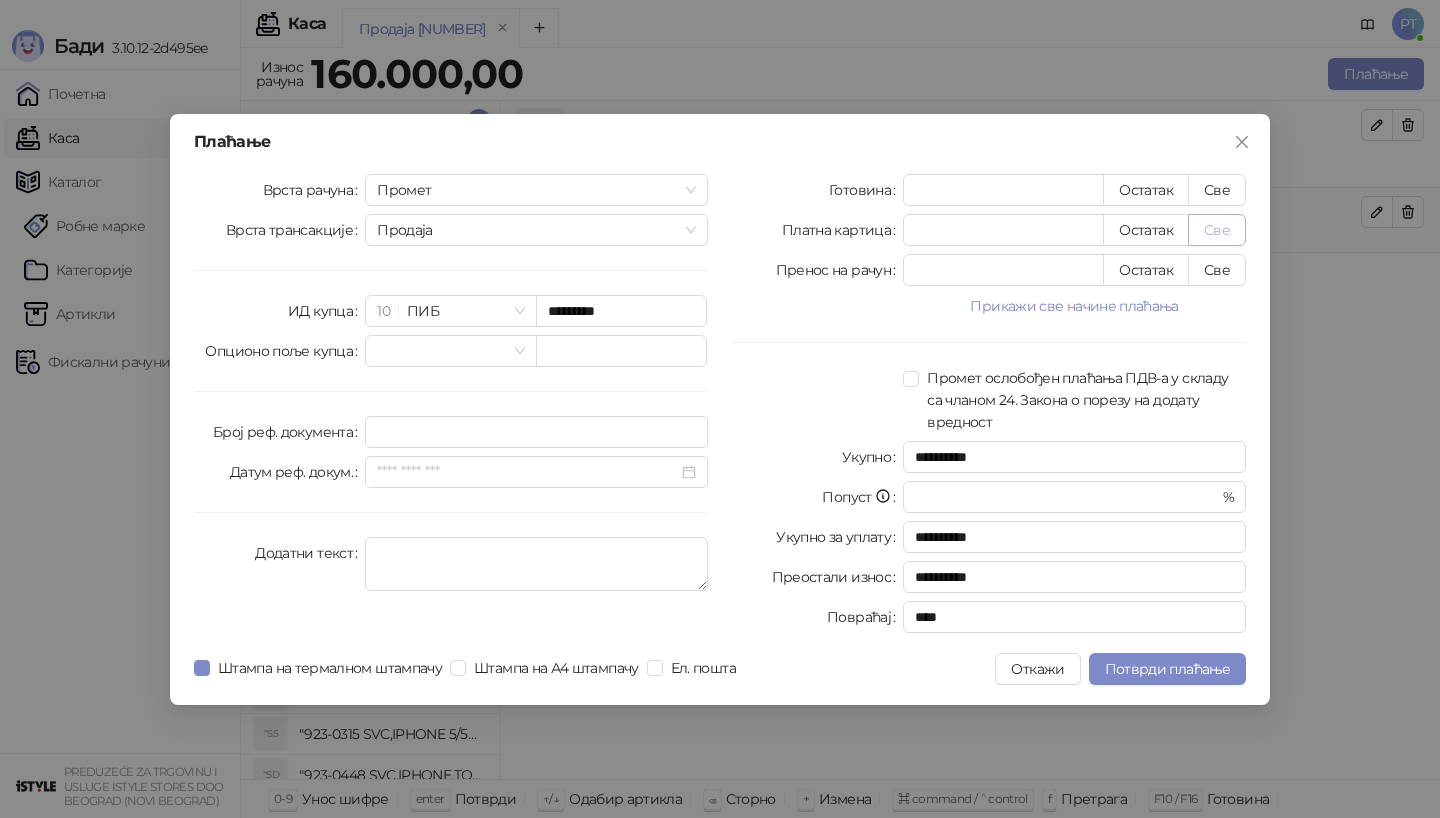 click on "Све" at bounding box center (1217, 230) 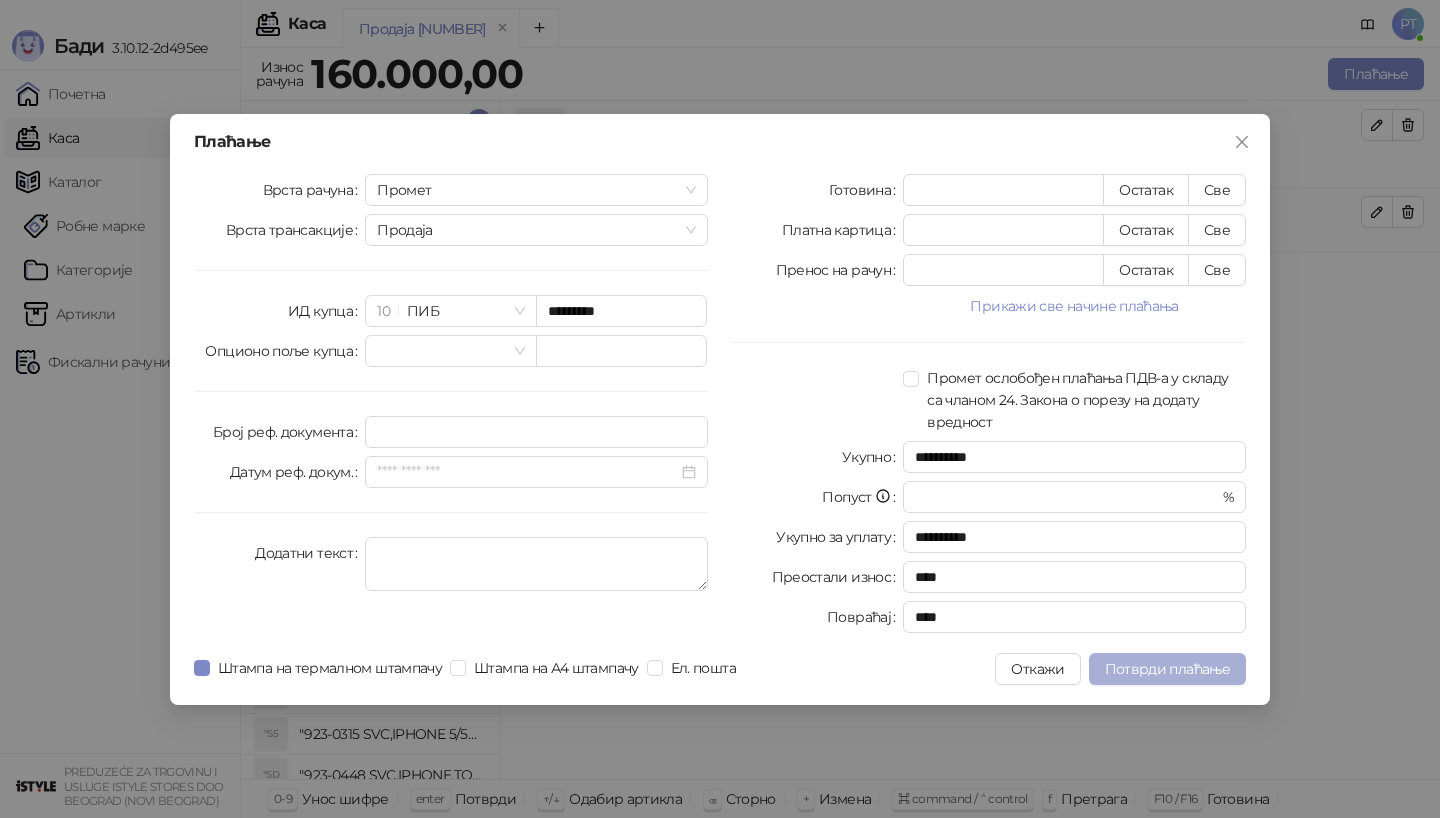 click on "Потврди плаћање" at bounding box center [1167, 669] 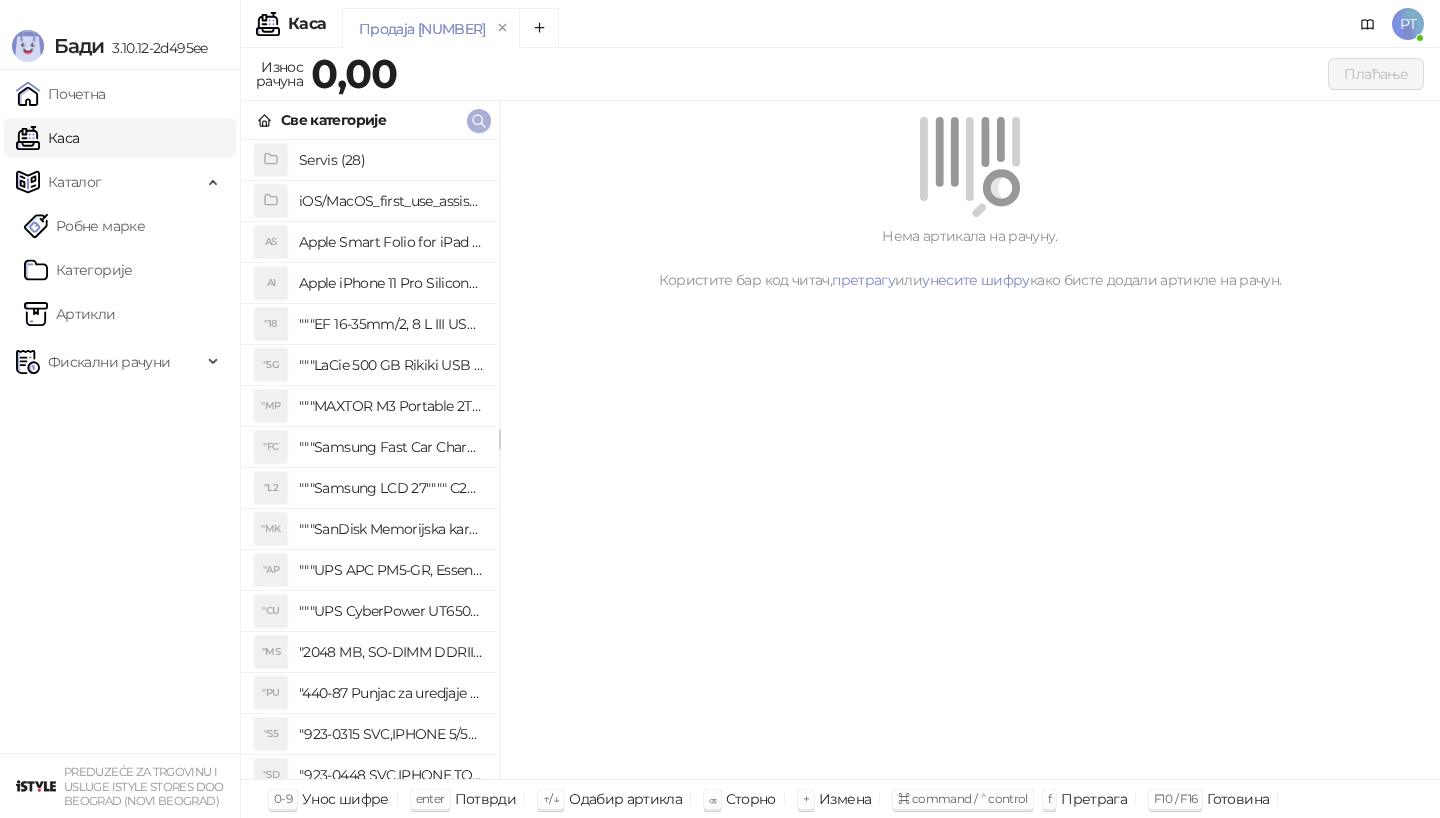 click 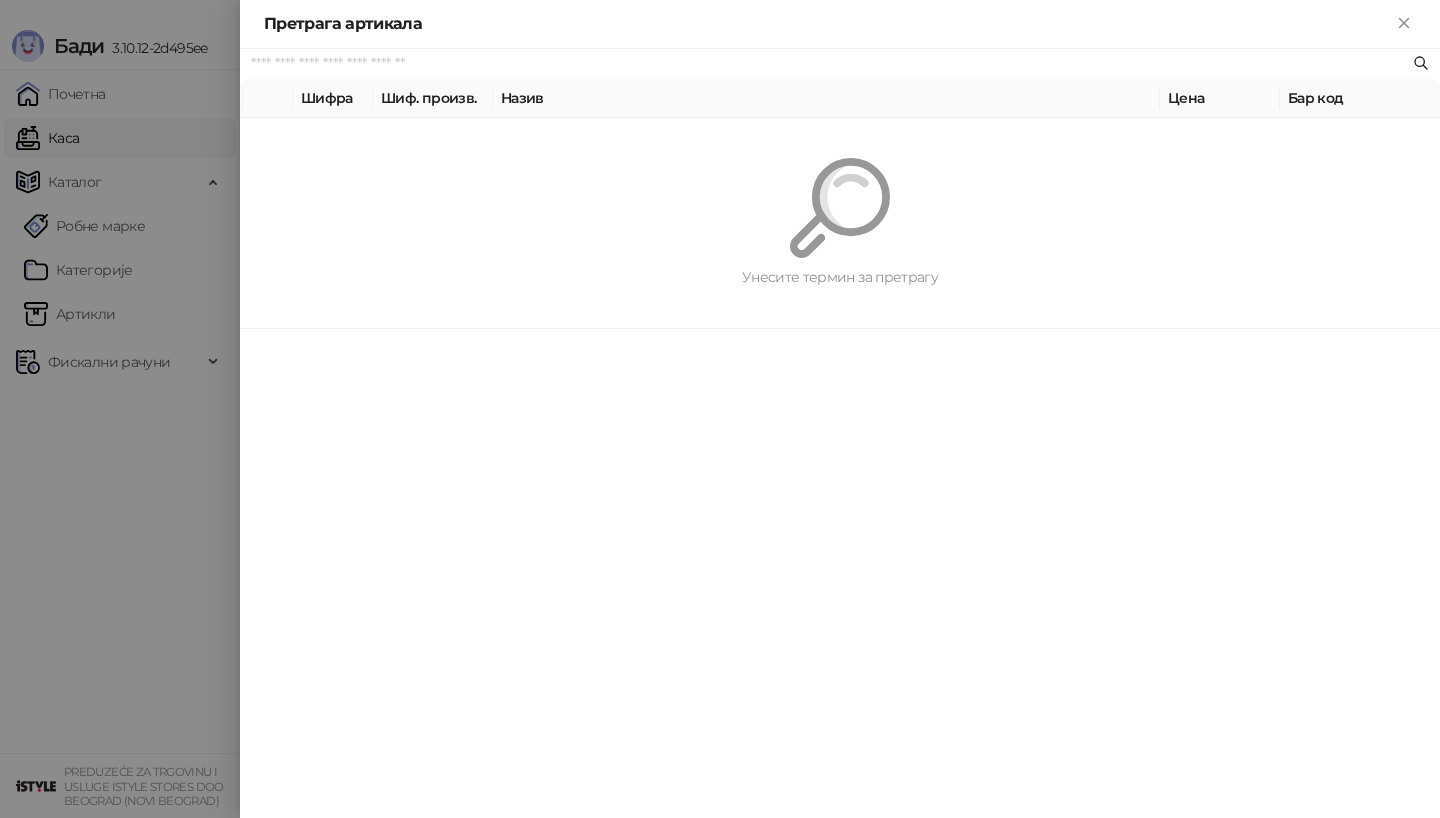 paste on "*********" 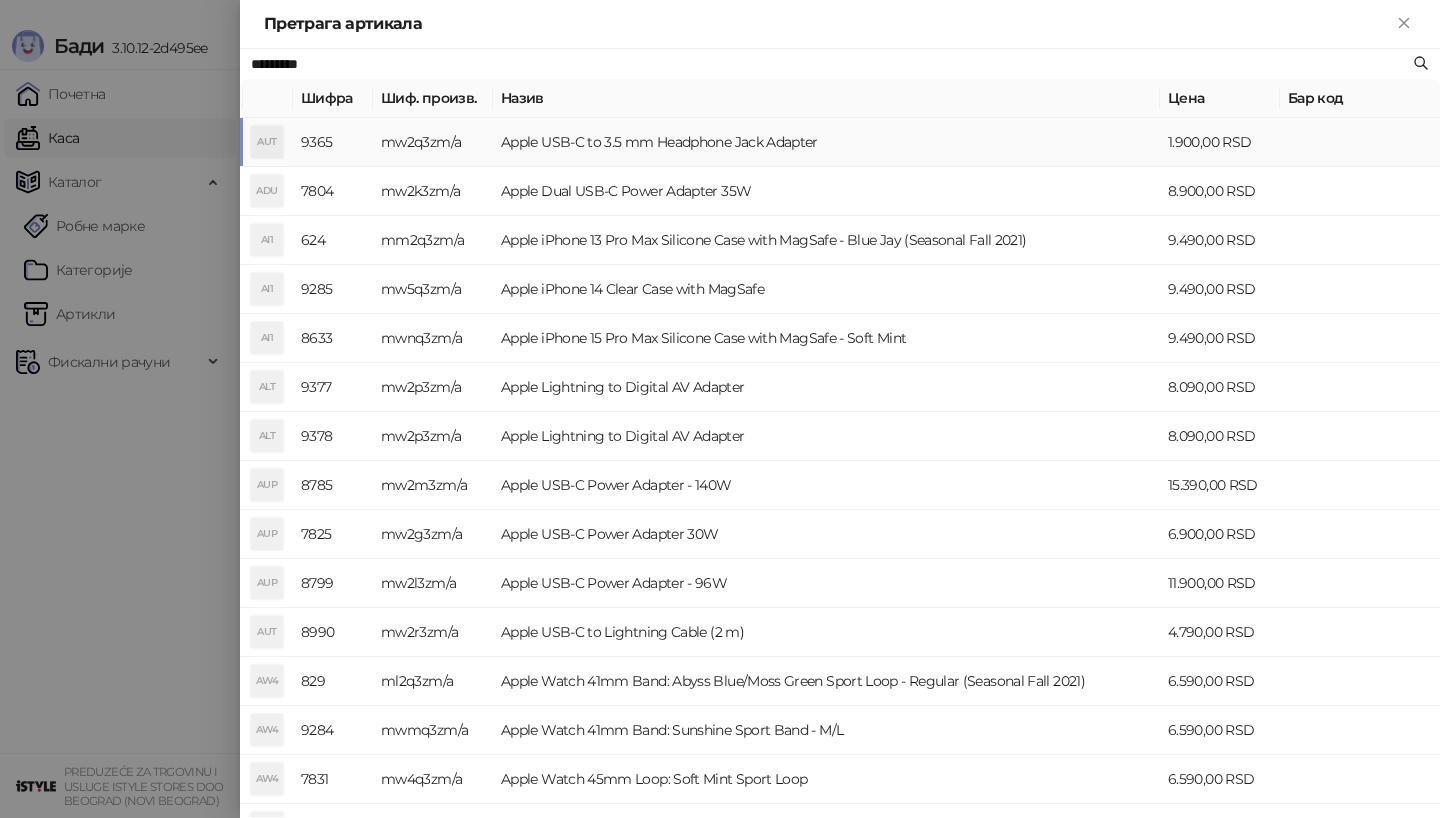click on "AUT" at bounding box center (267, 142) 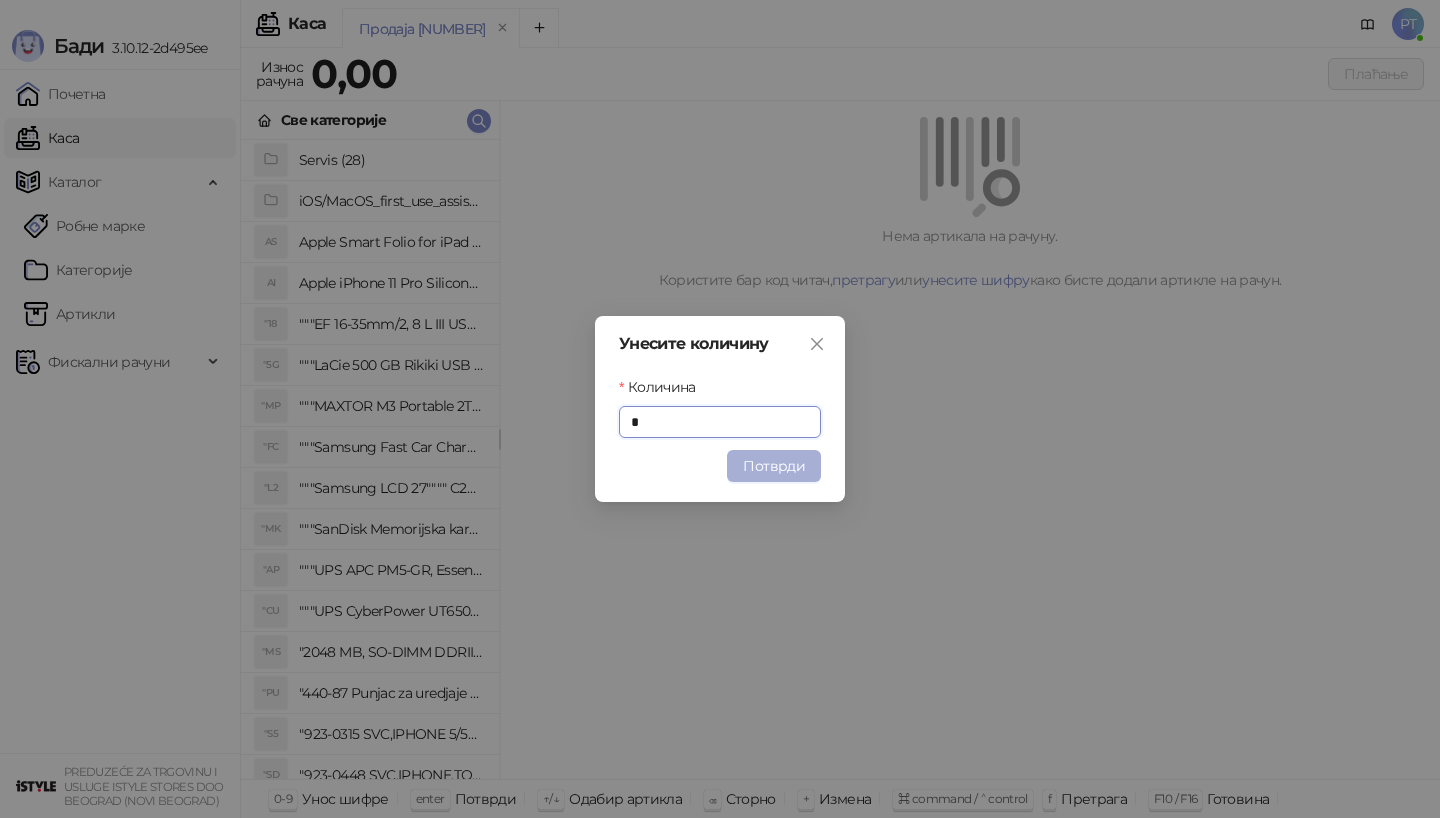 click on "Потврди" at bounding box center (774, 466) 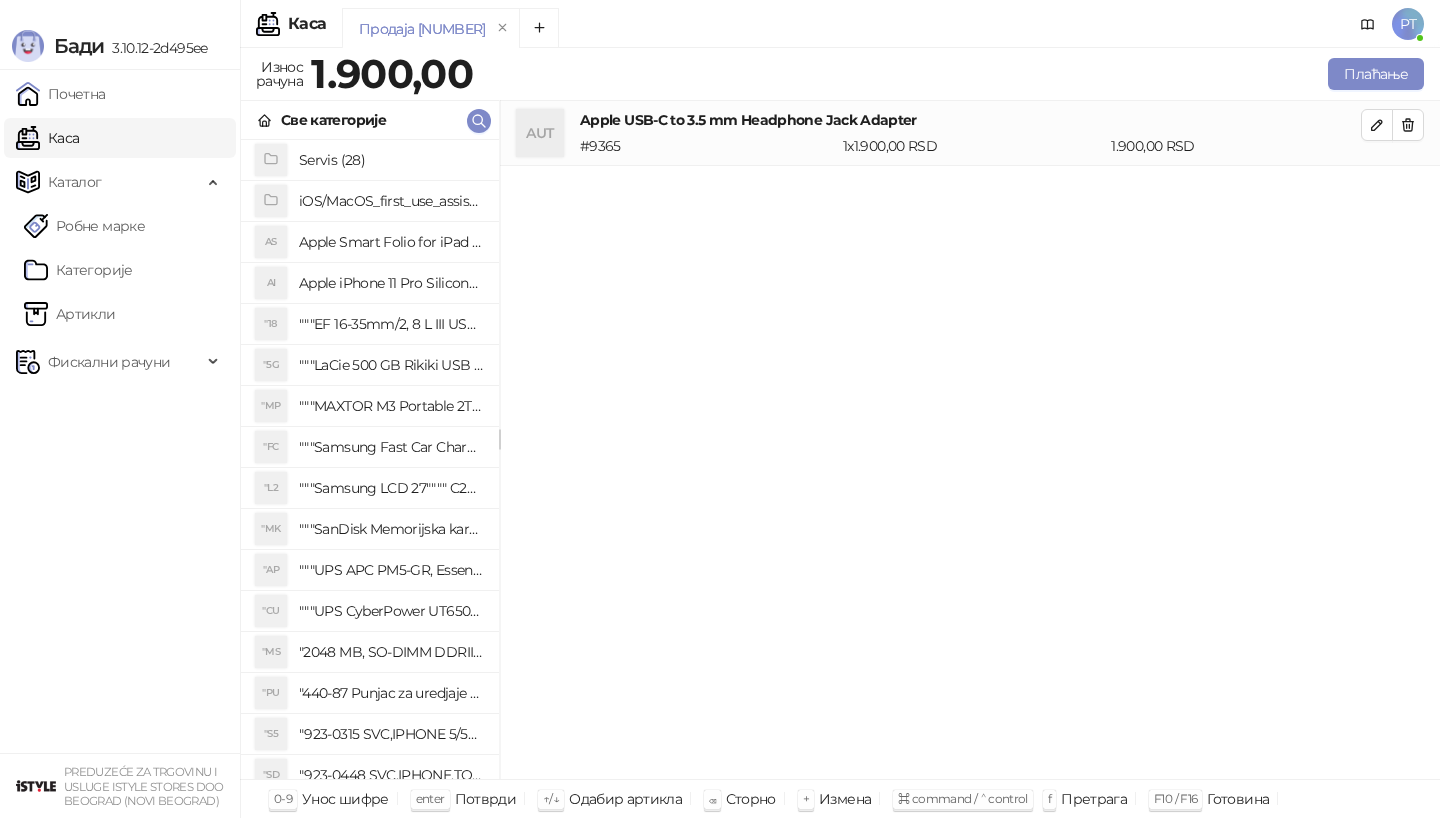 click on "Све категорије" at bounding box center (370, 120) 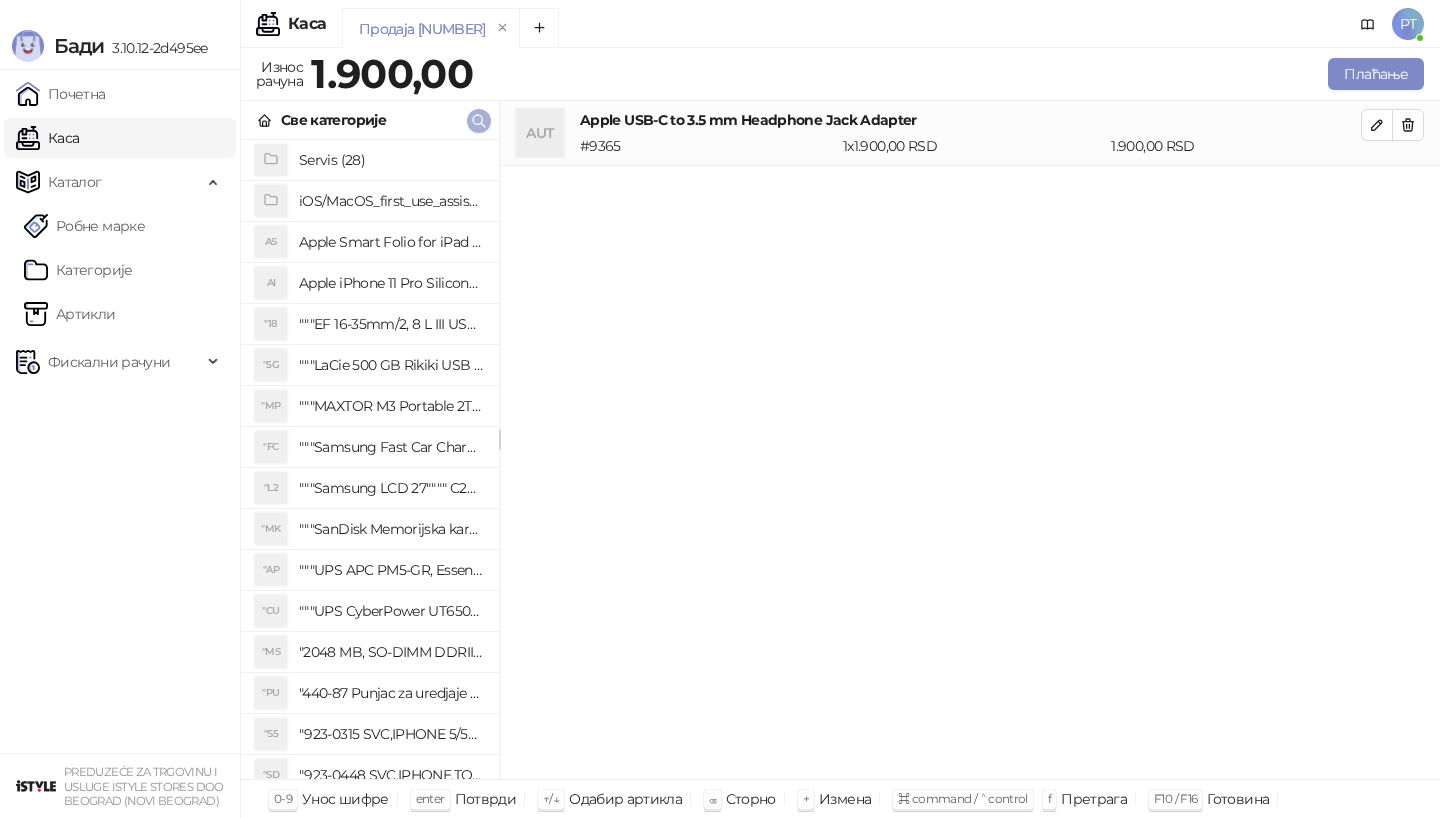 click 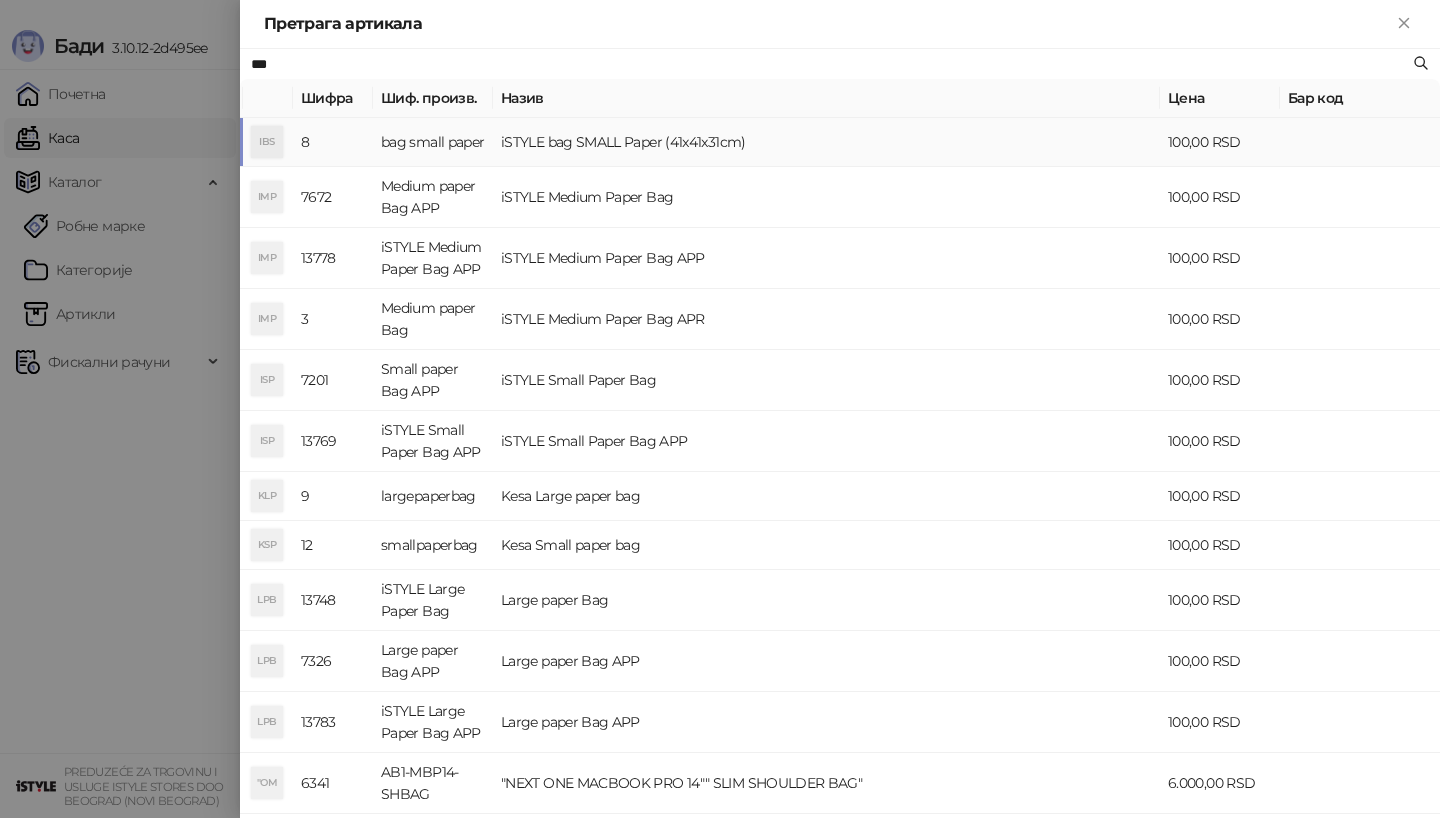 type on "***" 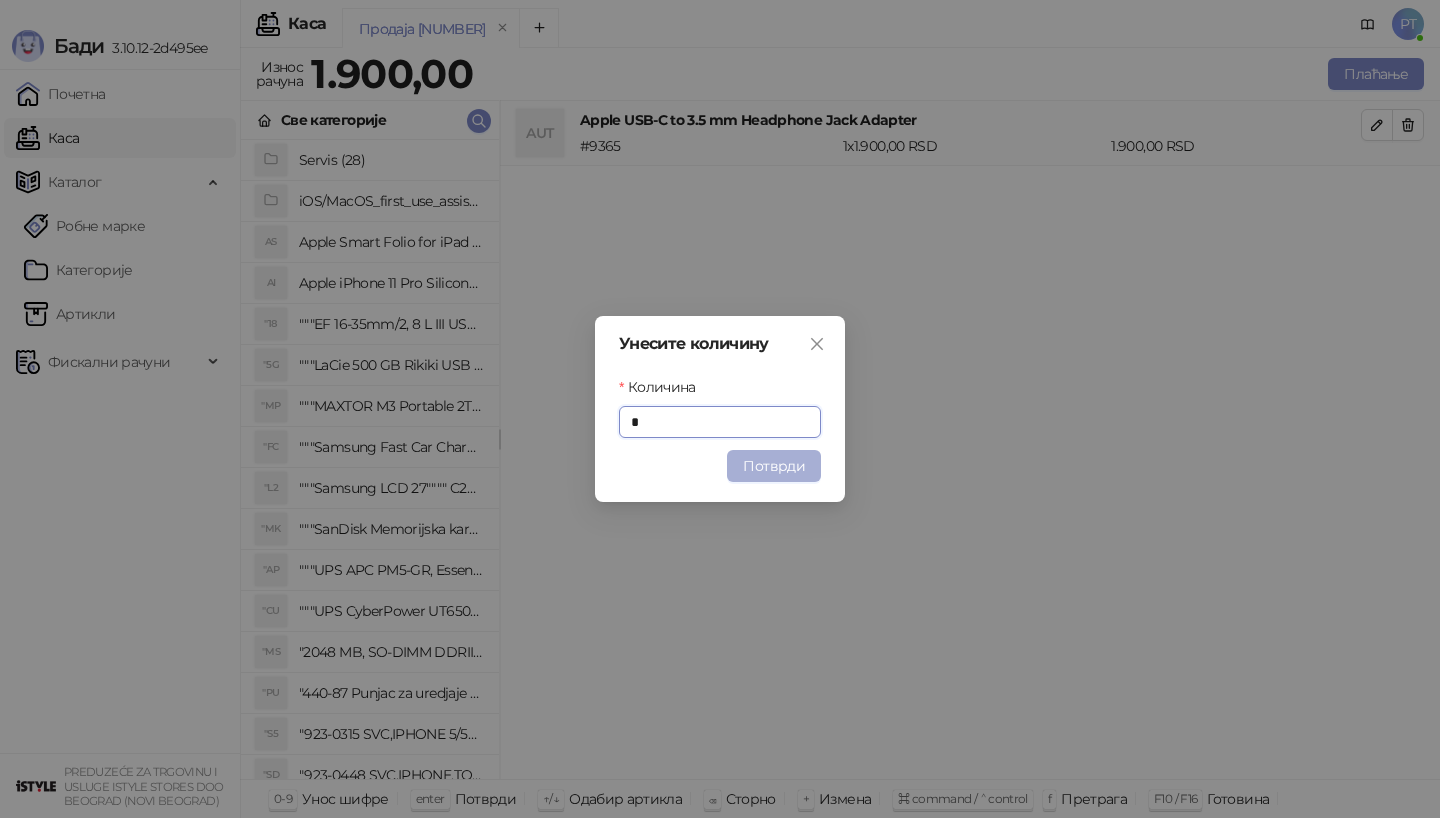 click on "Потврди" at bounding box center (774, 466) 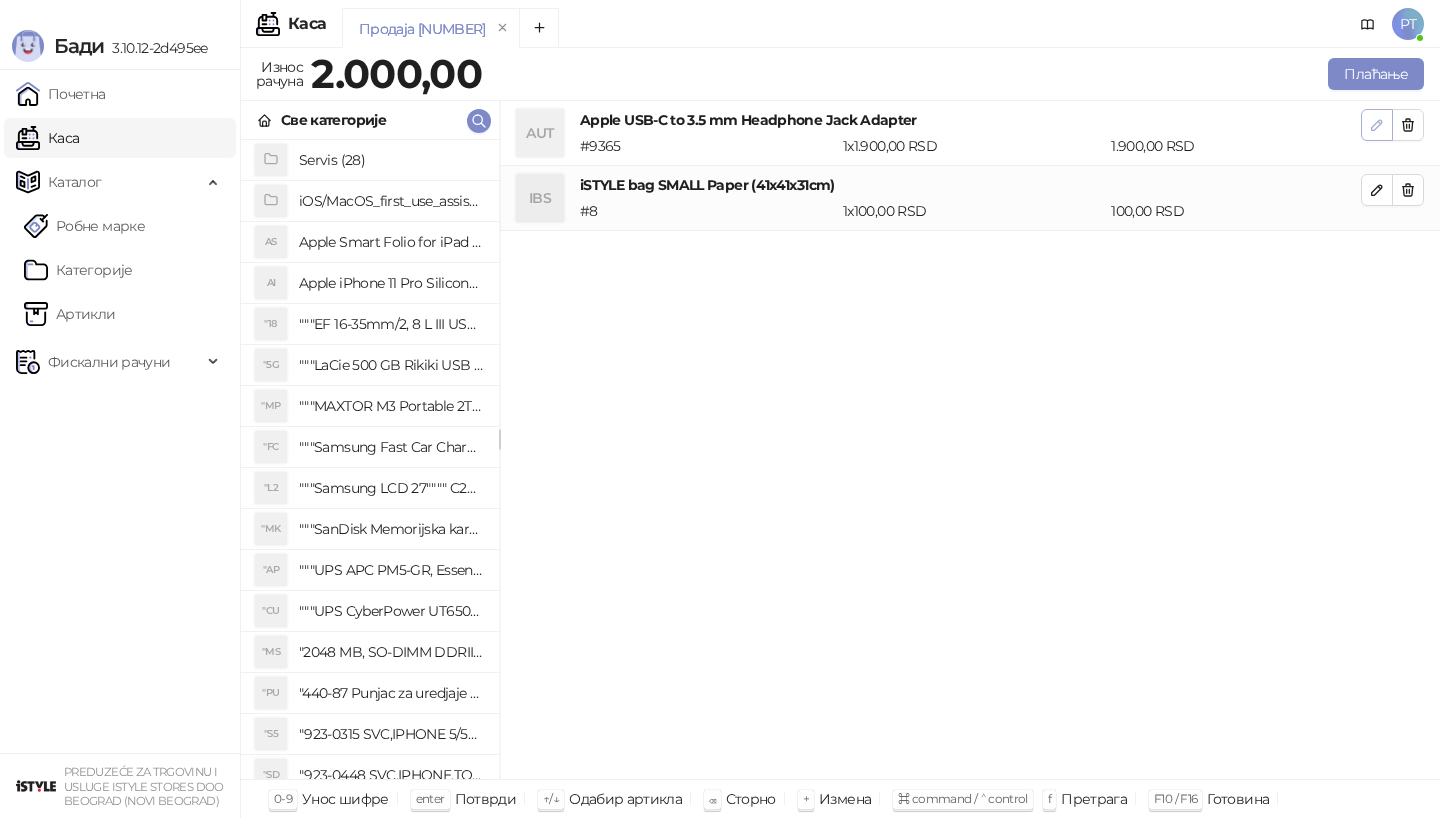 click 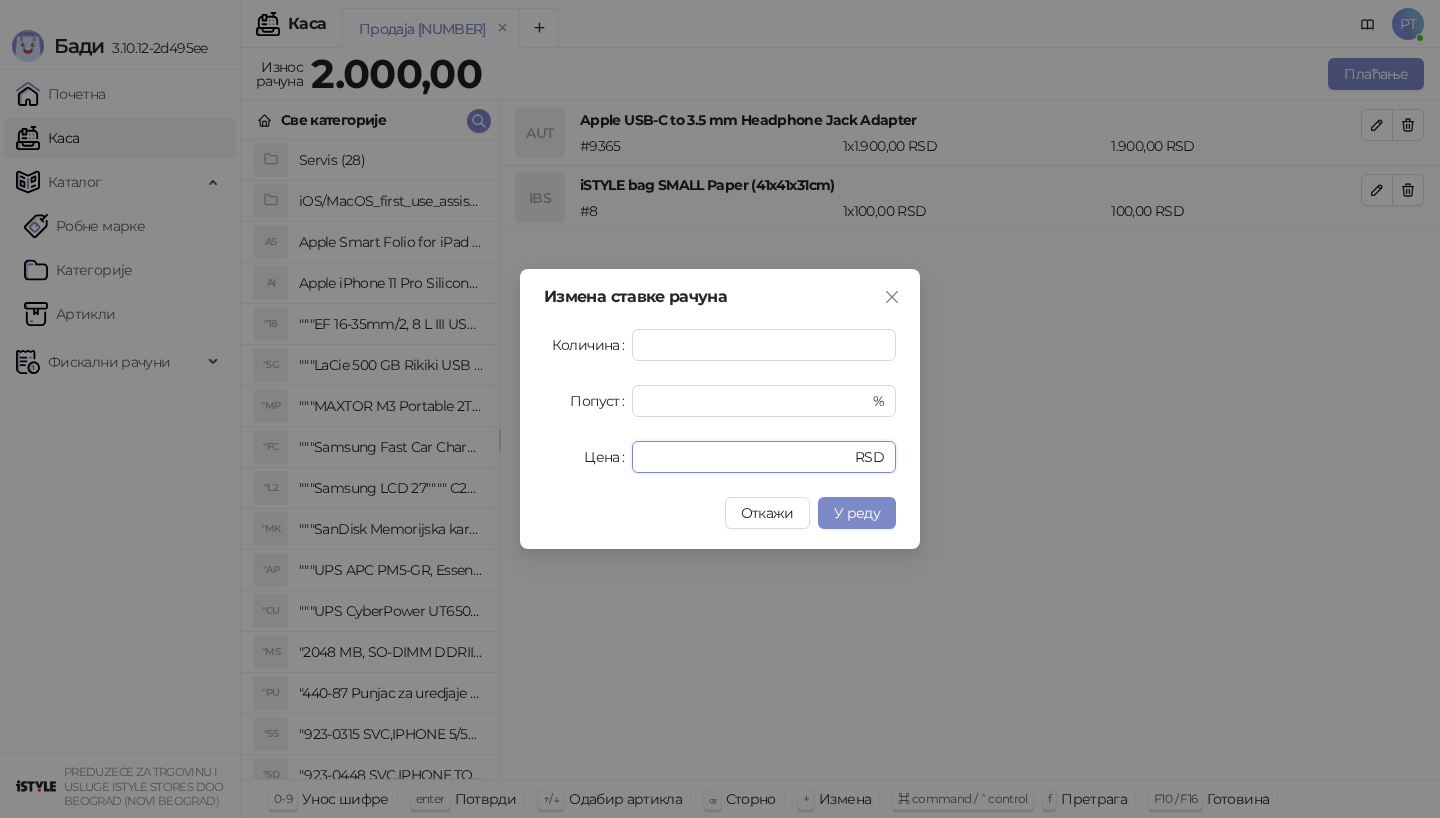 drag, startPoint x: 697, startPoint y: 453, endPoint x: 572, endPoint y: 453, distance: 125 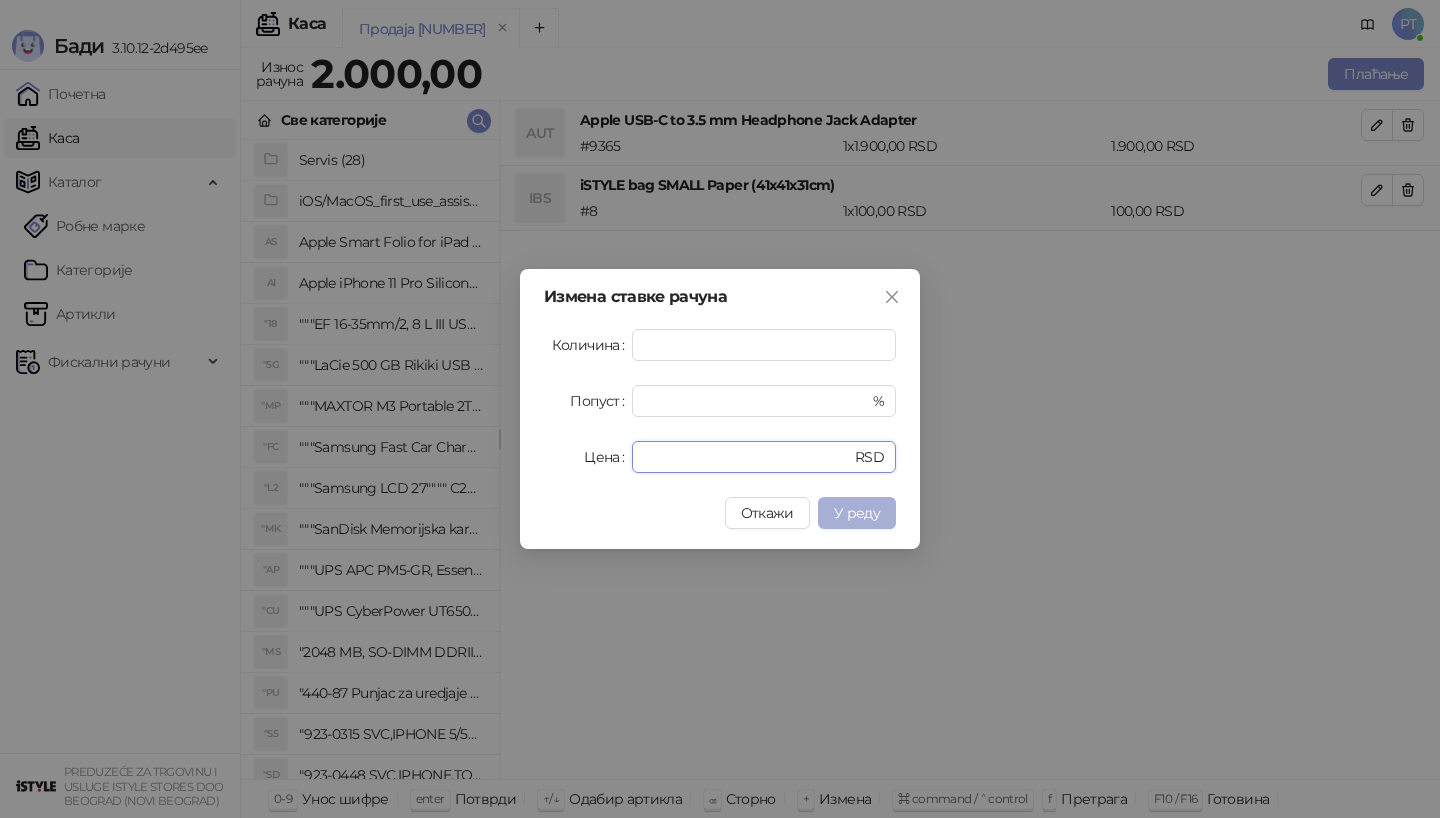 type on "****" 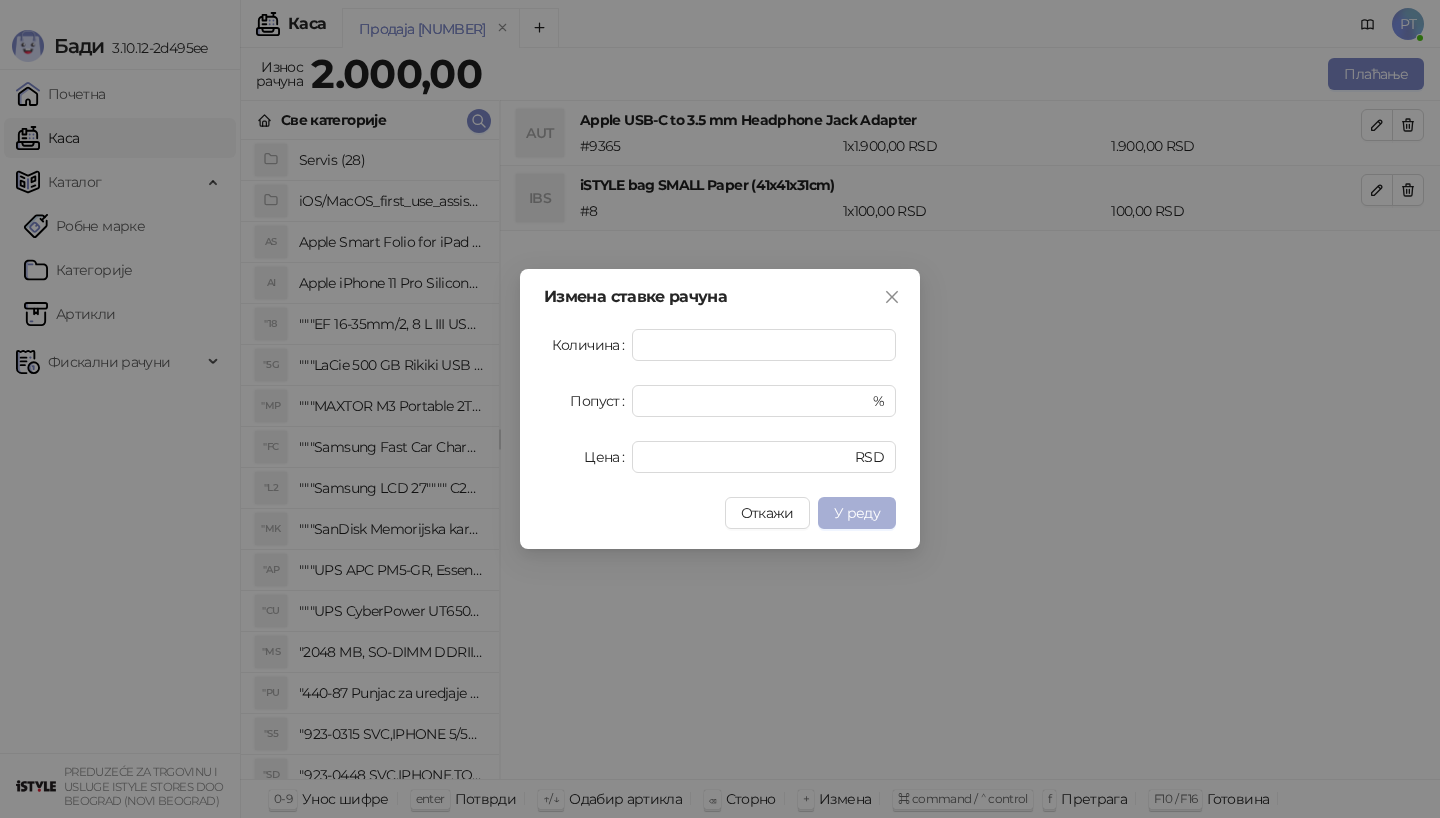 click on "У реду" at bounding box center [857, 513] 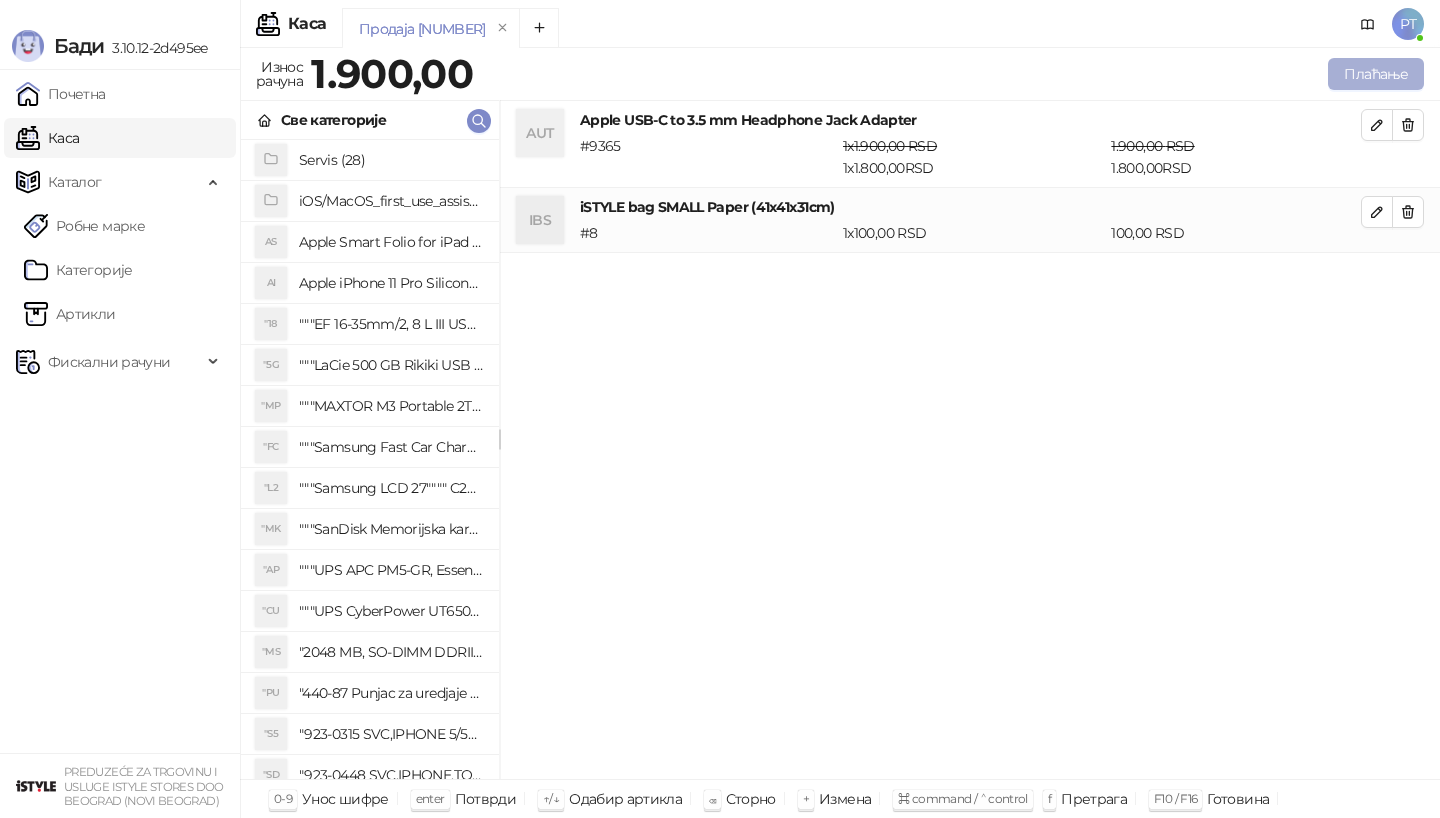 click on "Плаћање" at bounding box center (1376, 74) 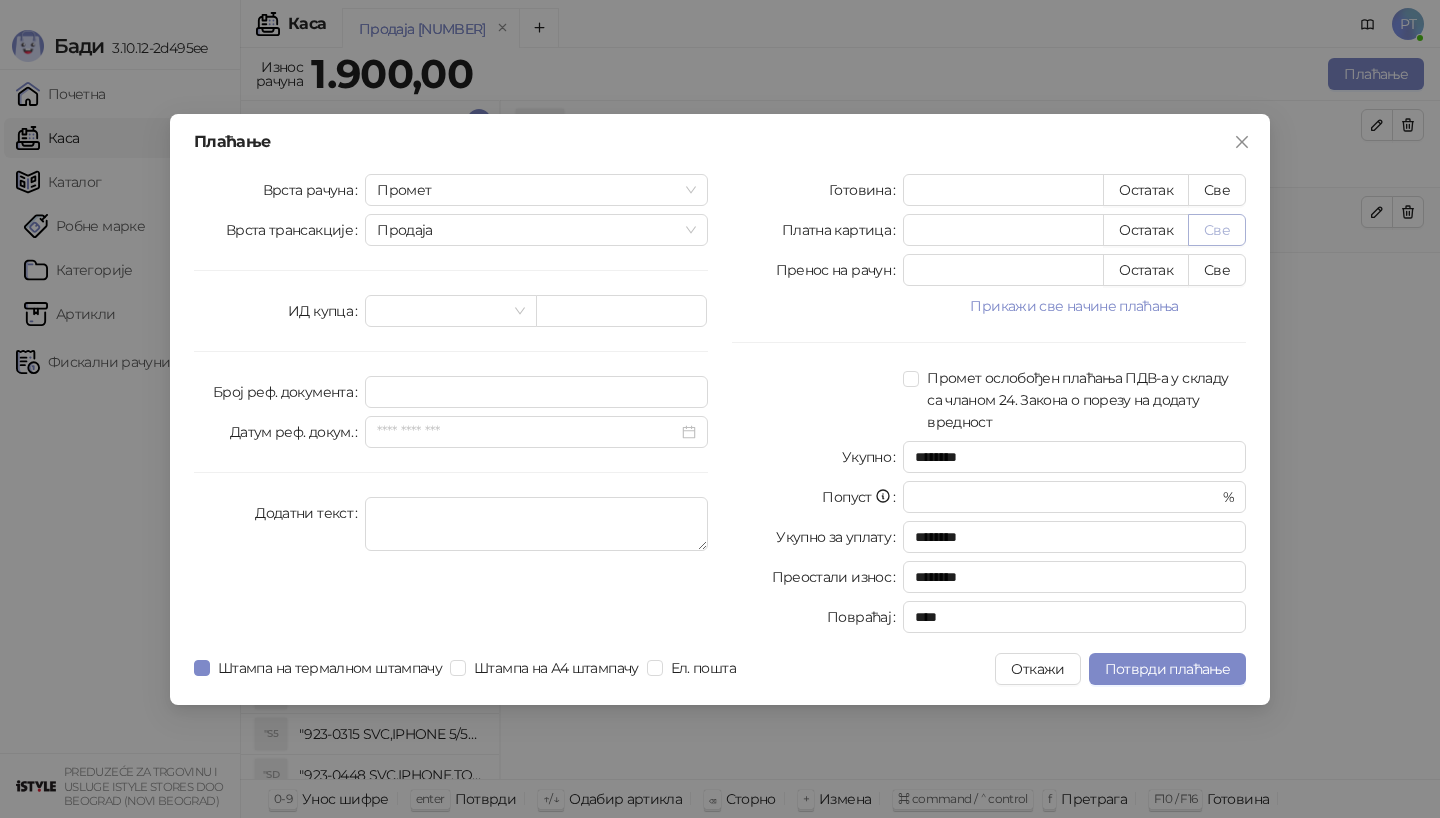 click on "Све" at bounding box center [1217, 230] 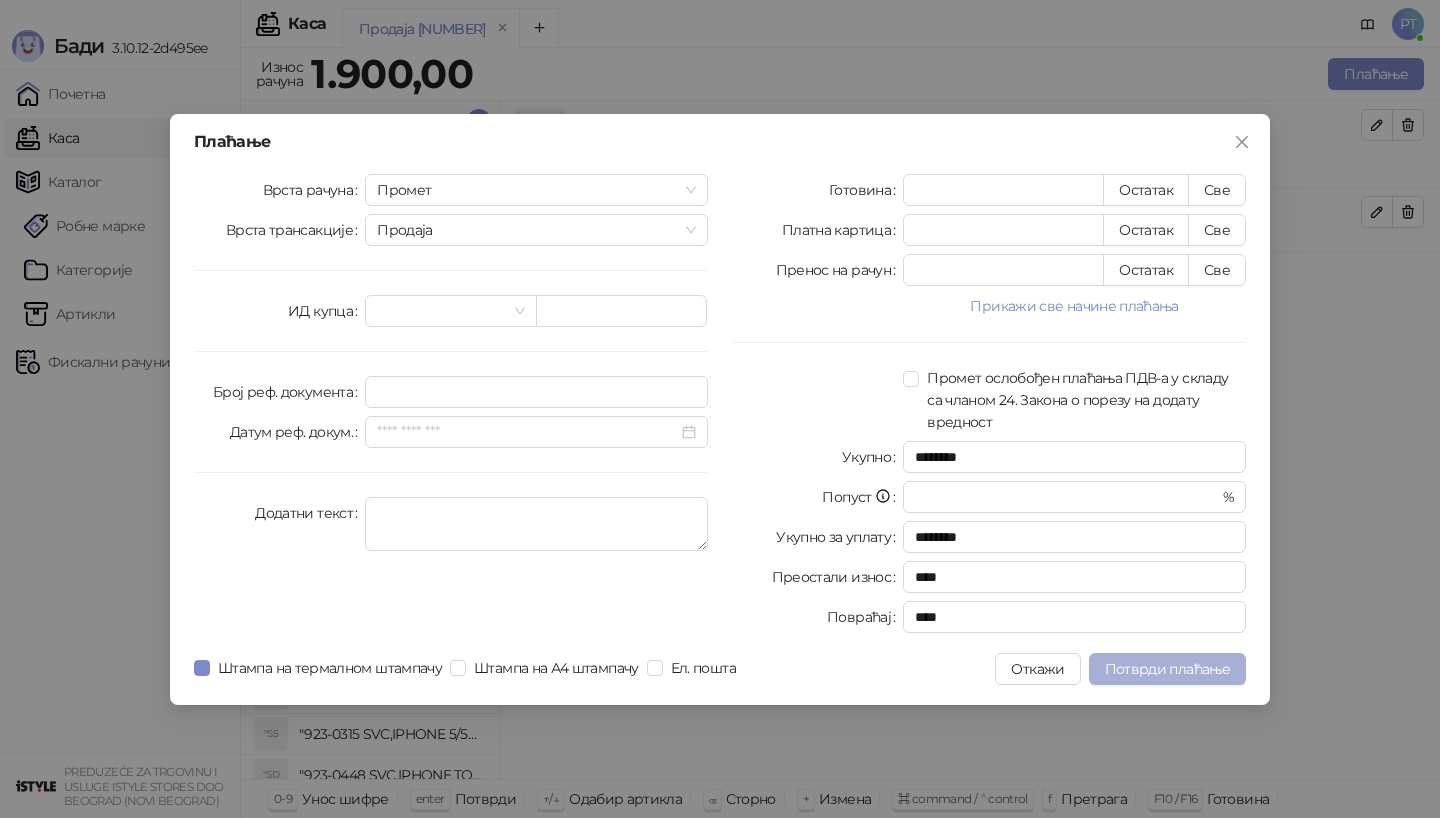 click on "Потврди плаћање" at bounding box center (1167, 669) 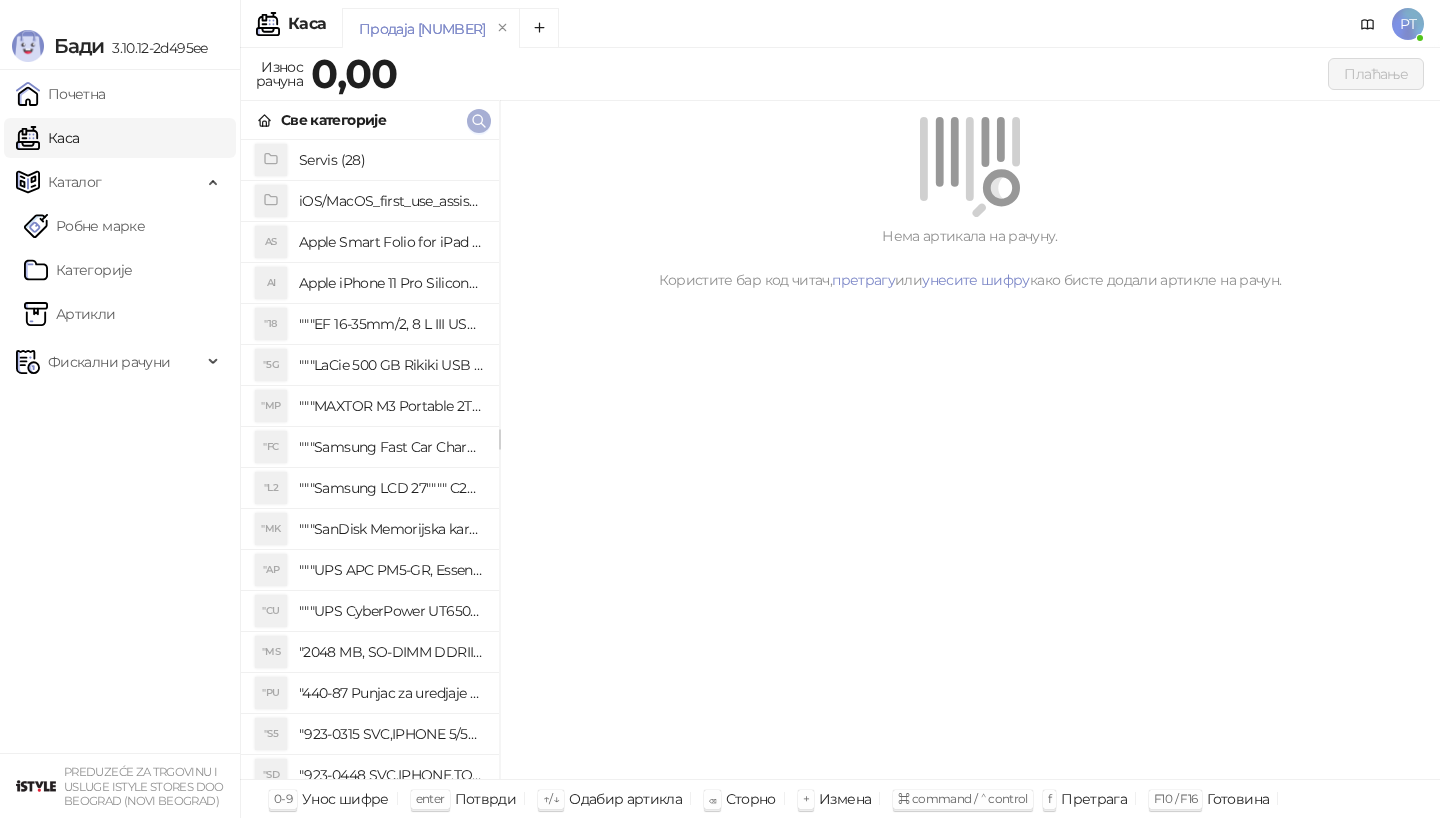 click 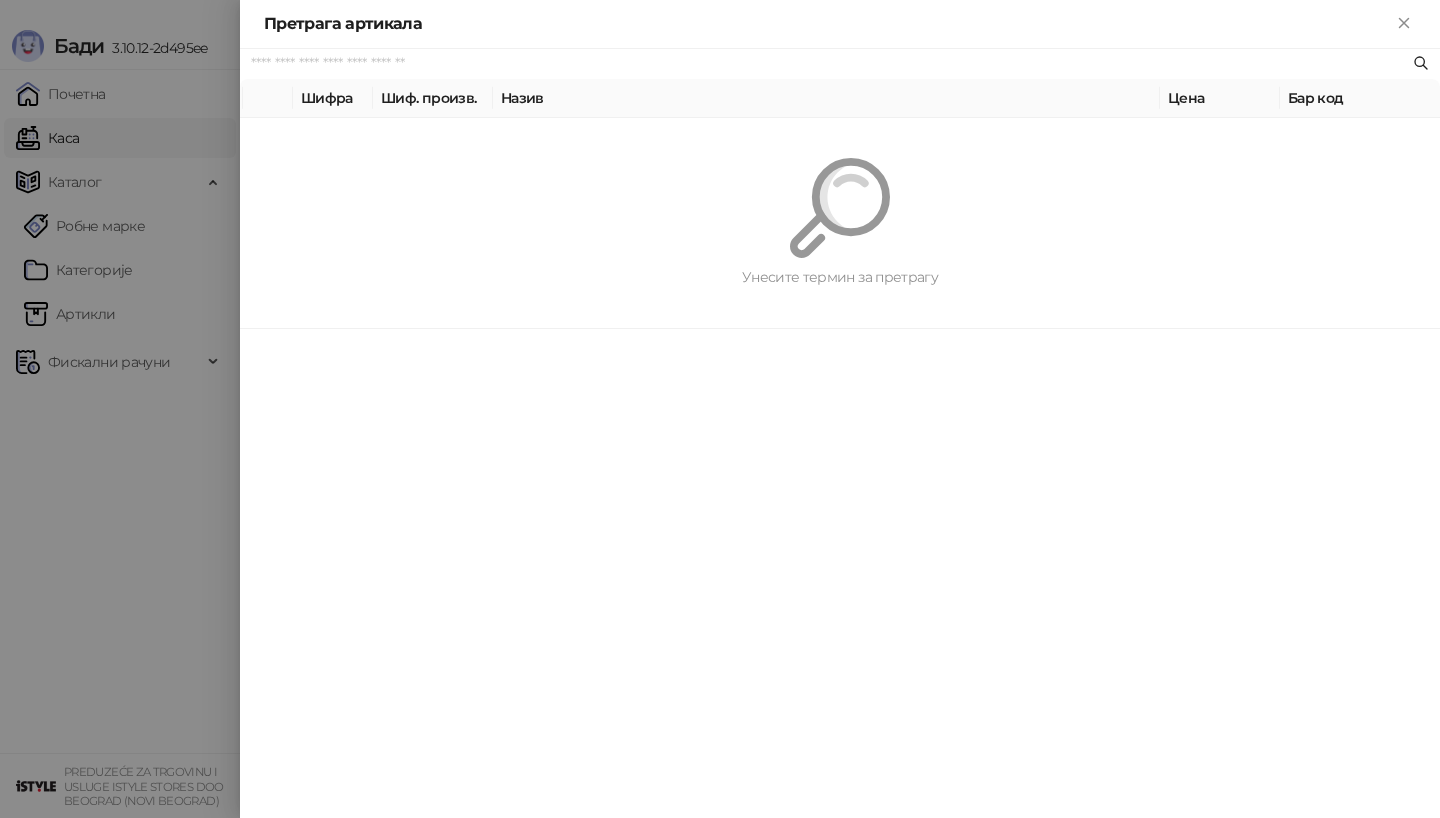 paste on "**********" 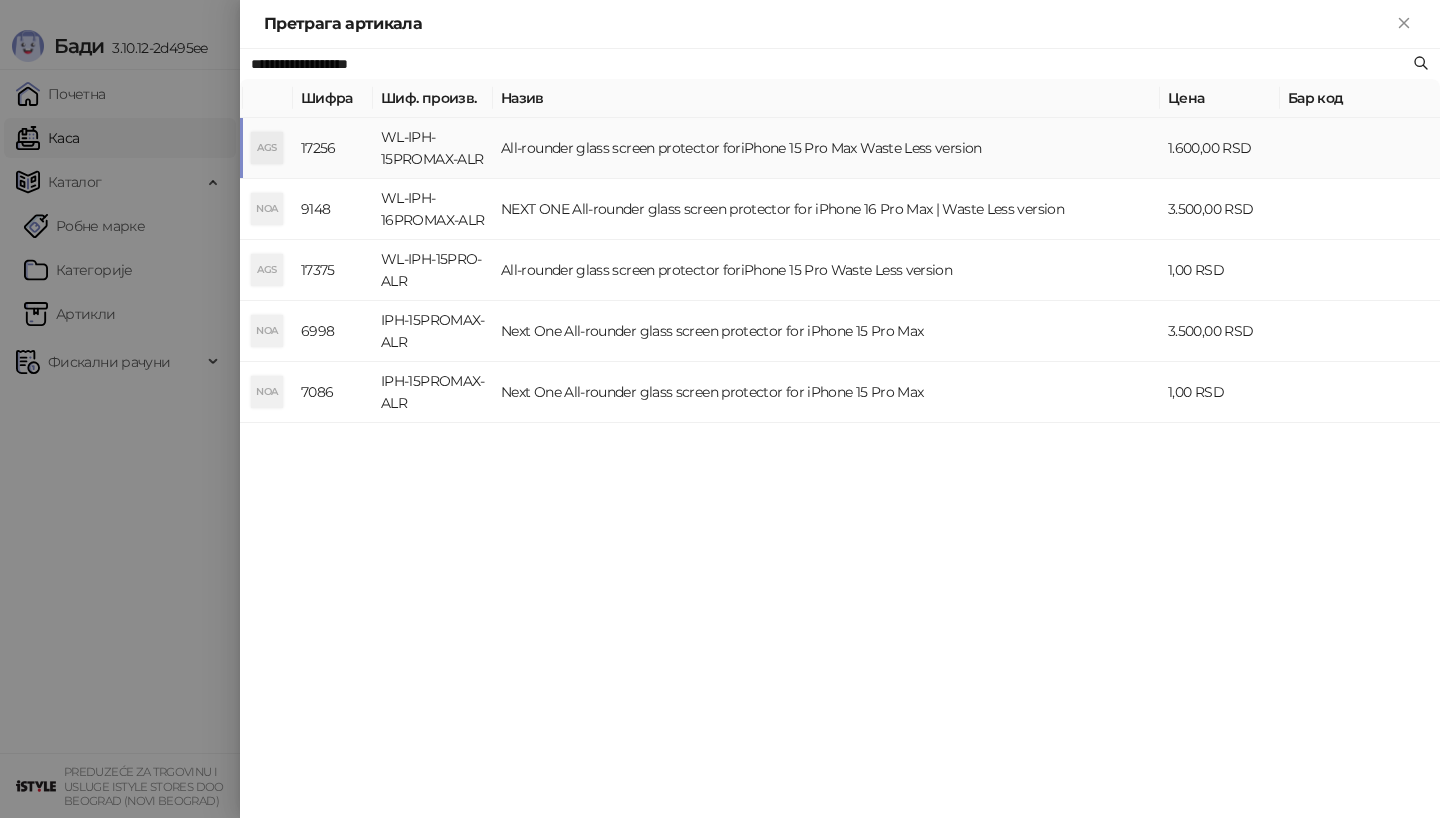 click on "AGS" at bounding box center [267, 148] 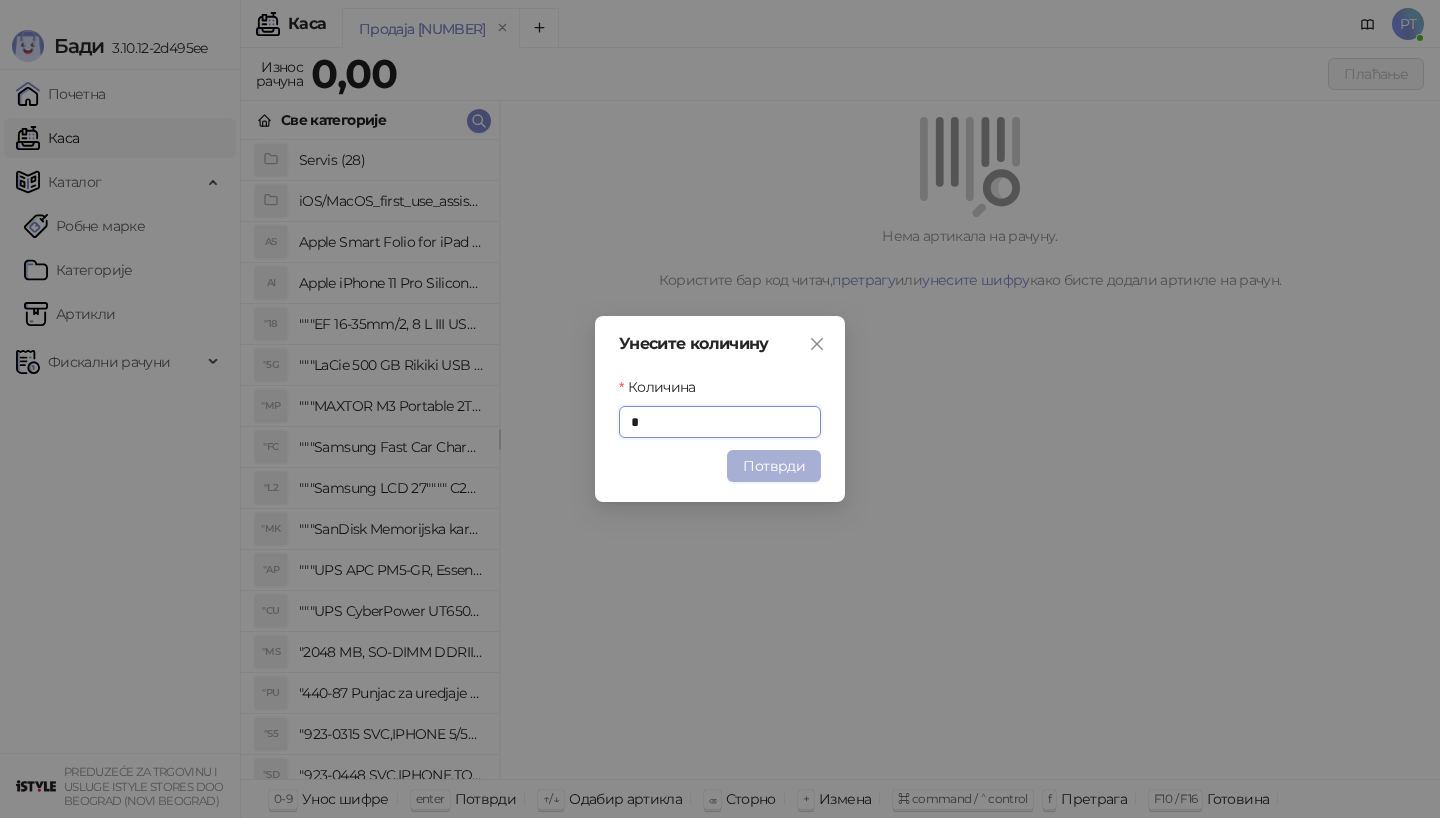 click on "Потврди" at bounding box center [774, 466] 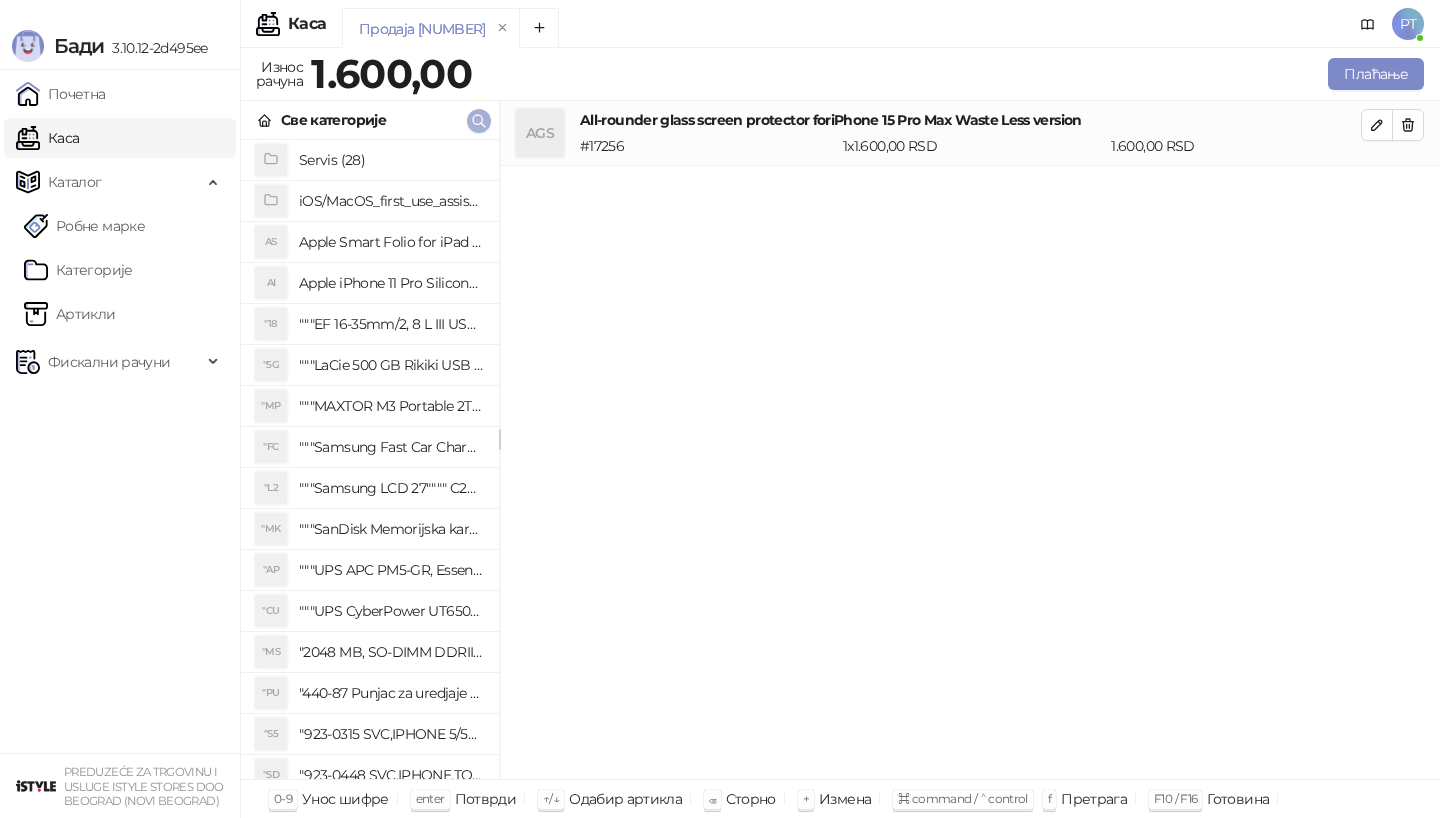 click 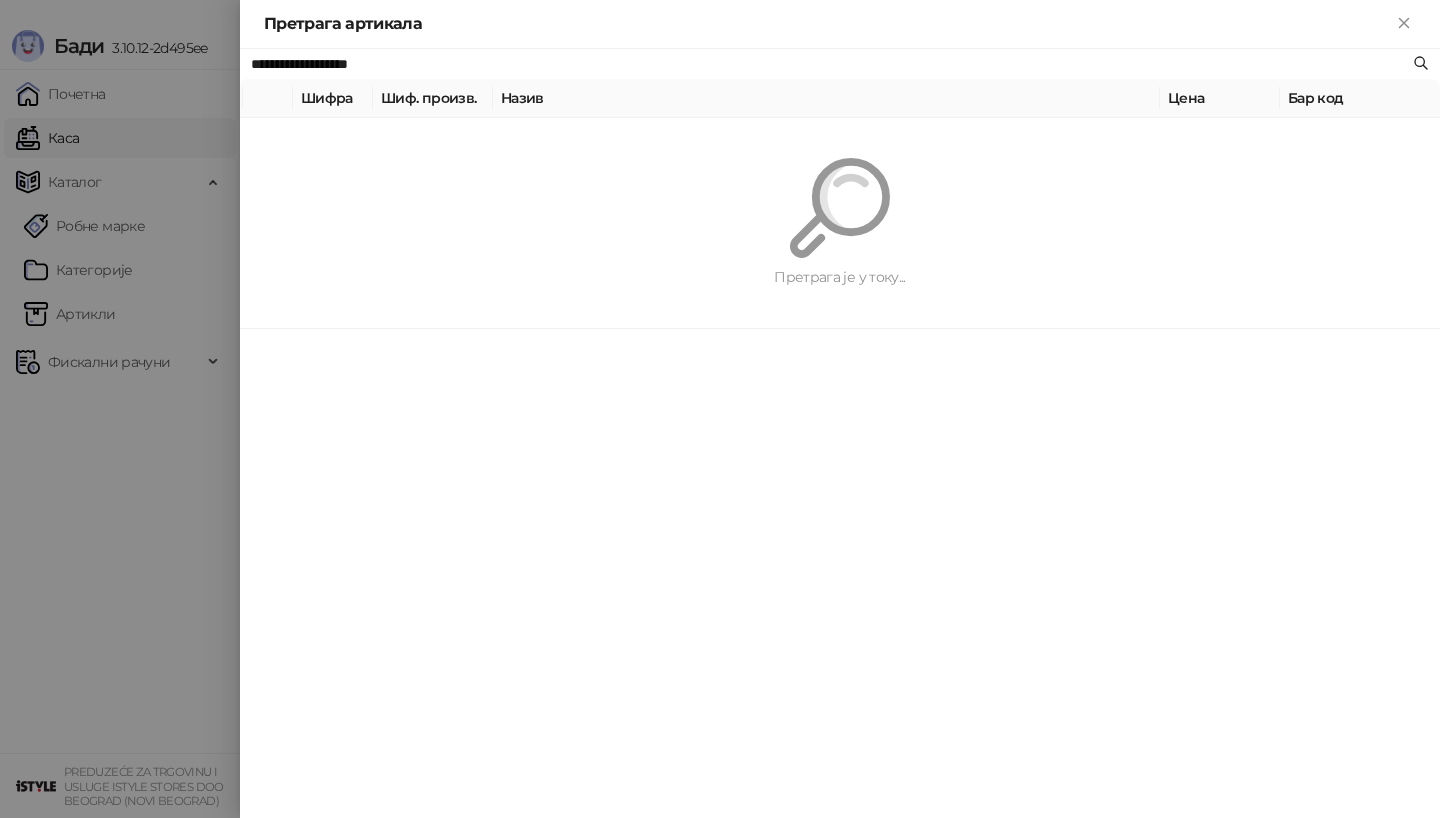 paste on "******" 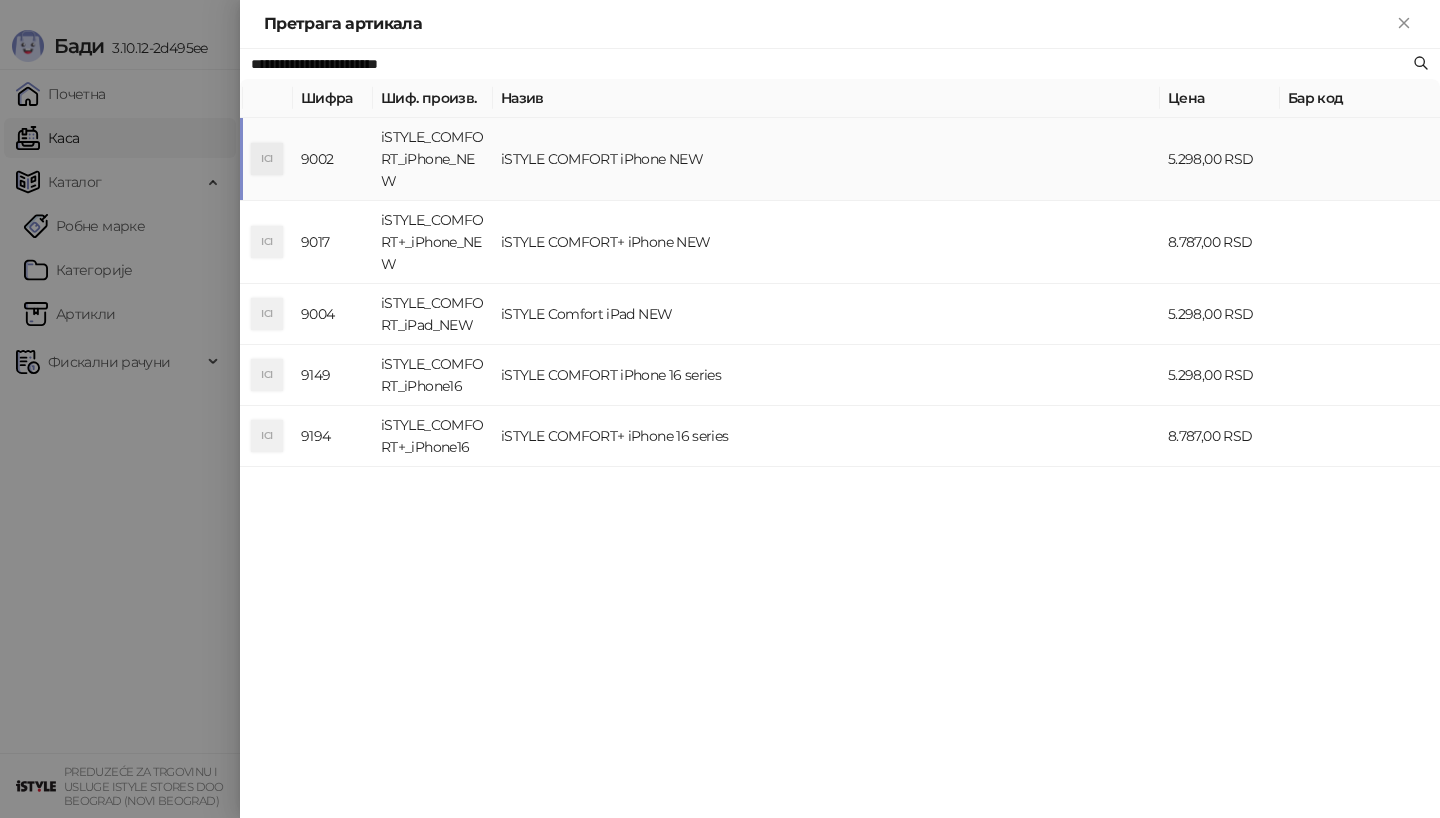 type on "**********" 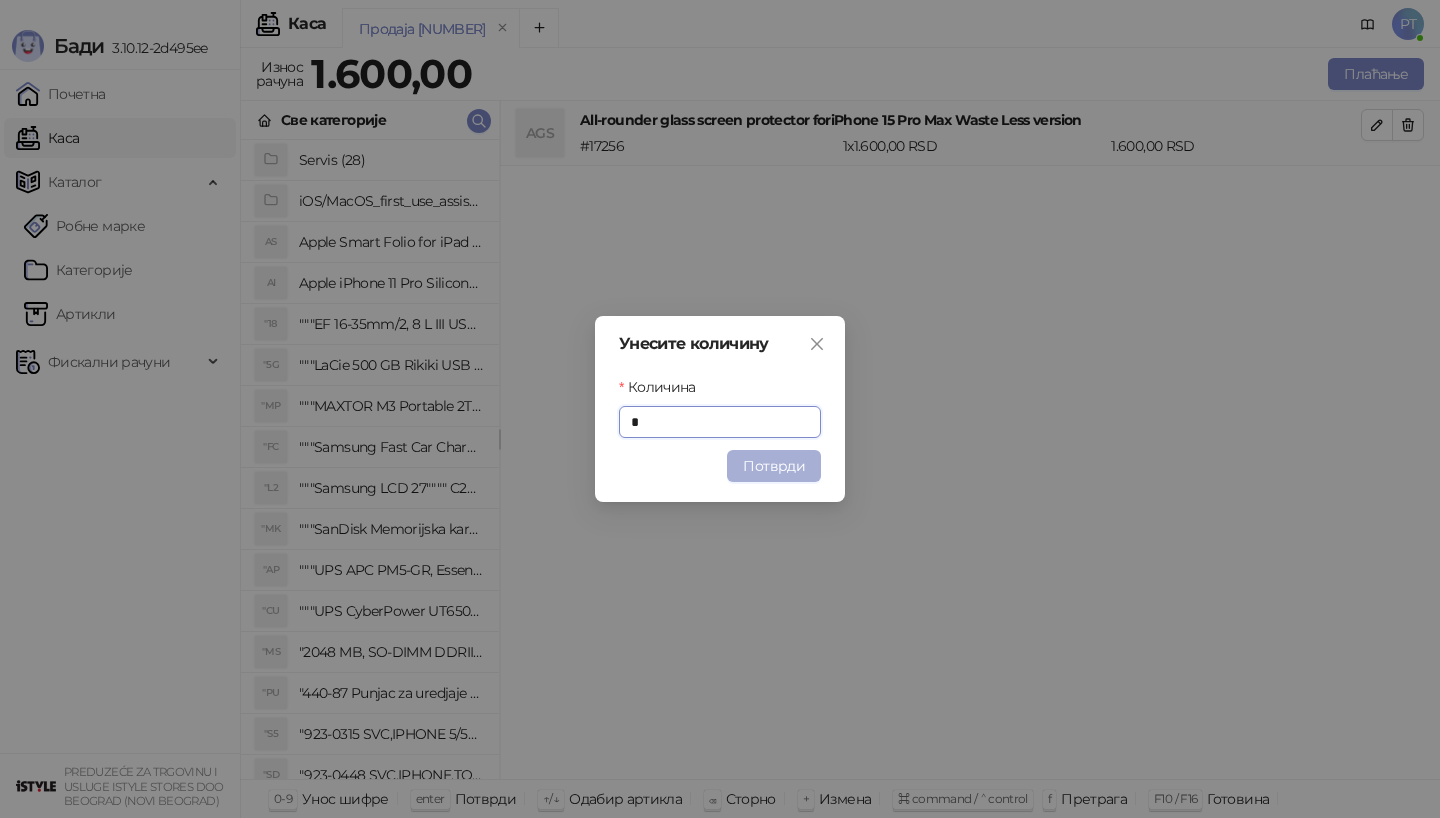 click on "Потврди" at bounding box center [774, 466] 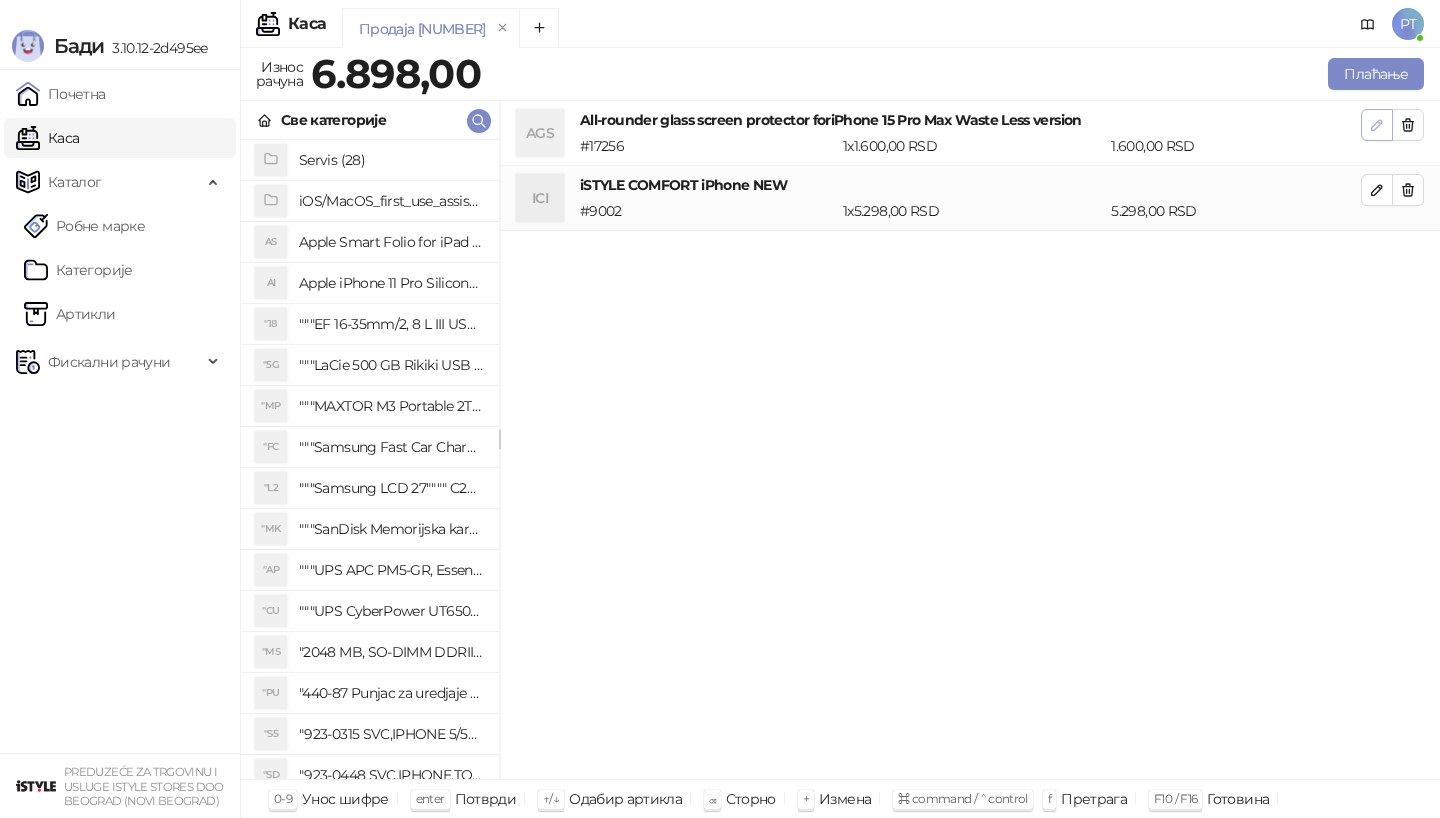 click 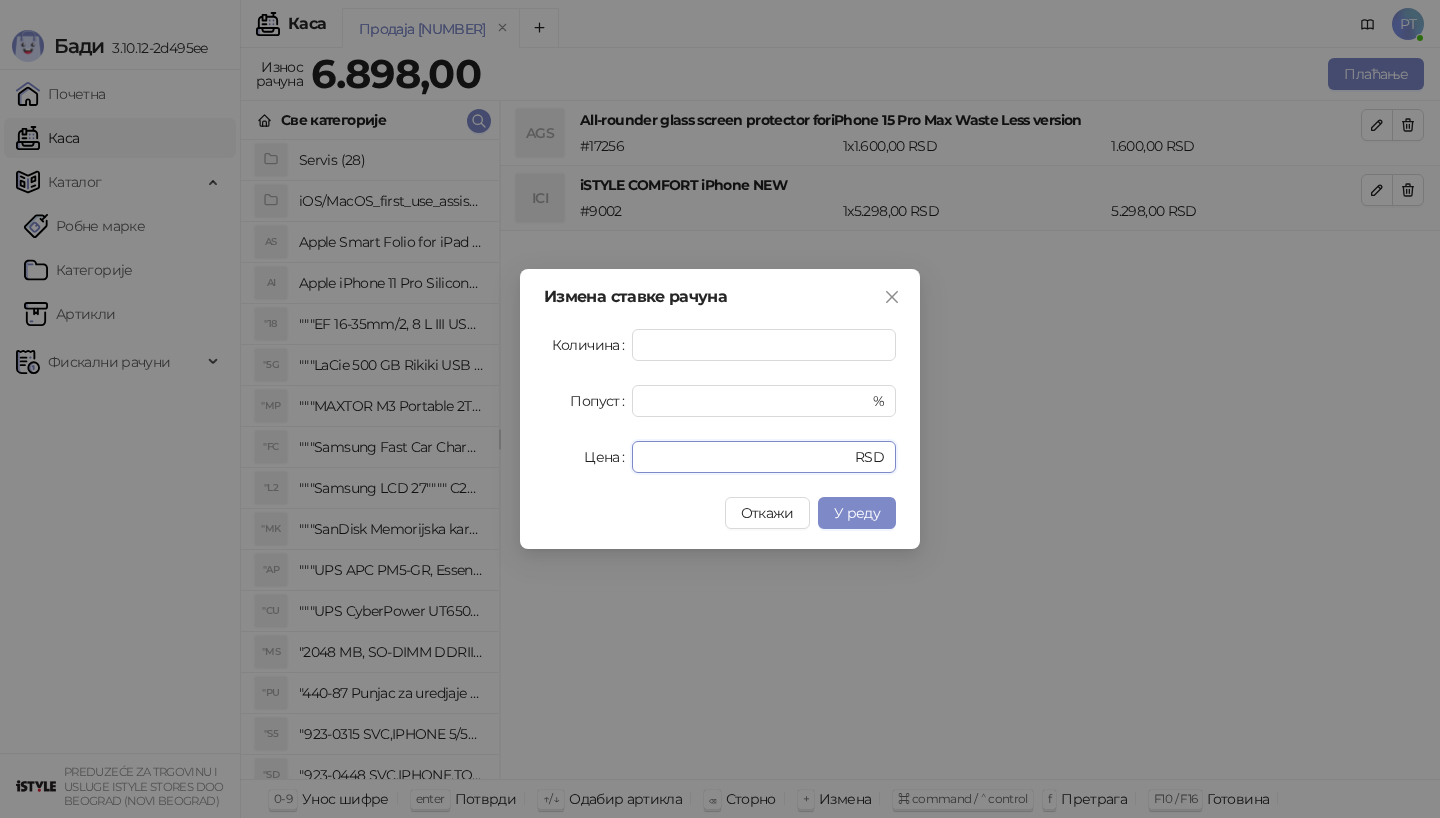 drag, startPoint x: 693, startPoint y: 456, endPoint x: 533, endPoint y: 456, distance: 160 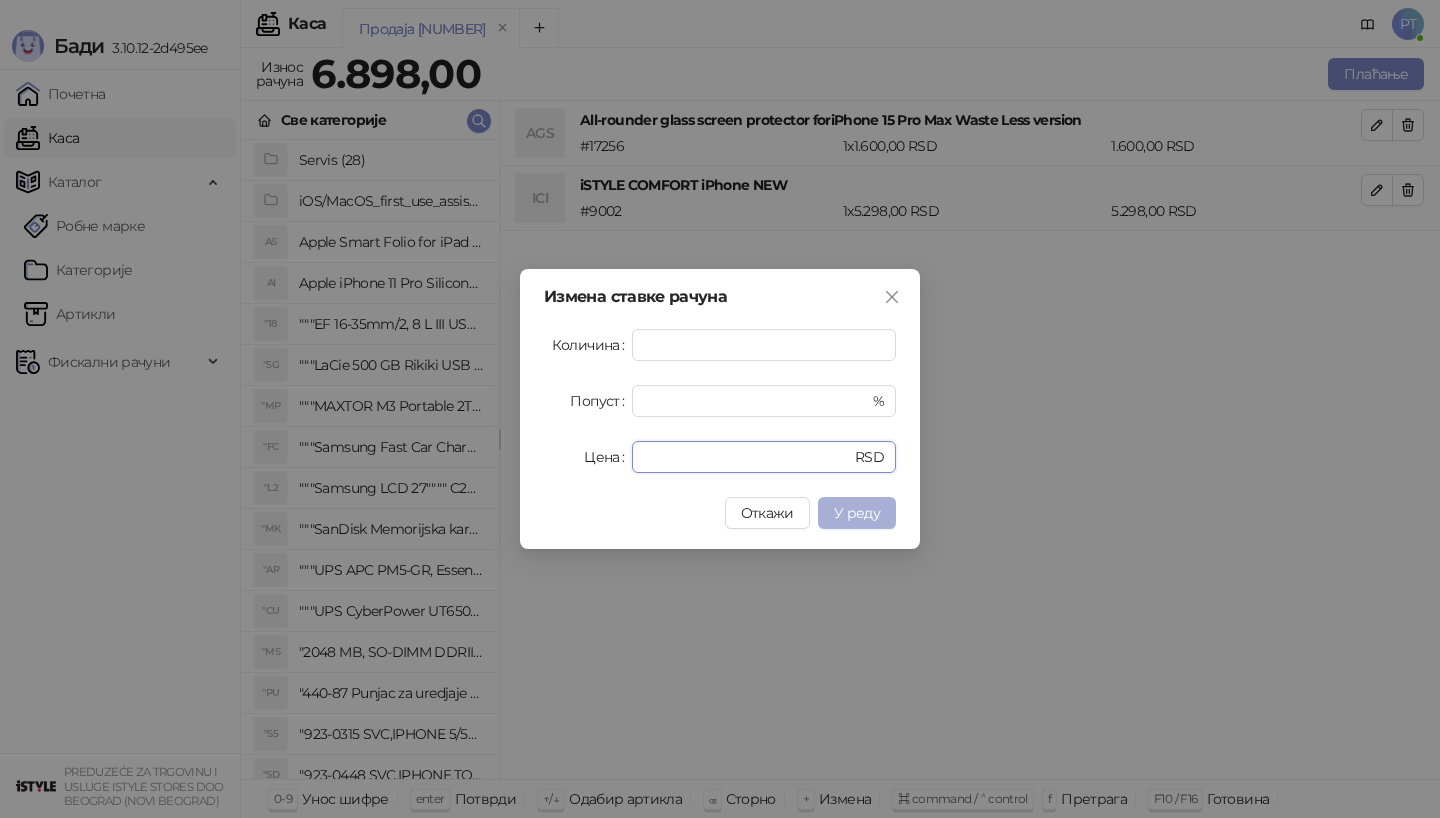type on "*" 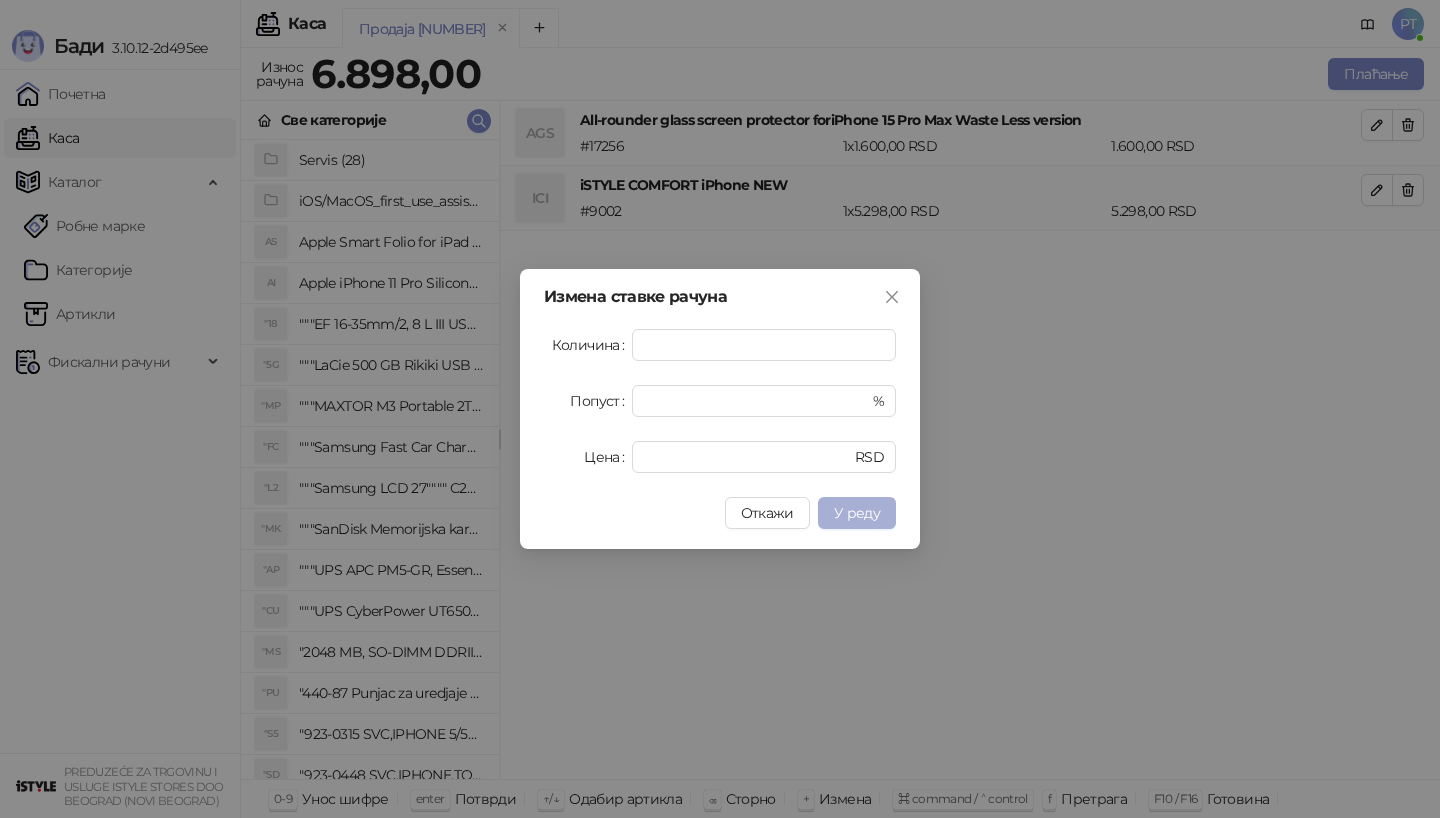 click on "У реду" at bounding box center [857, 513] 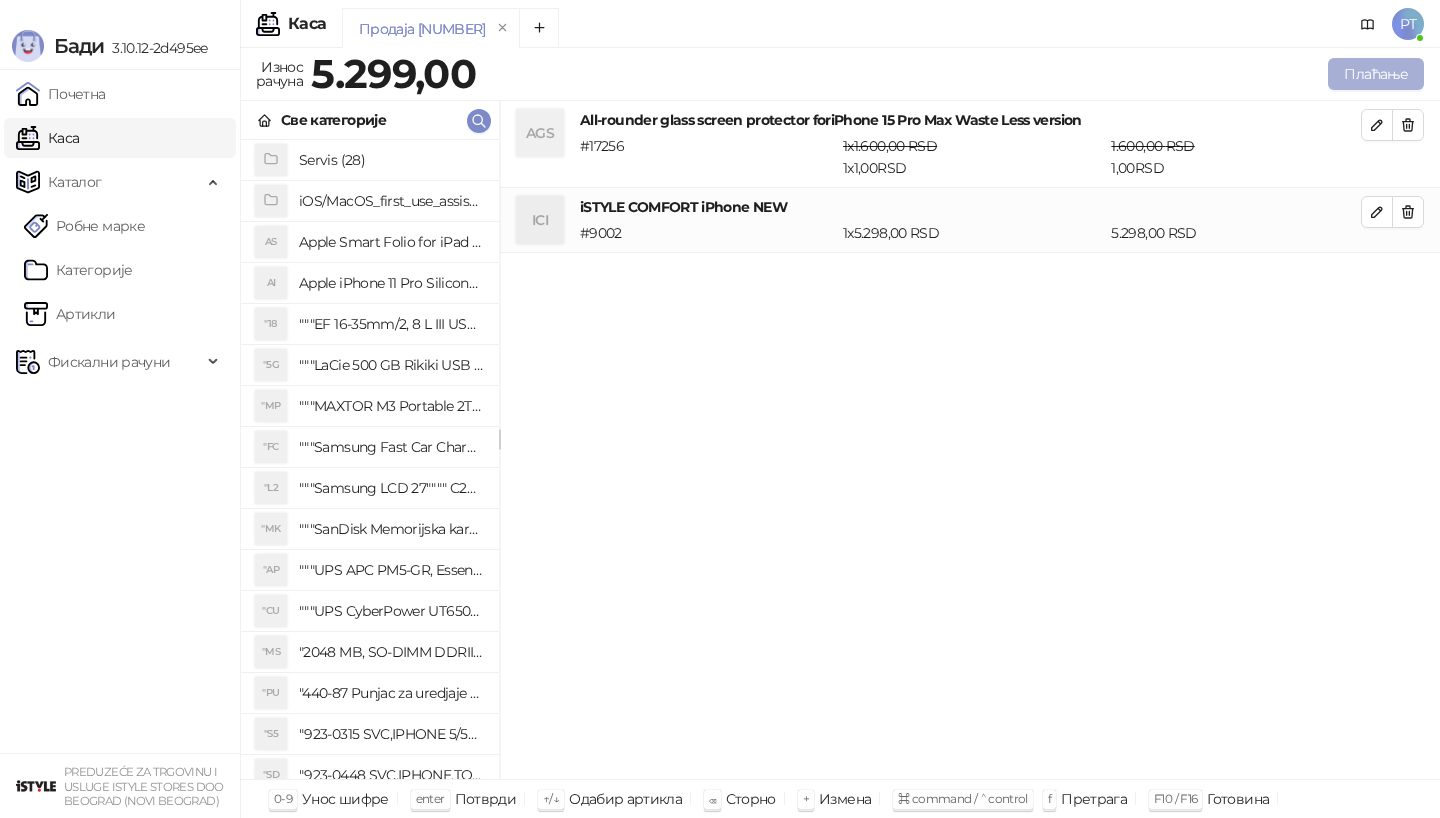 click on "Плаћање" at bounding box center (1376, 74) 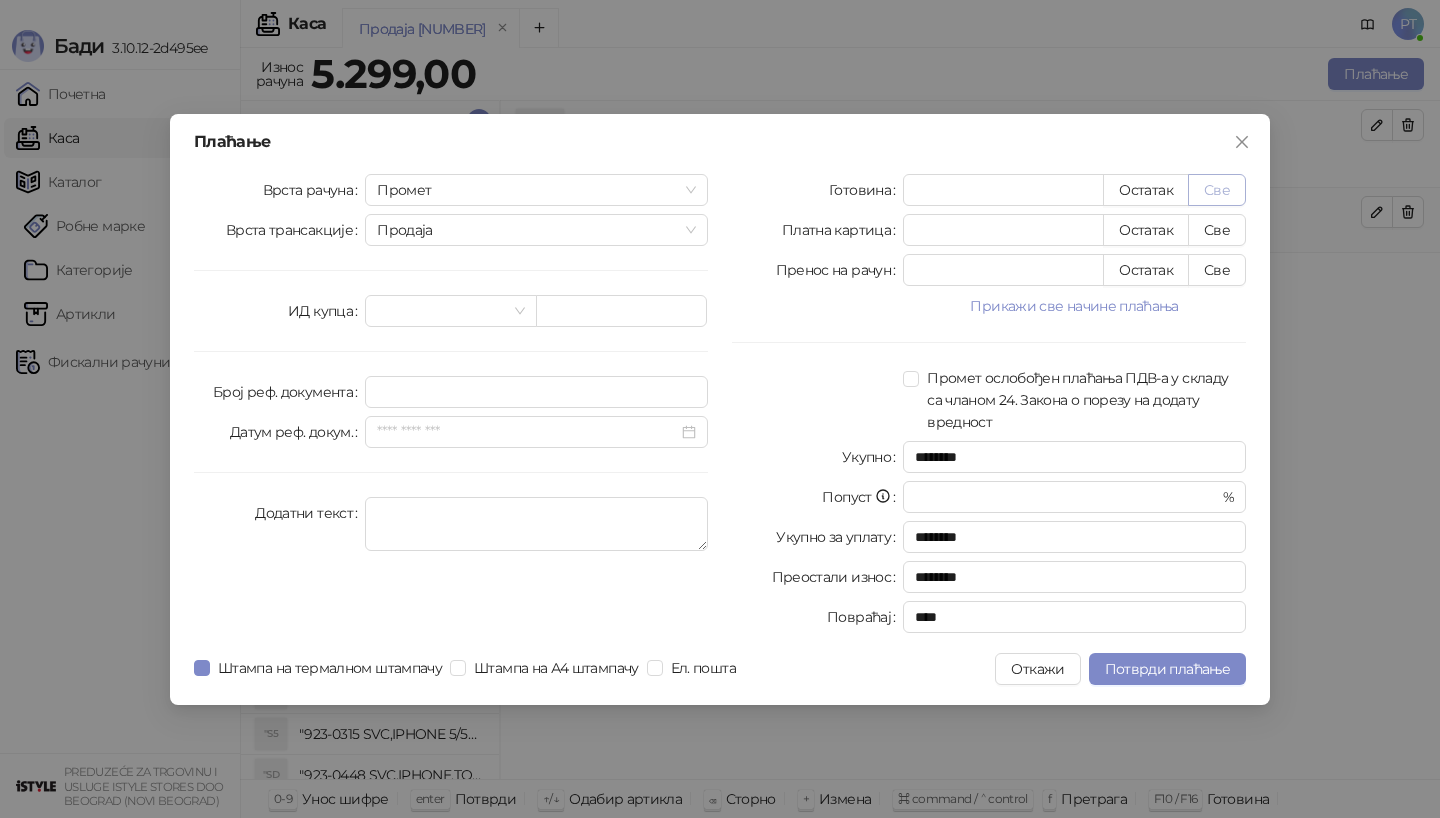 click on "Све" at bounding box center (1217, 190) 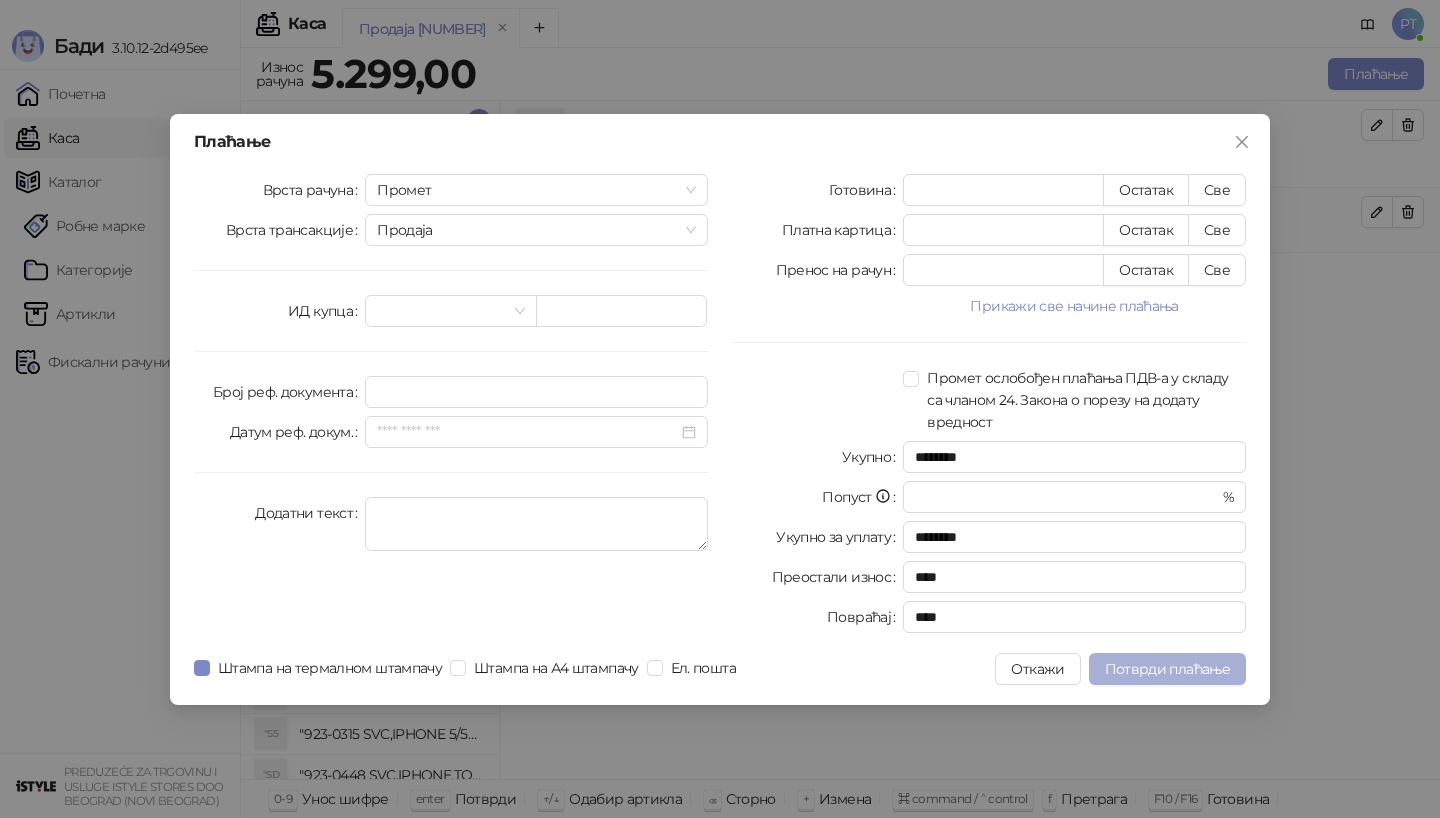 click on "Потврди плаћање" at bounding box center (1167, 669) 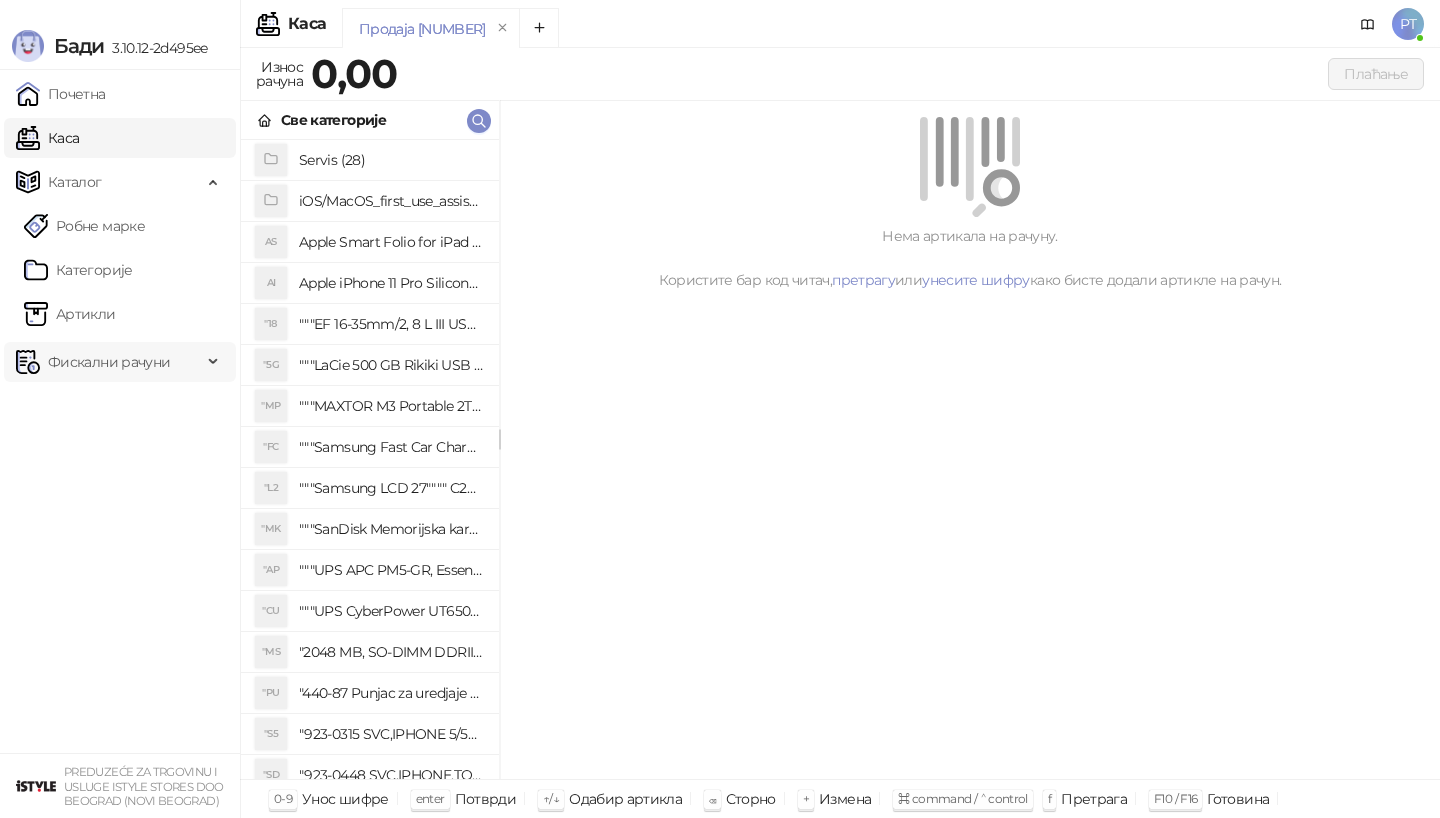 click on "Фискални рачуни" at bounding box center (109, 362) 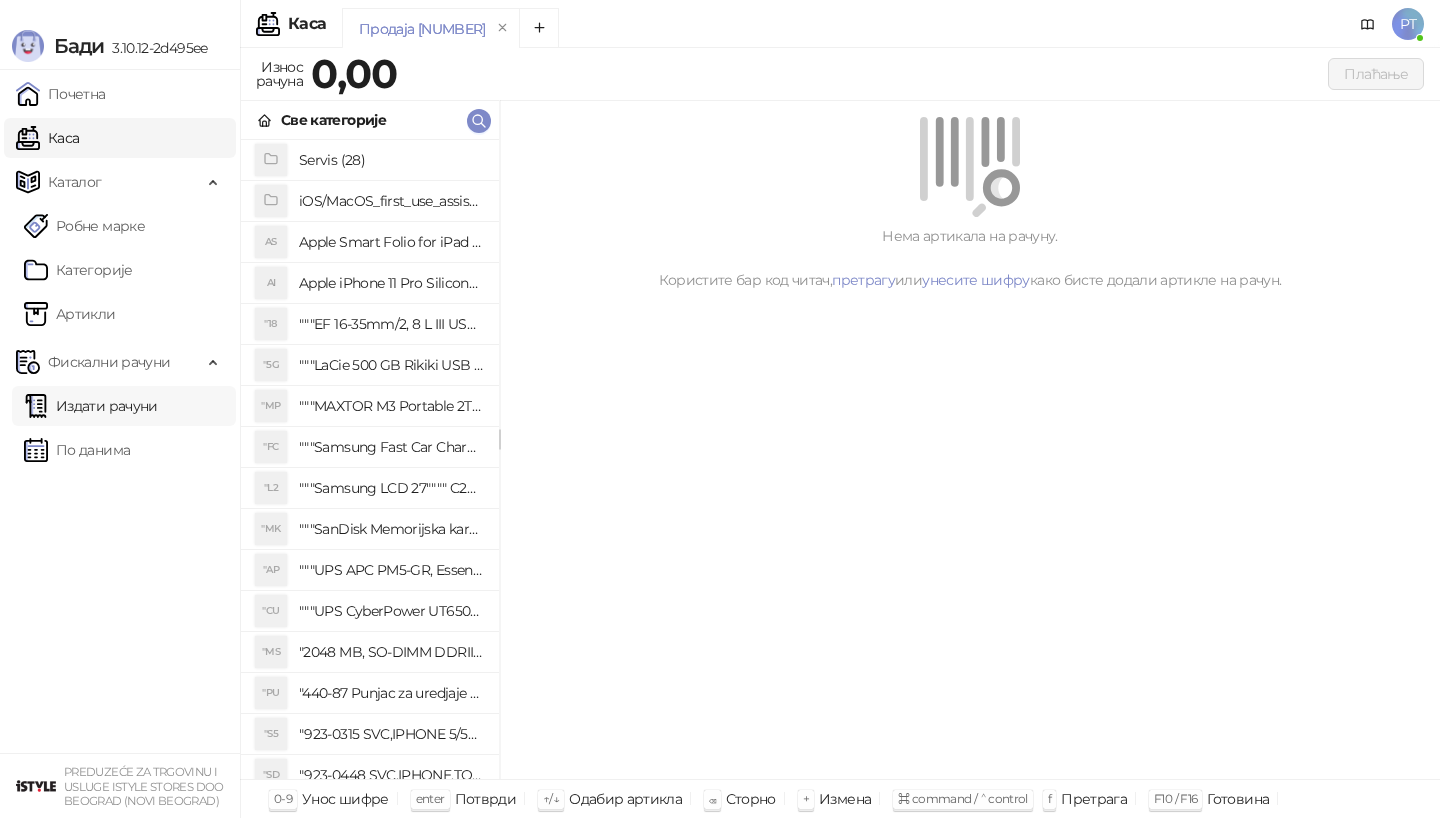 click on "Издати рачуни" at bounding box center [91, 406] 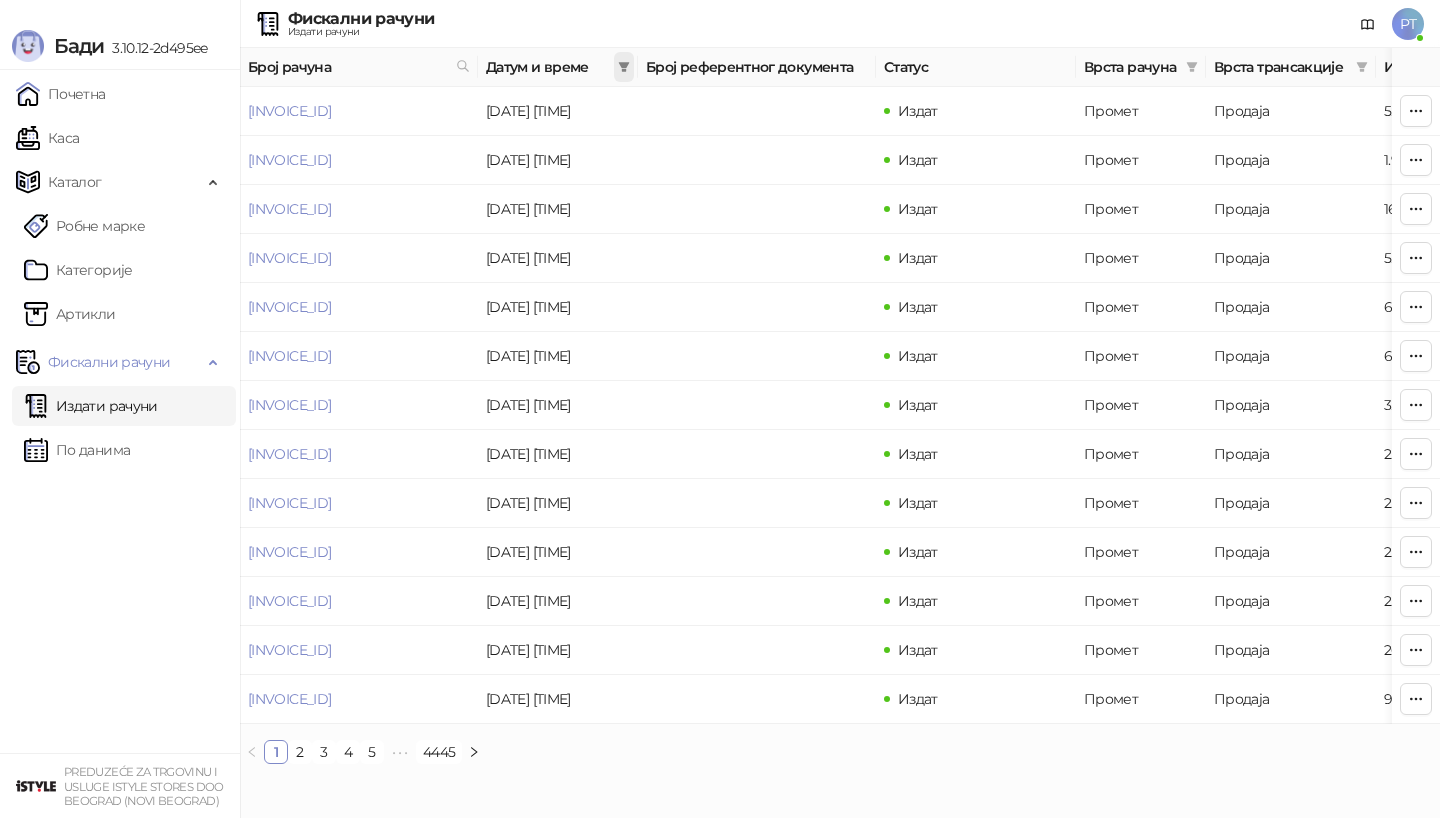 click 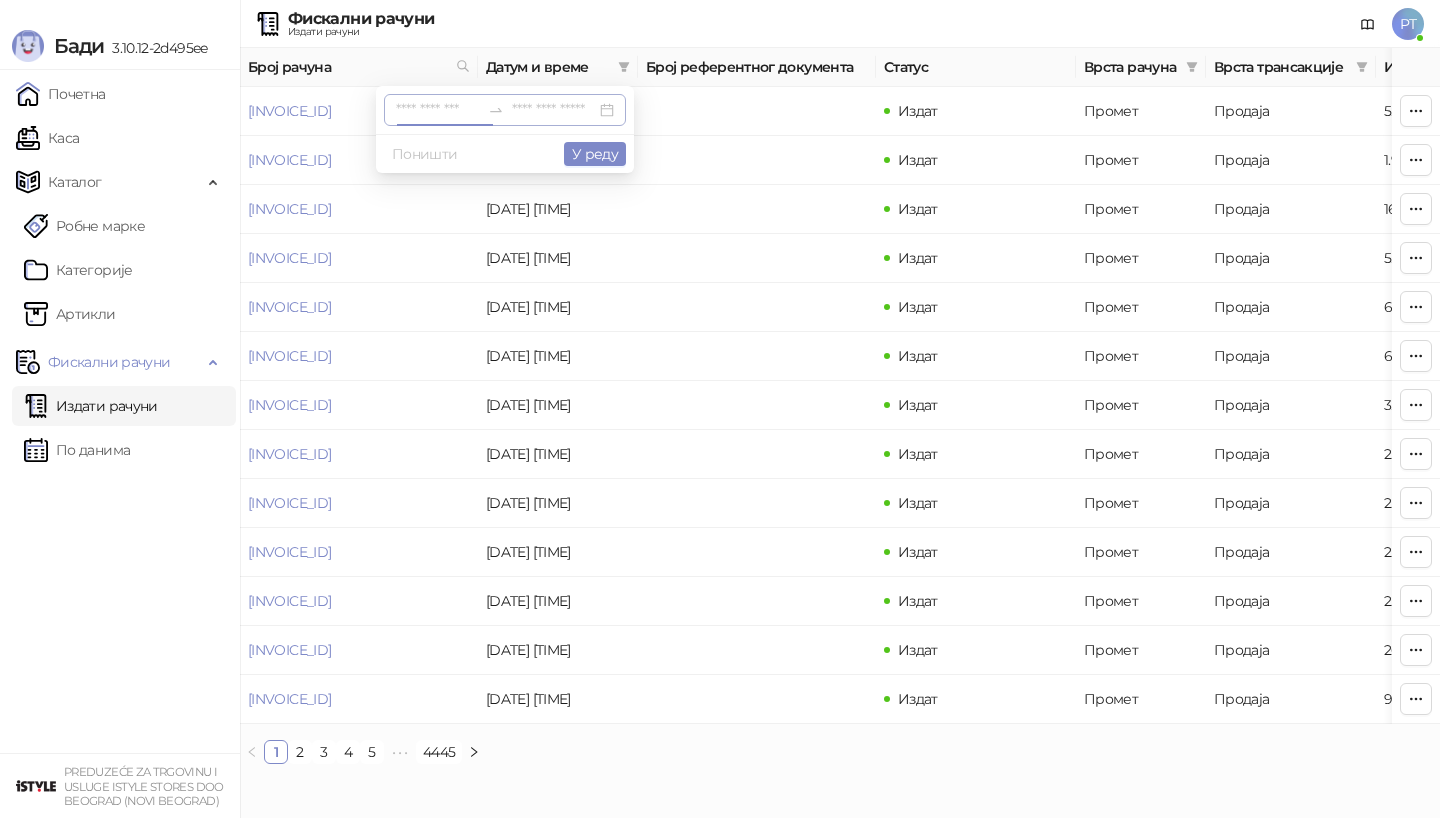 click at bounding box center [438, 110] 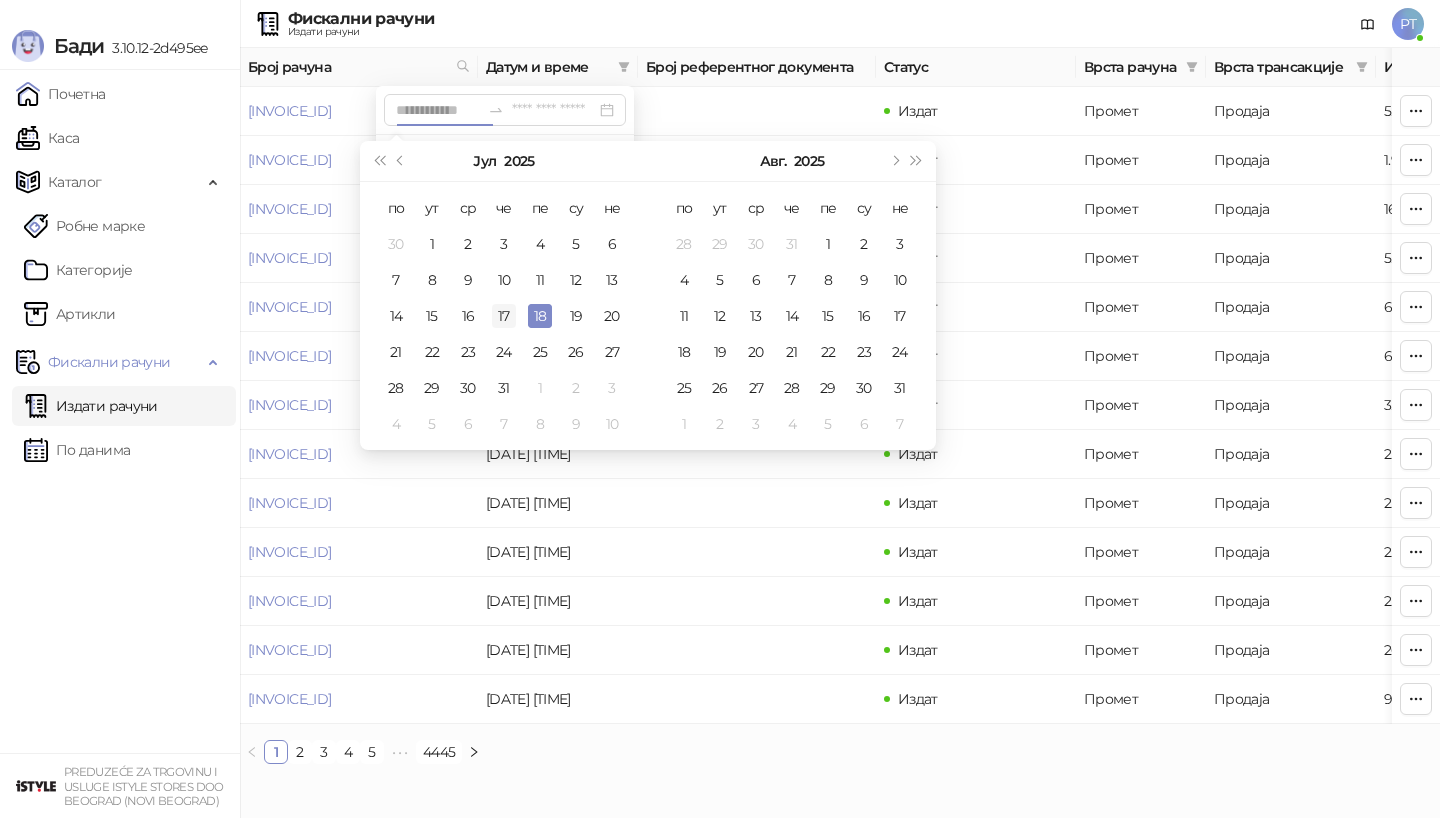 type on "**********" 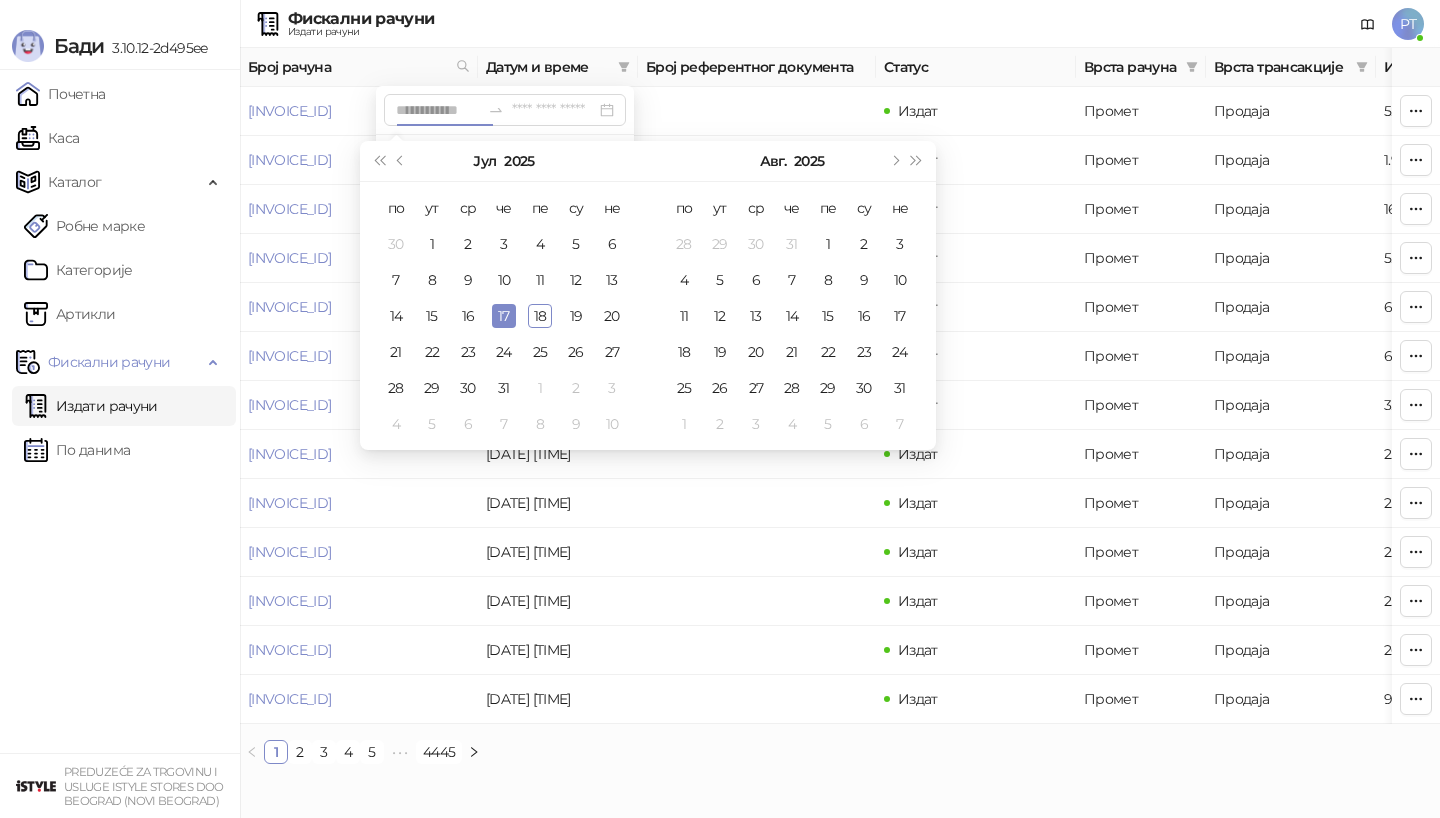click on "17" at bounding box center (504, 316) 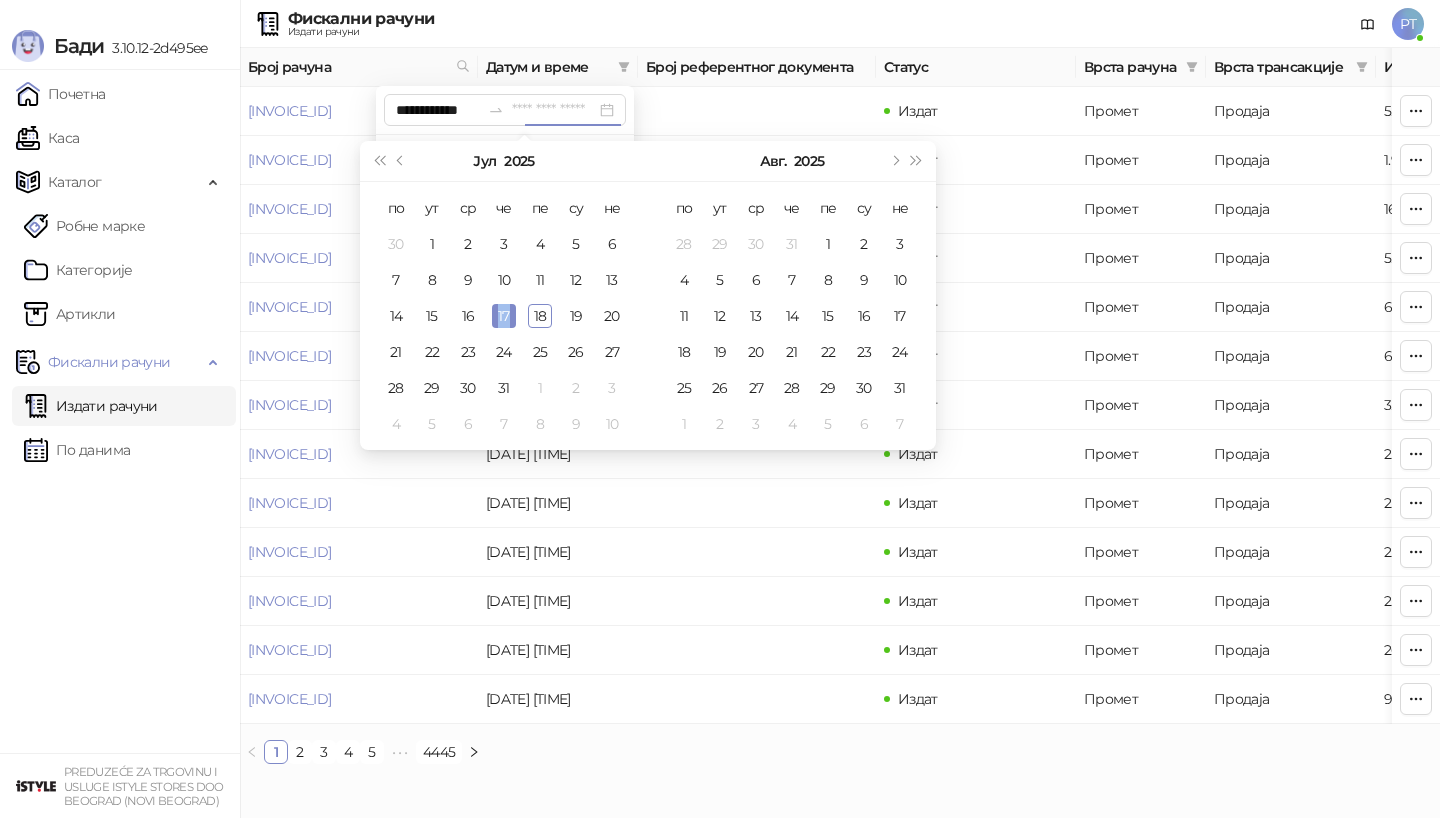 click on "17" at bounding box center (504, 316) 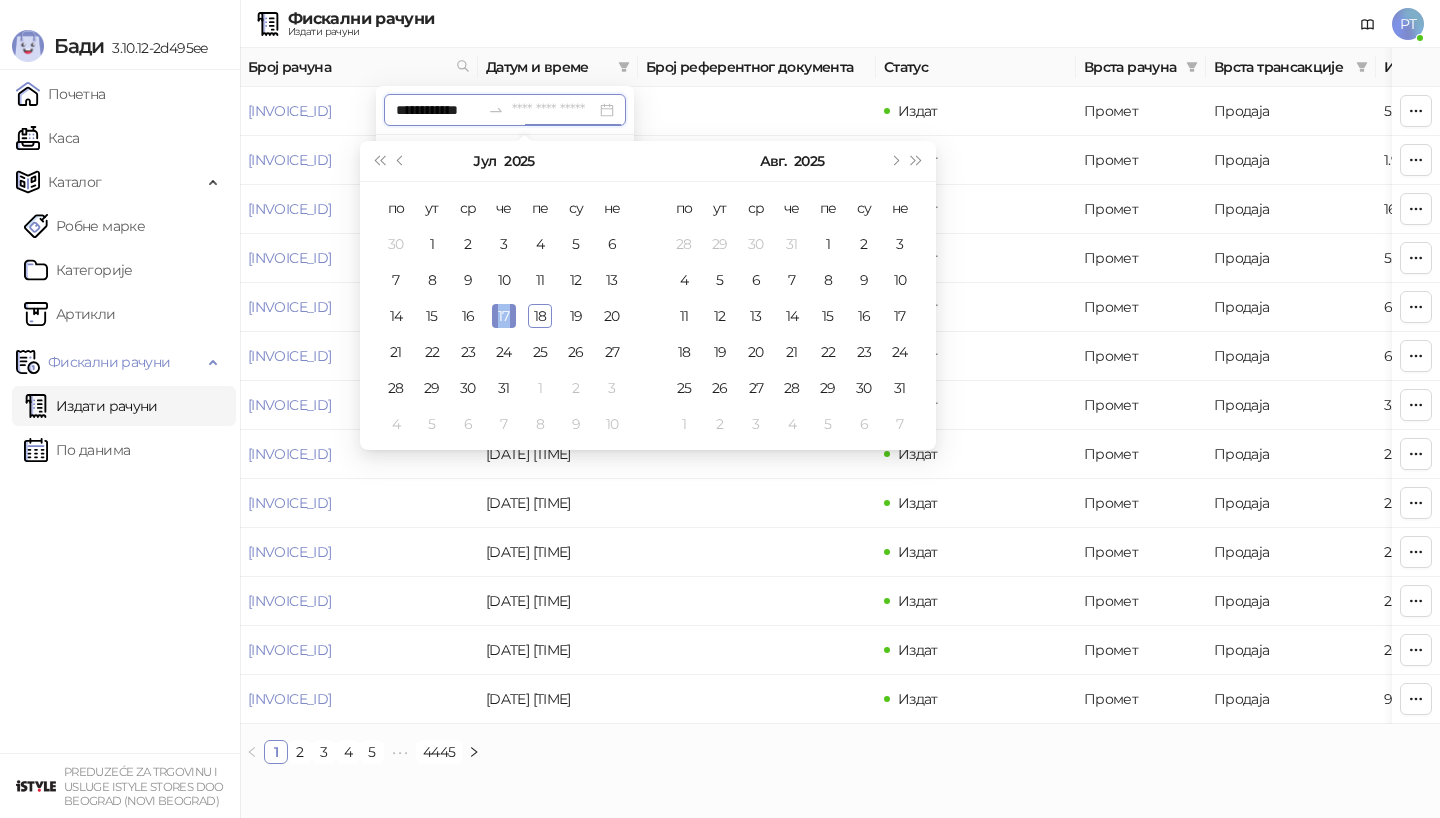 type on "**********" 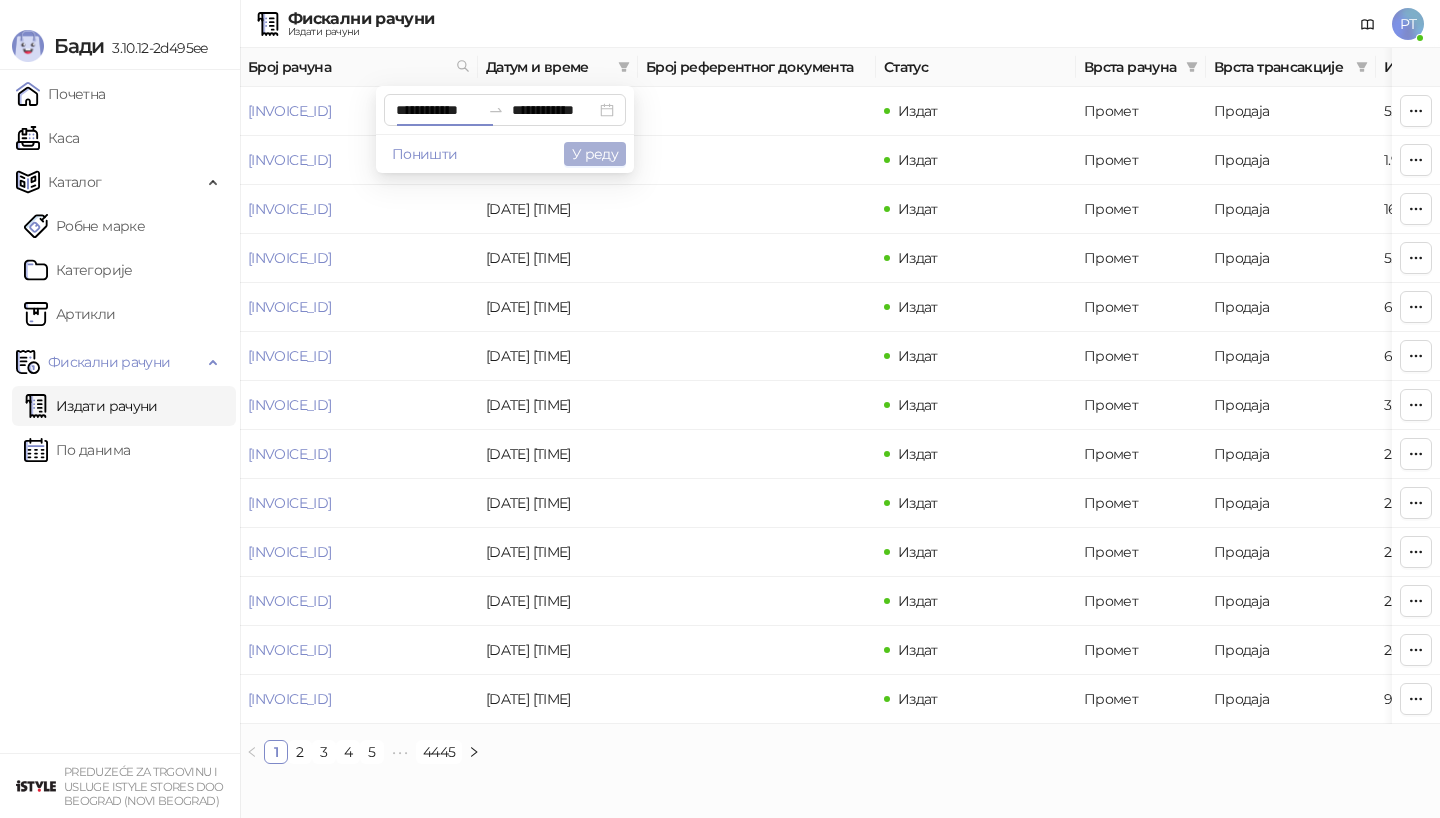 click on "У реду" at bounding box center (595, 154) 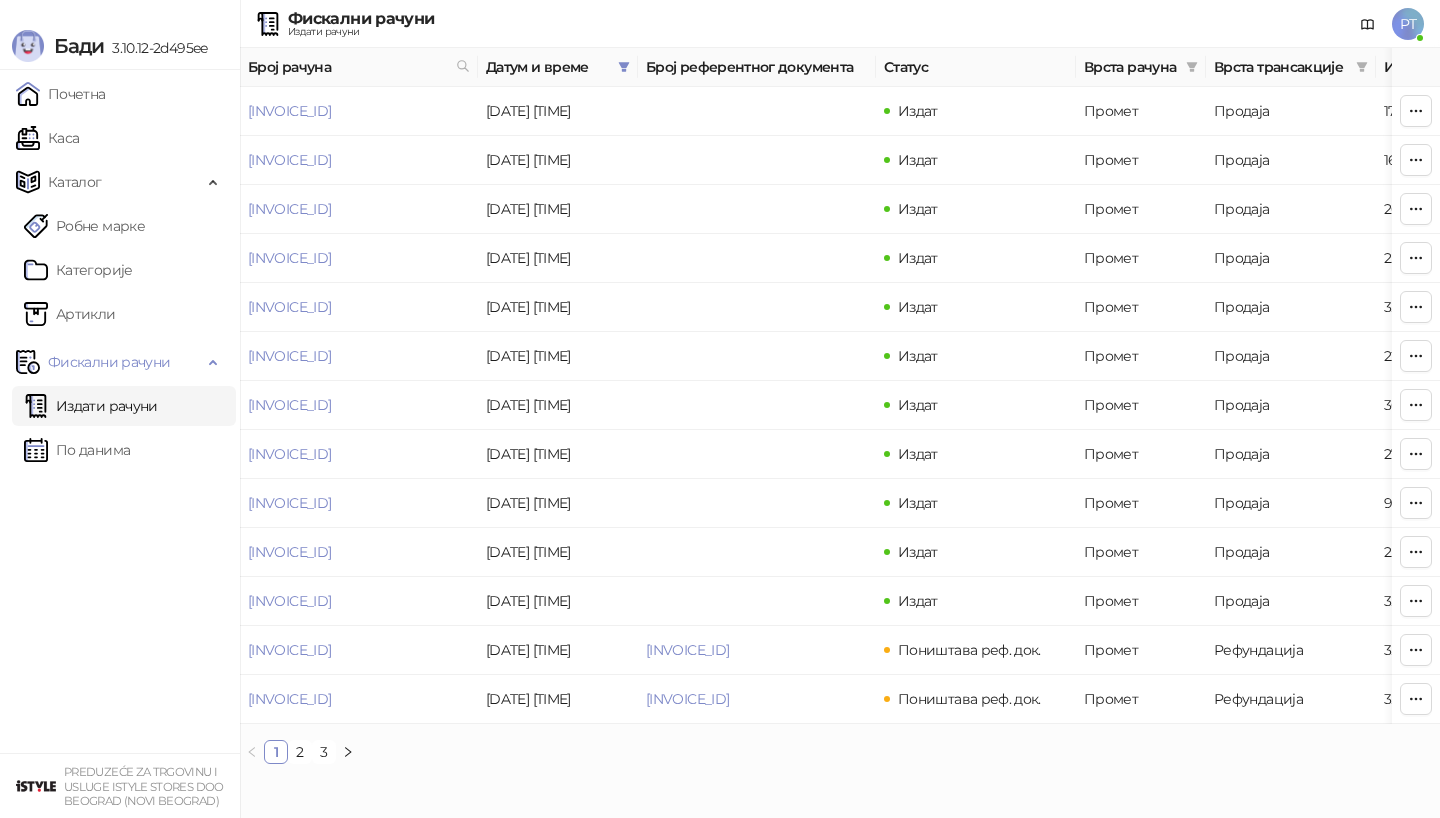 click on "3" at bounding box center (324, 752) 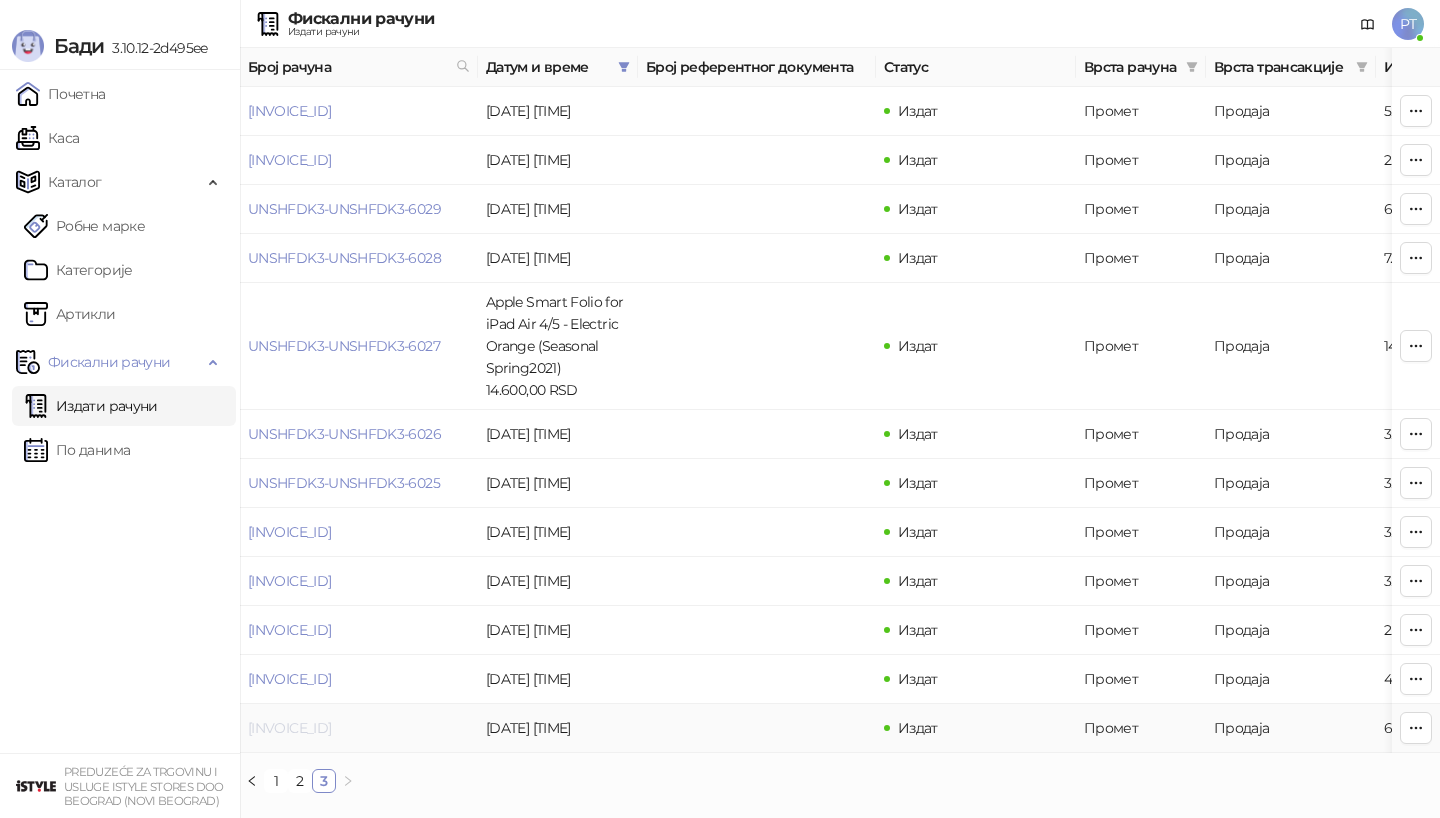 click on "[INVOICE_ID]" at bounding box center [289, 728] 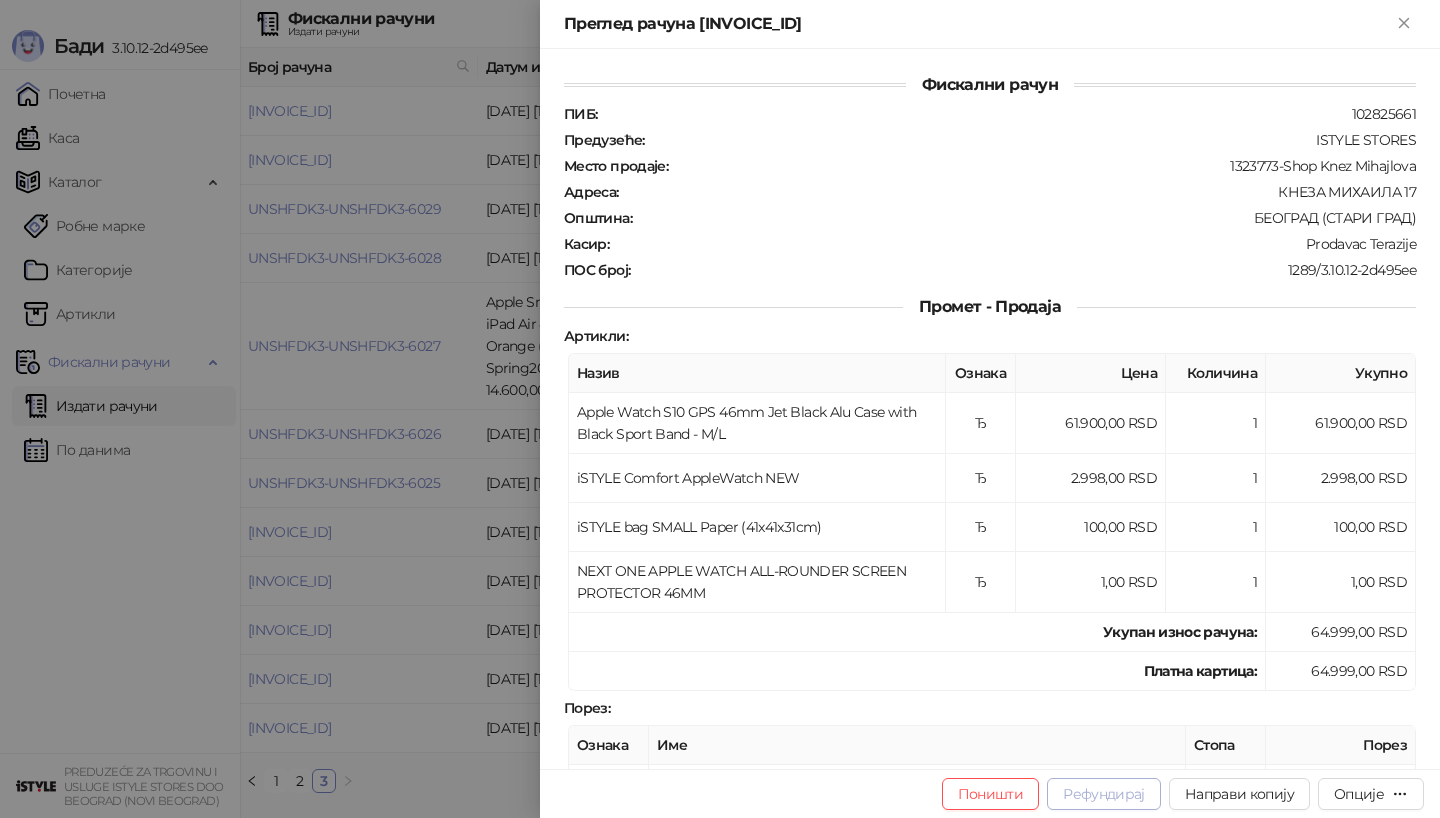 click on "Рефундирај" at bounding box center (1104, 794) 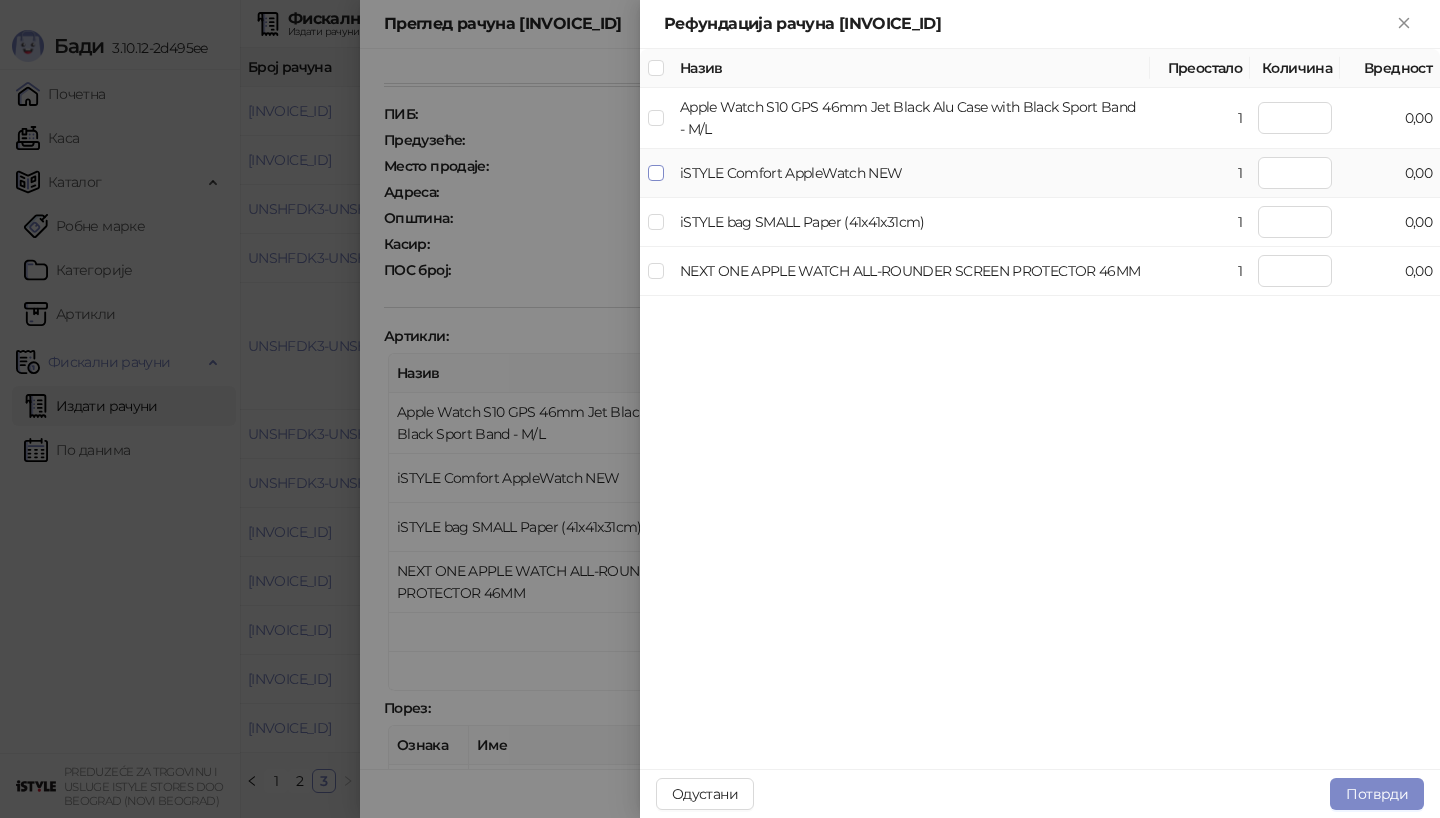 type on "*" 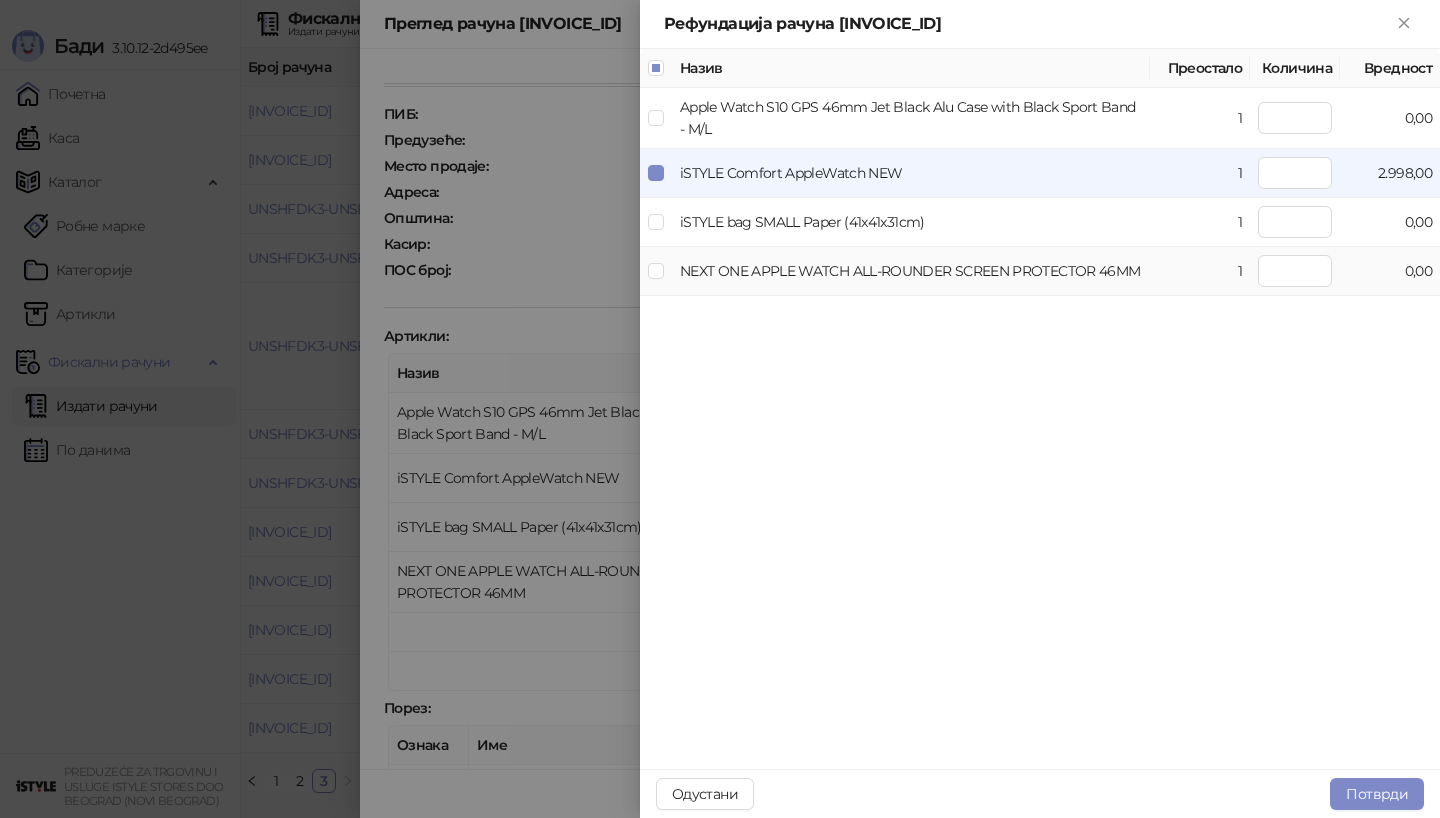 type on "*" 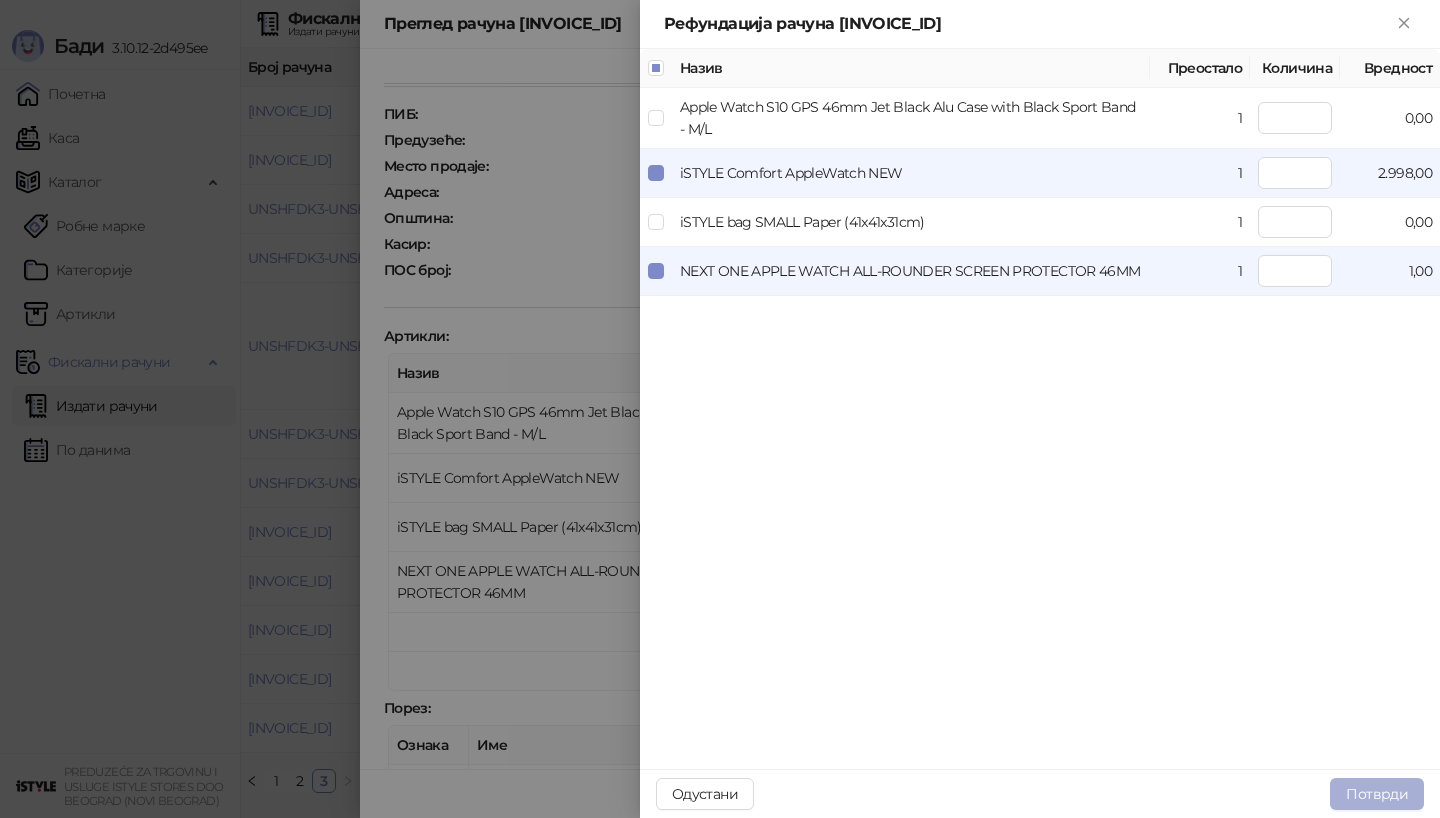 click on "Потврди" at bounding box center (1377, 794) 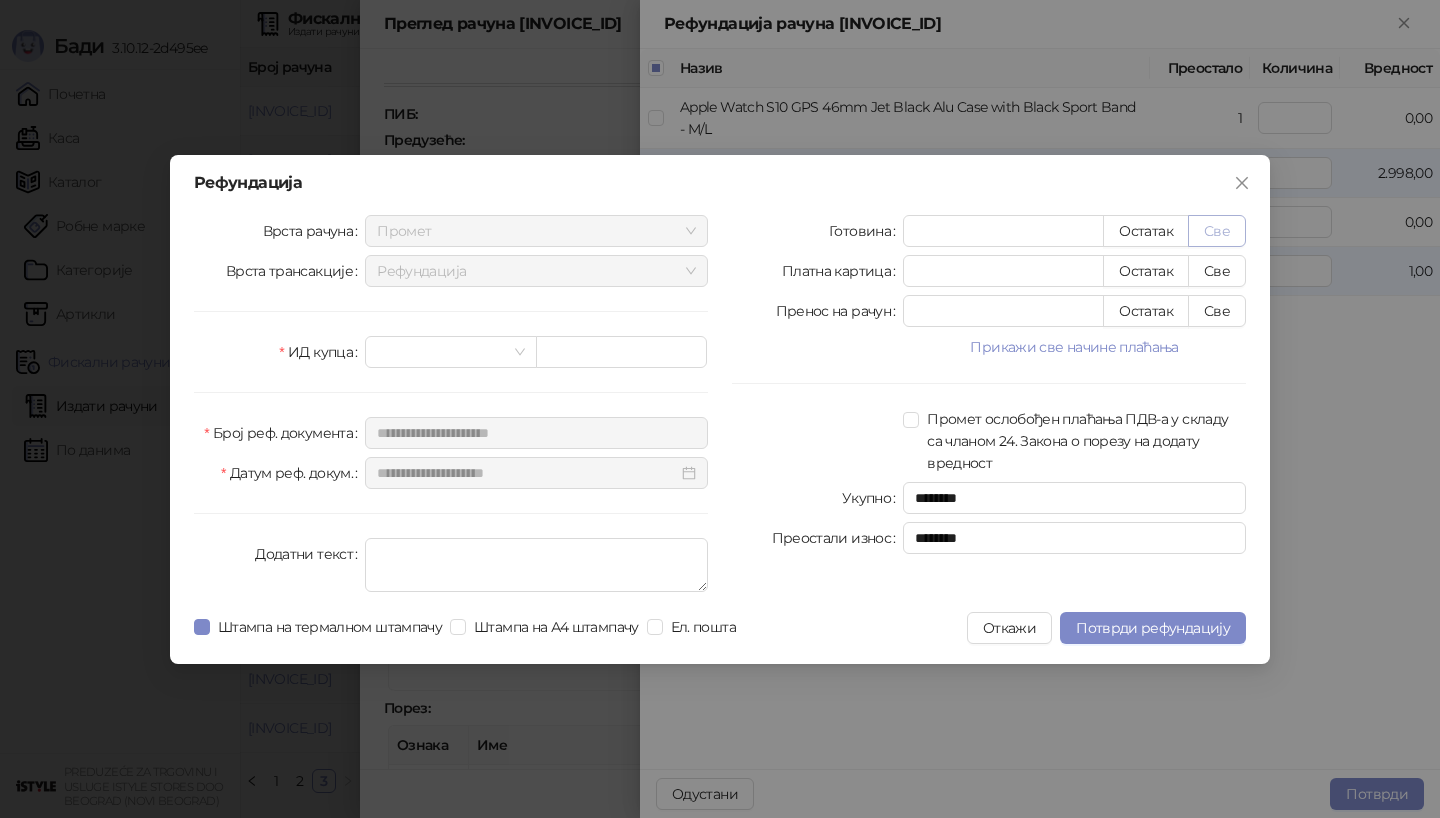 click on "Све" at bounding box center (1217, 231) 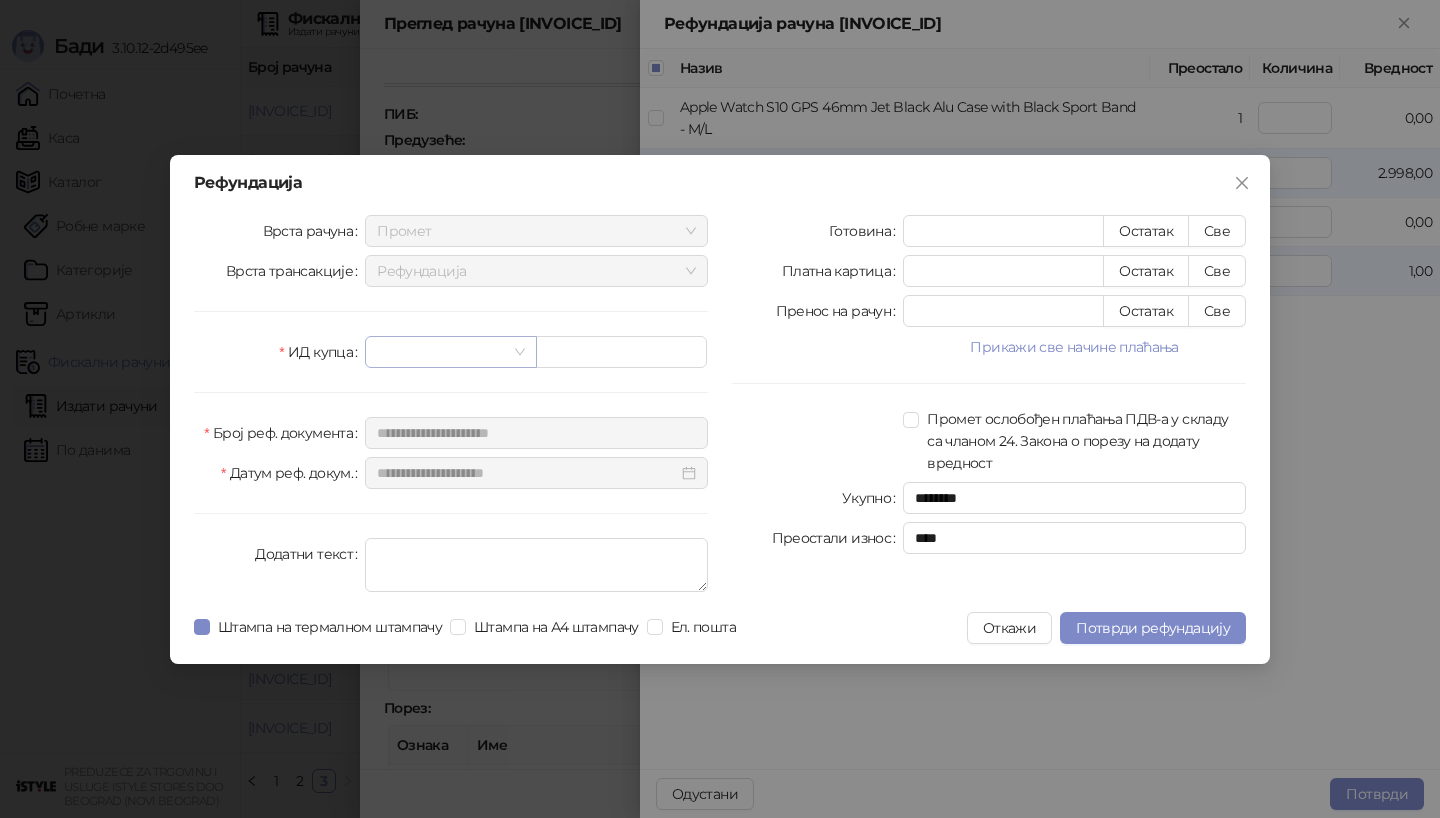 click at bounding box center (450, 352) 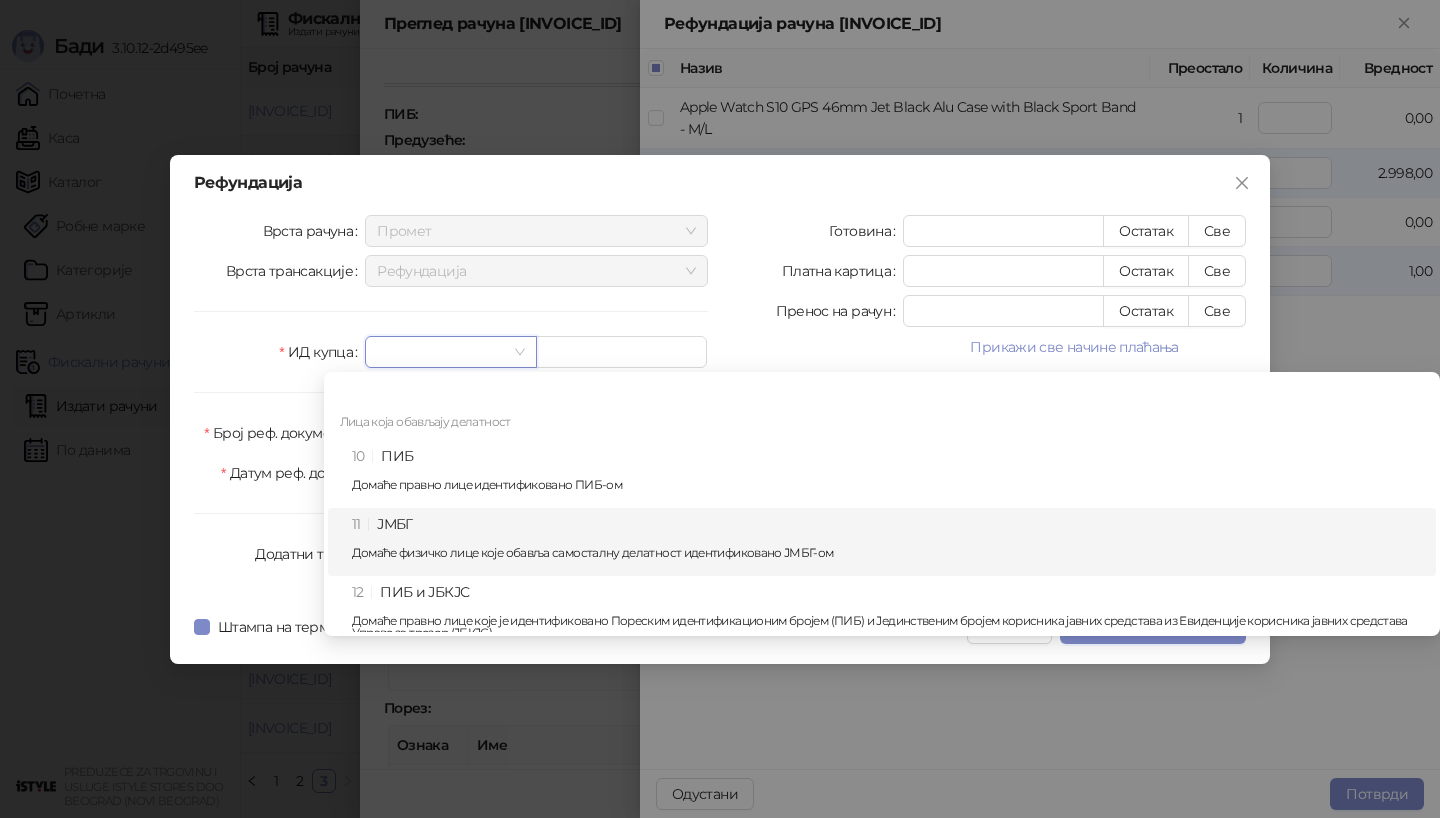 click on "11 ЈМБГ Домаће физичко лице које обавља самосталну делатност идентификовано ЈМБГ-ом" at bounding box center [888, 542] 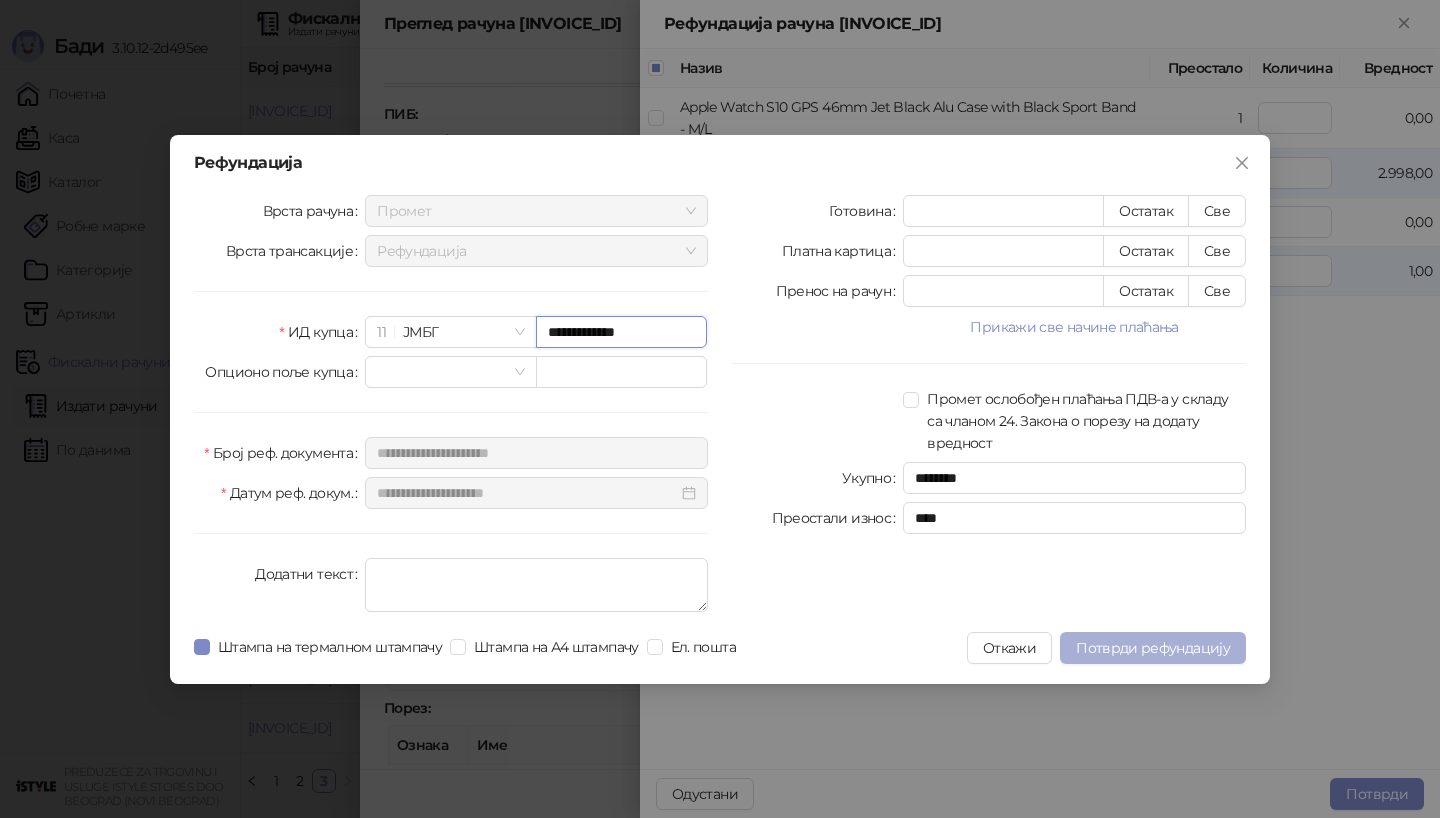 type on "**********" 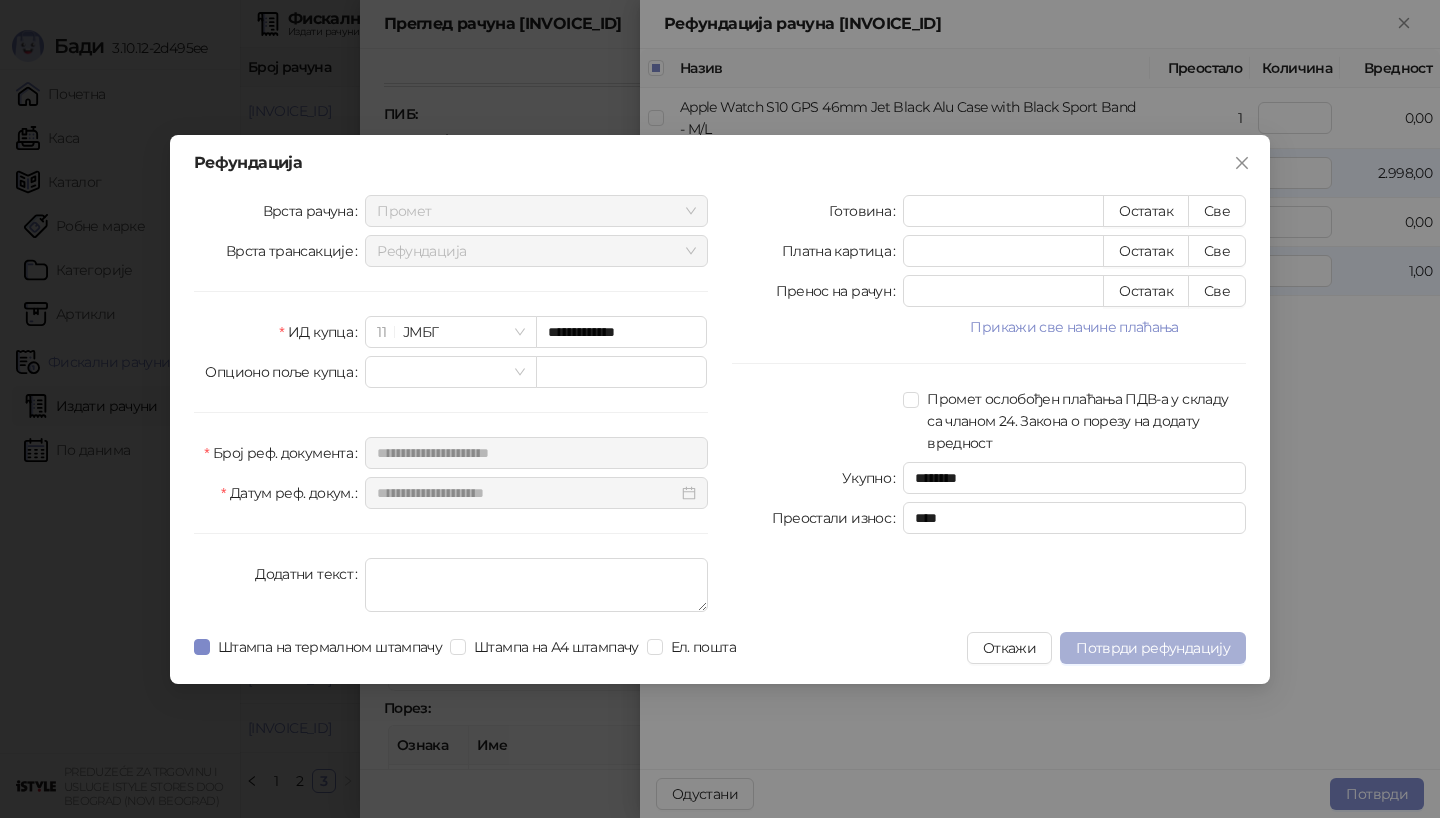 click on "Потврди рефундацију" at bounding box center (1153, 648) 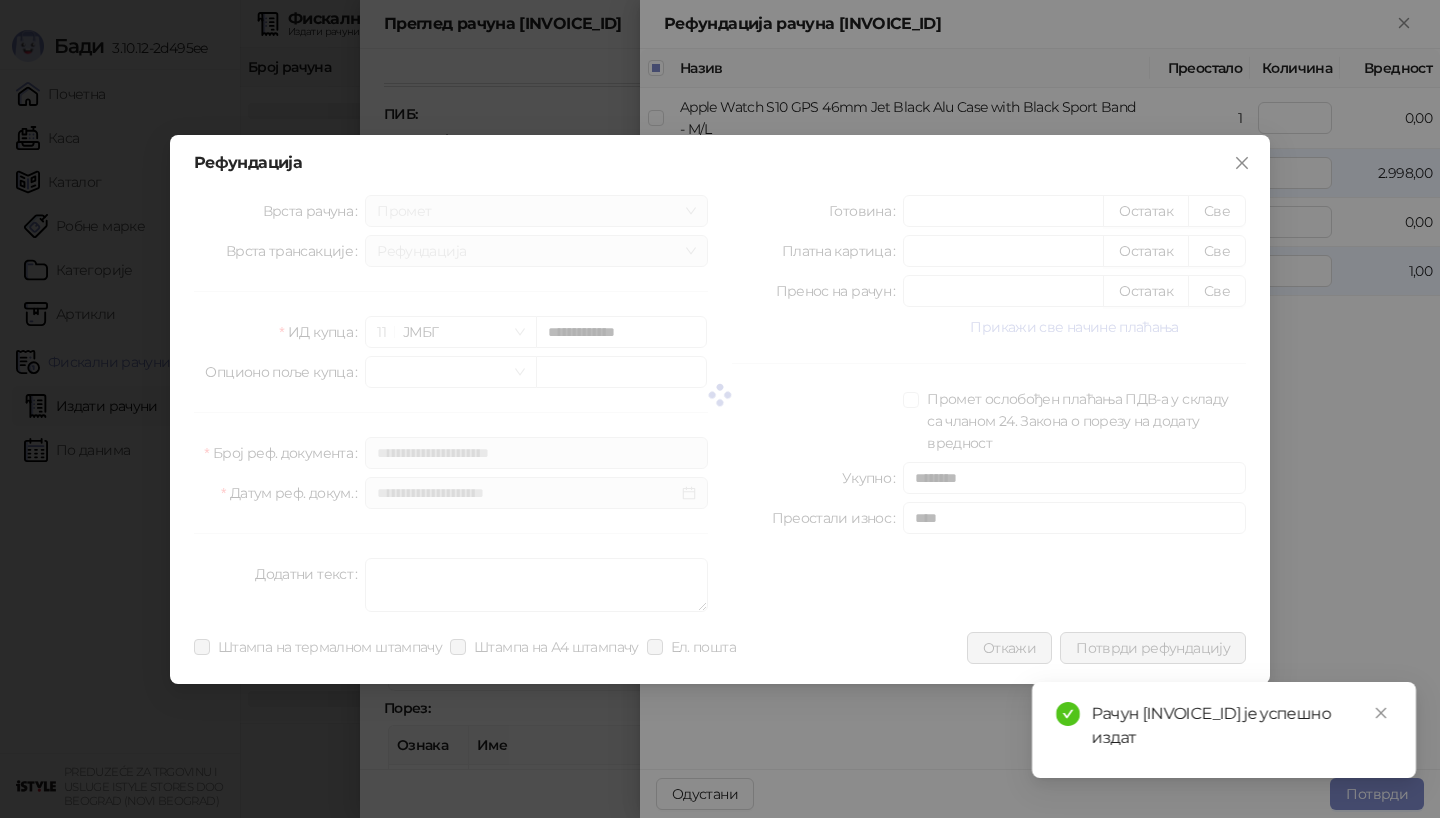 type 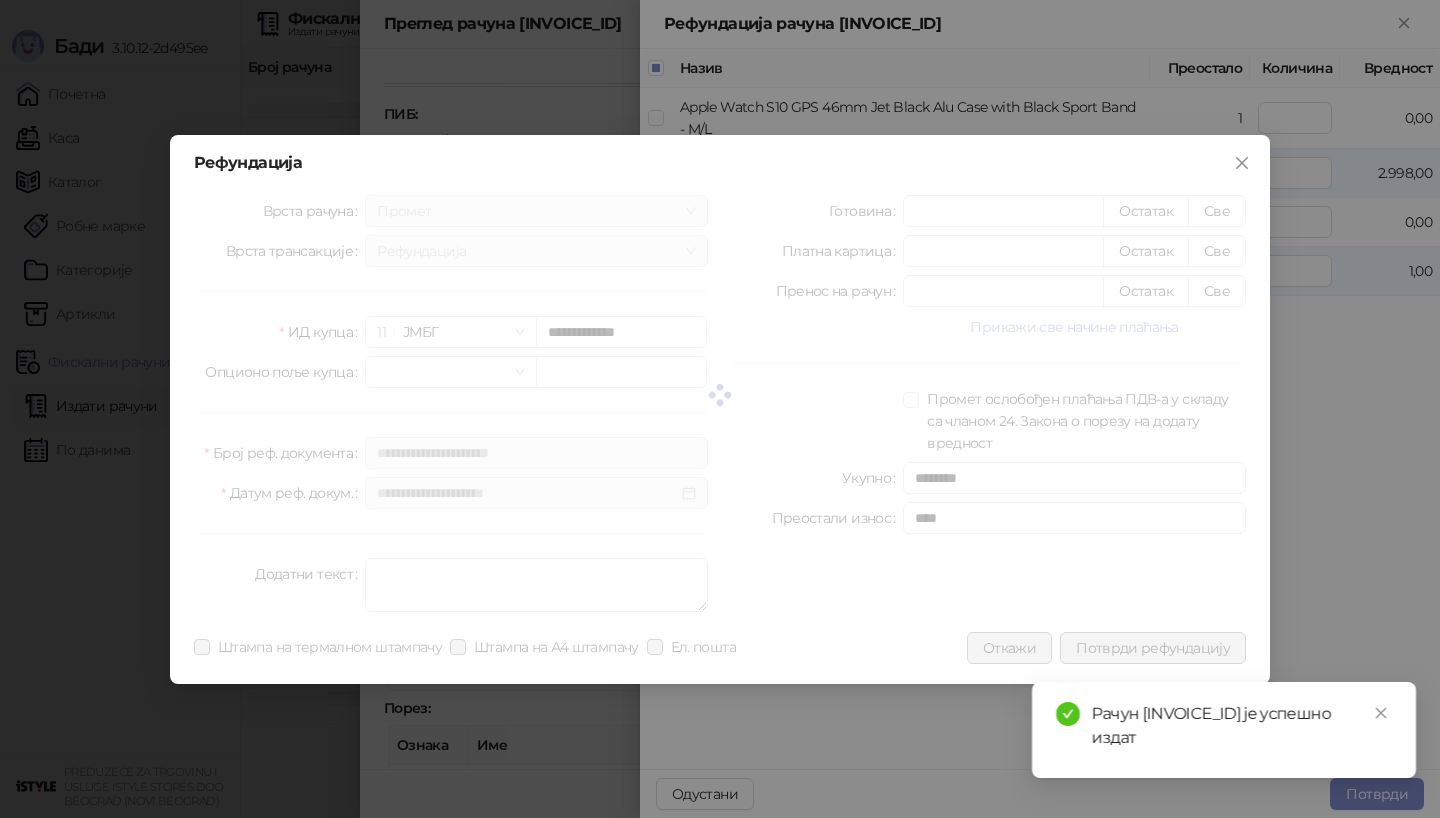 type 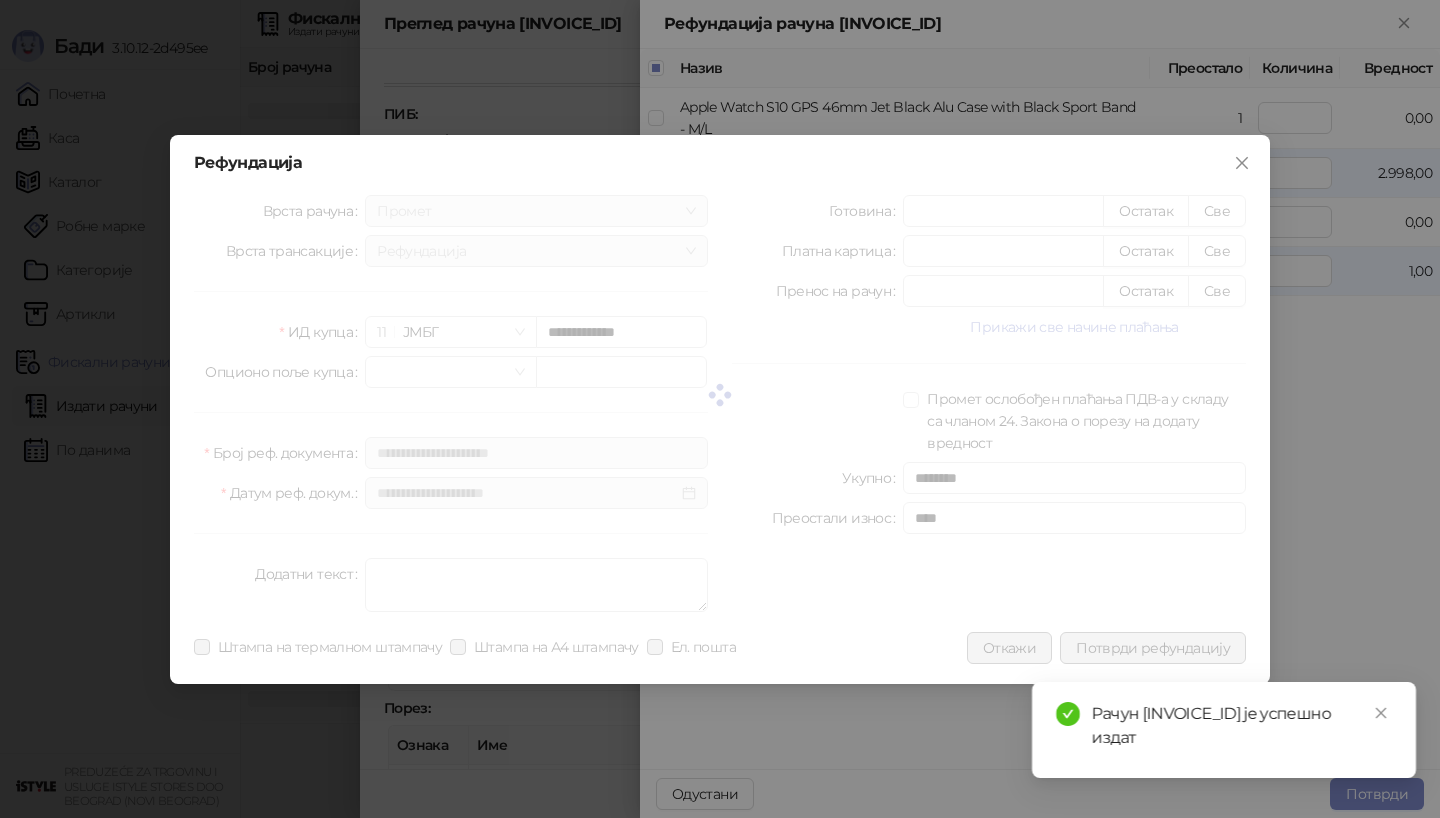 type 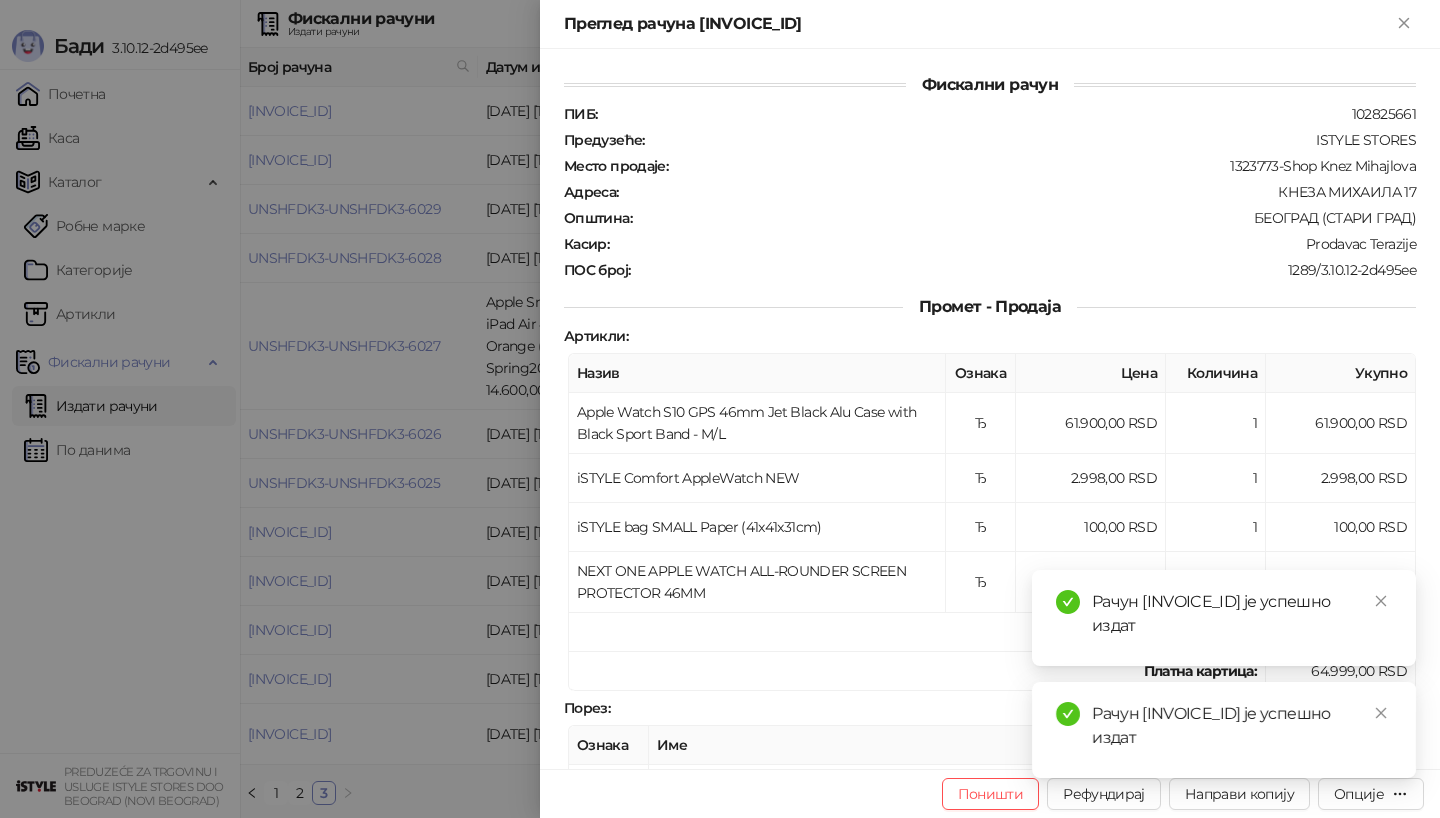 click at bounding box center (720, 409) 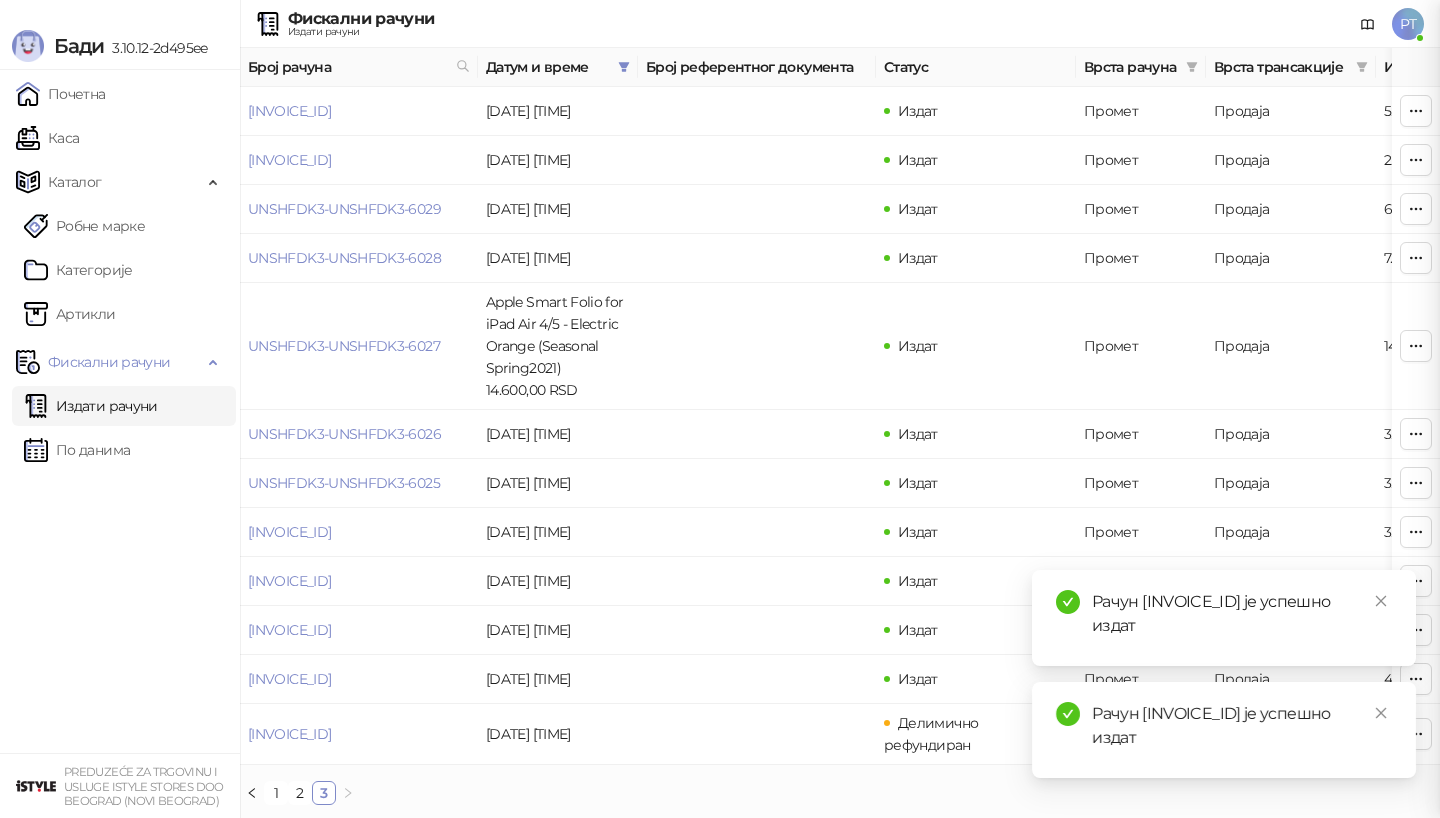 click at bounding box center (720, 409) 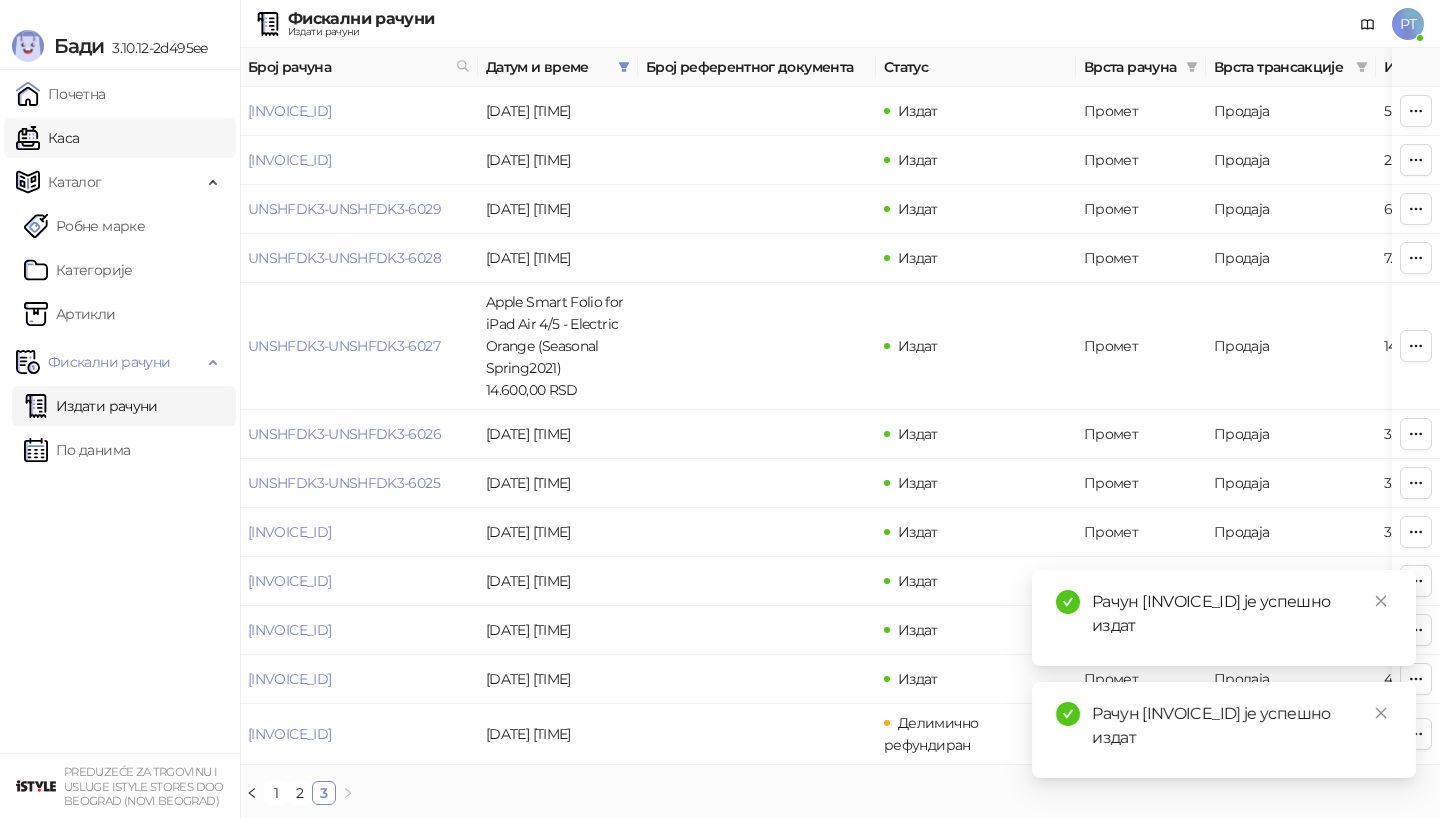 click on "Каса" at bounding box center (47, 138) 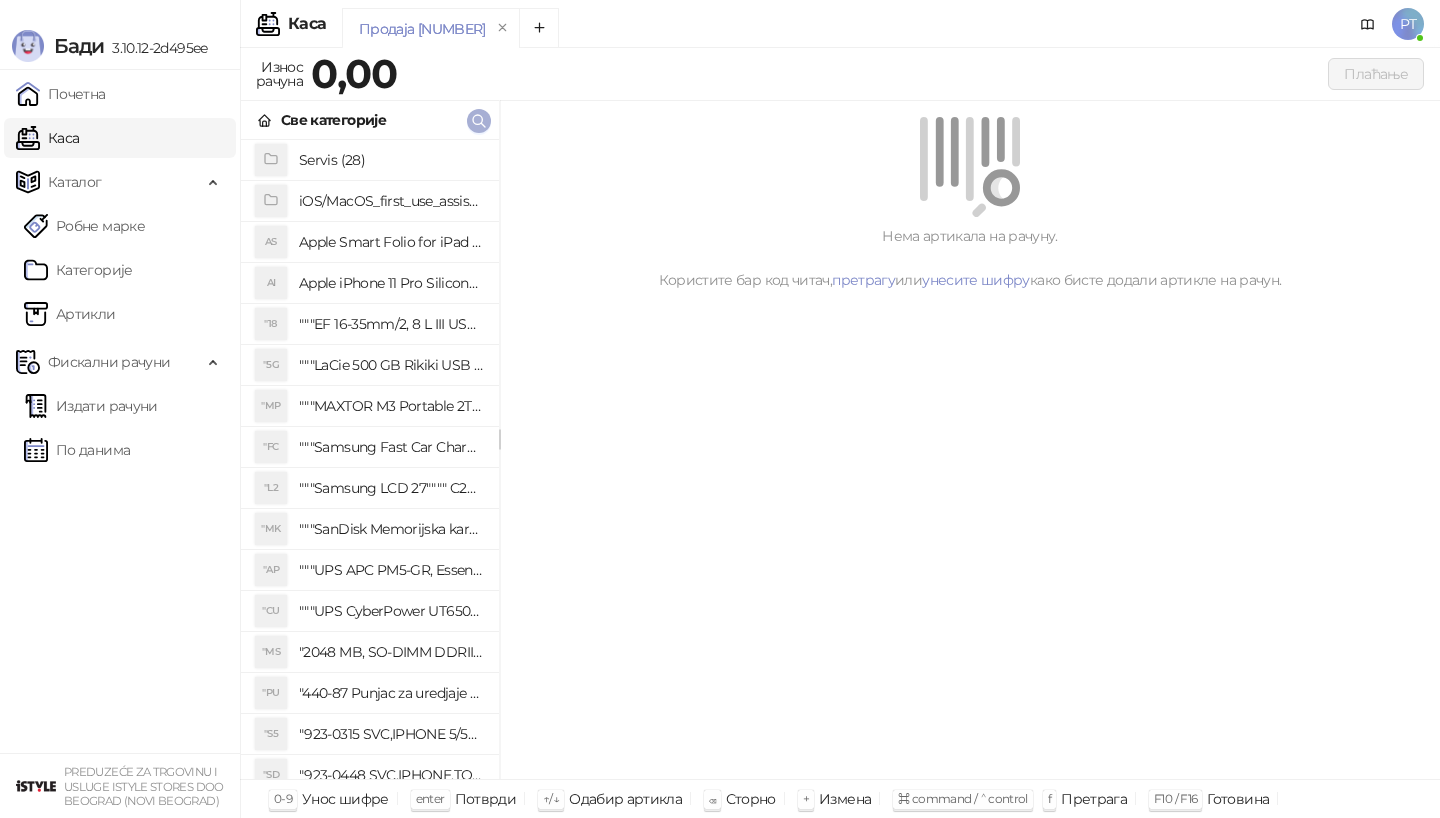 click 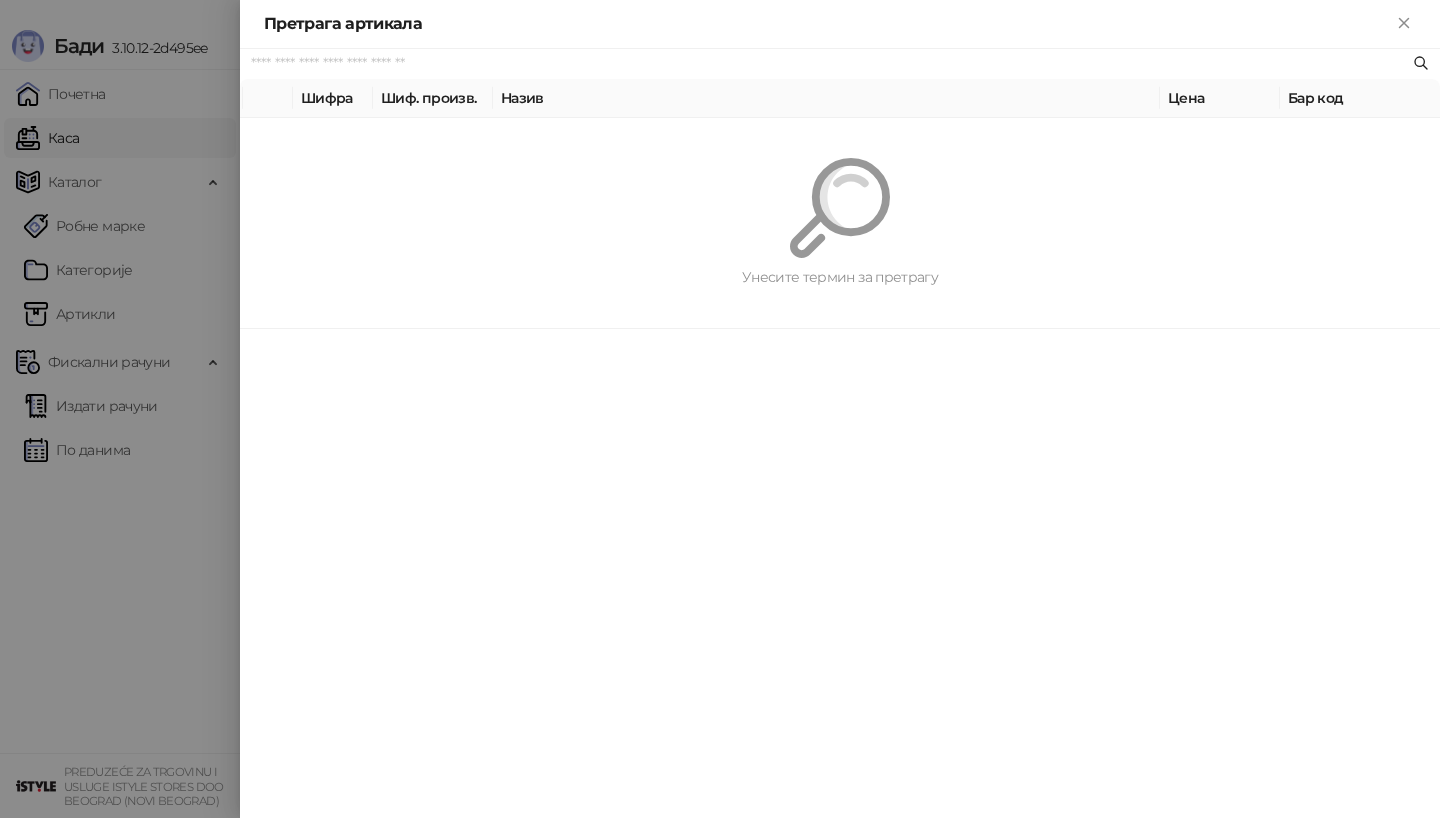 paste on "**********" 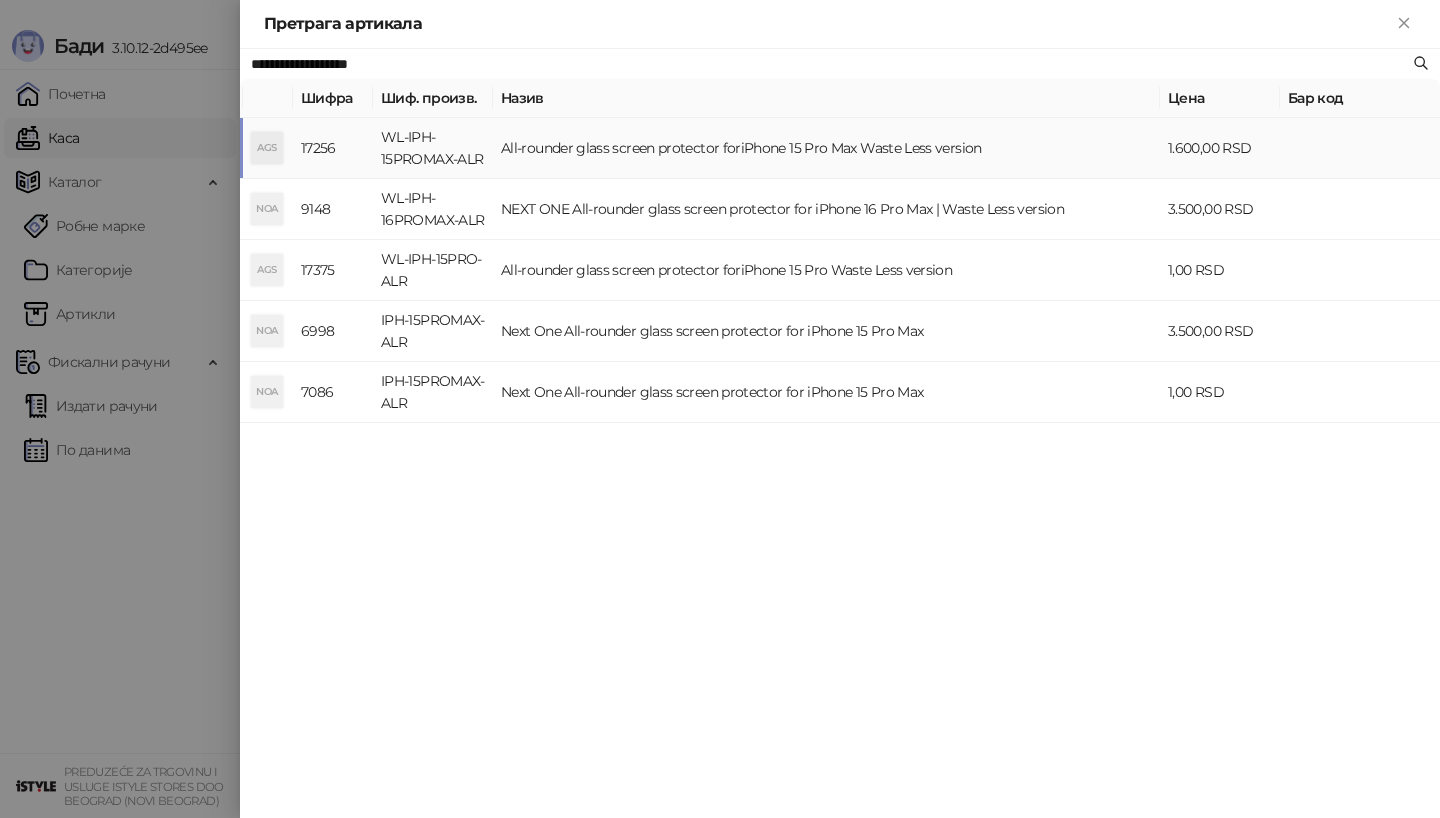 click on "AGS" at bounding box center [267, 148] 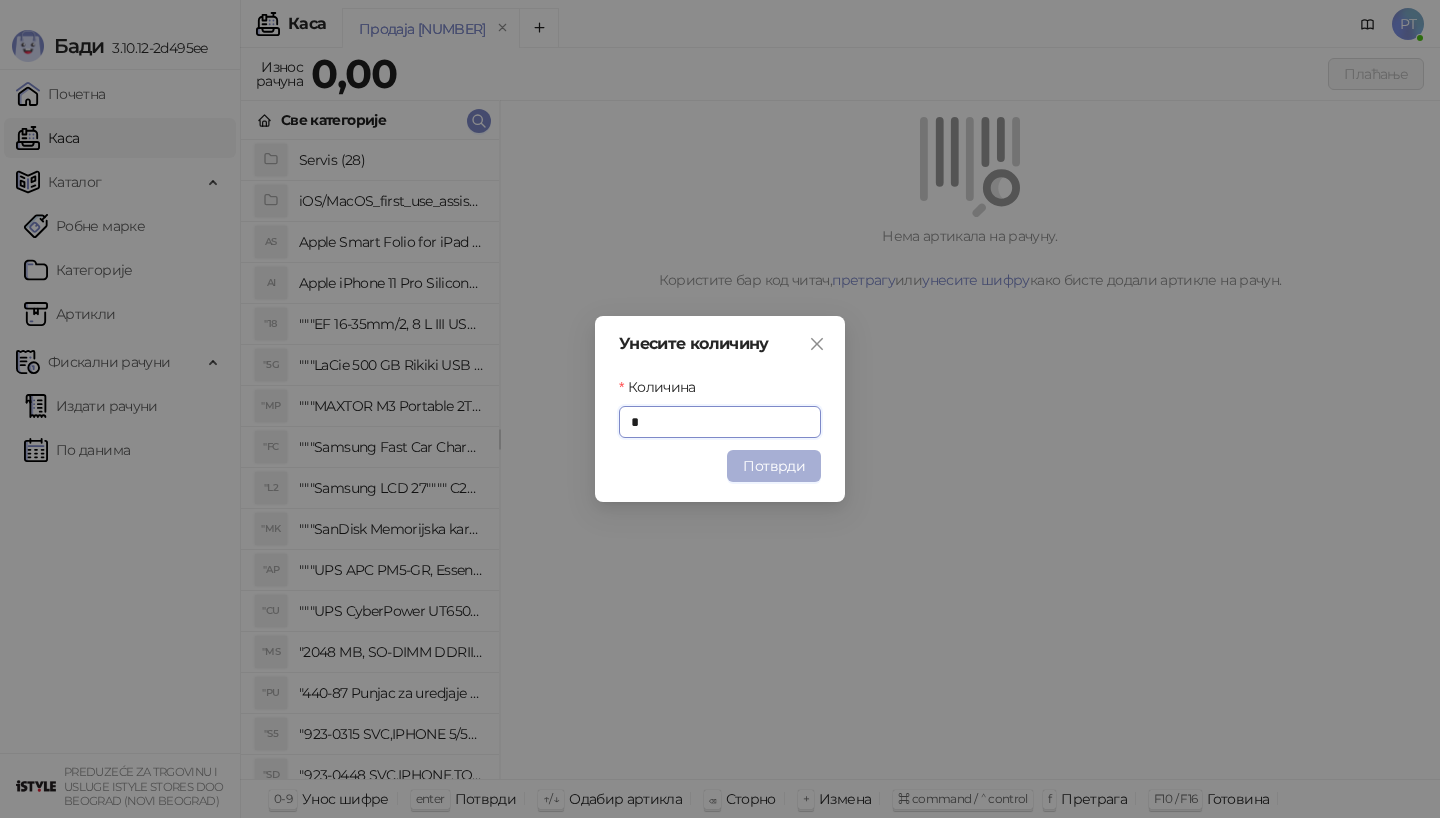 click on "Потврди" at bounding box center [774, 466] 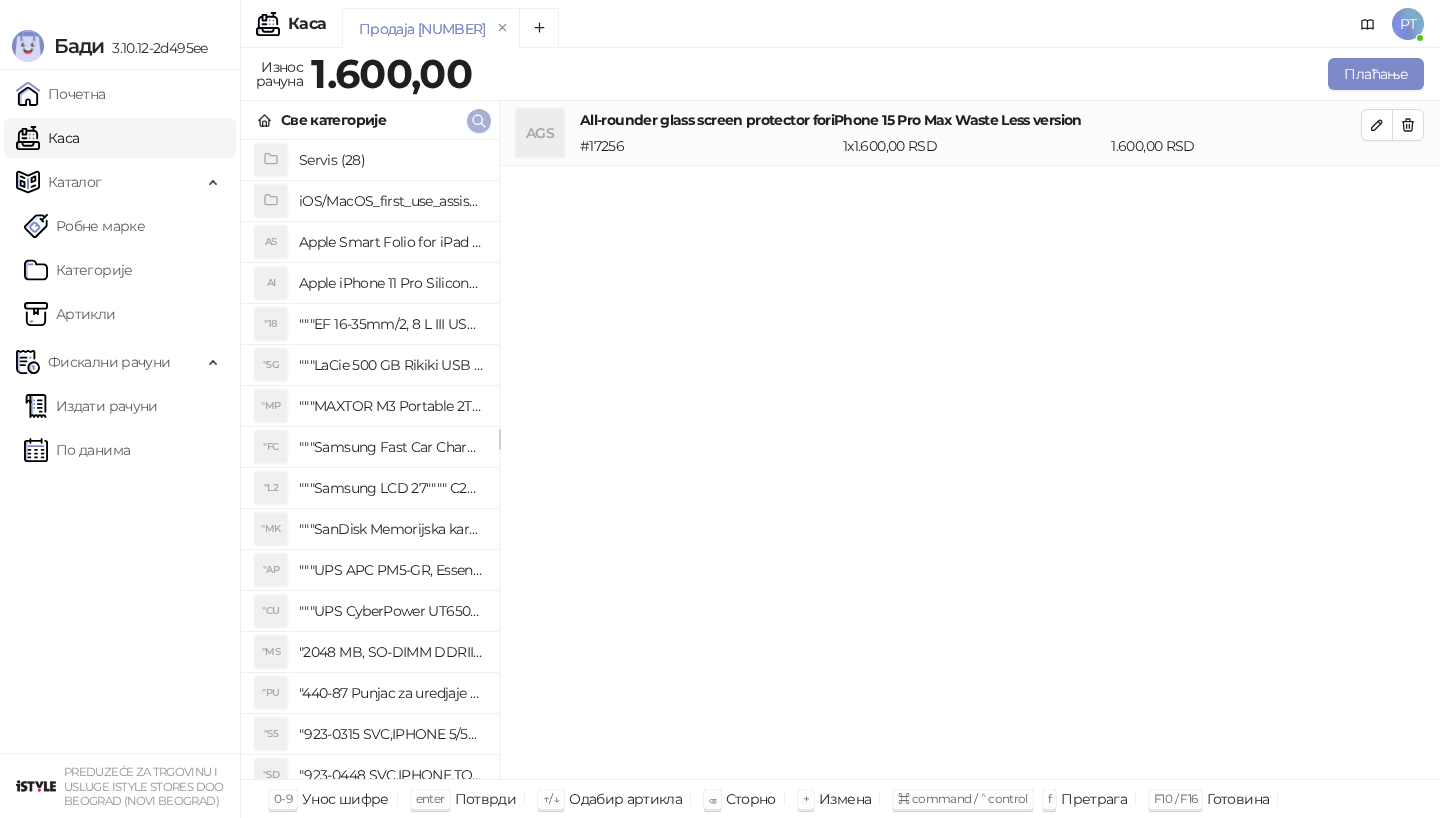 click 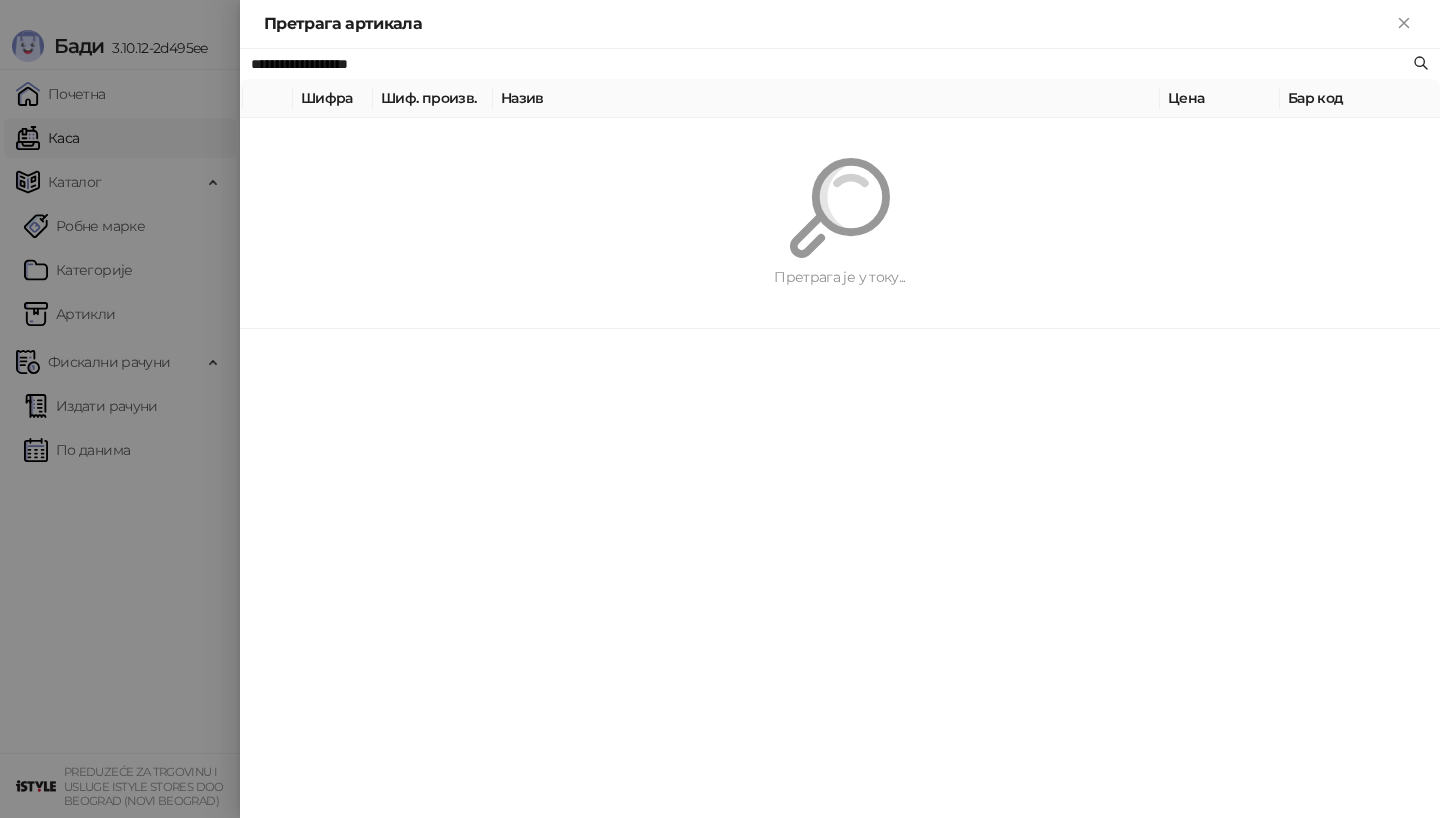 paste on "******" 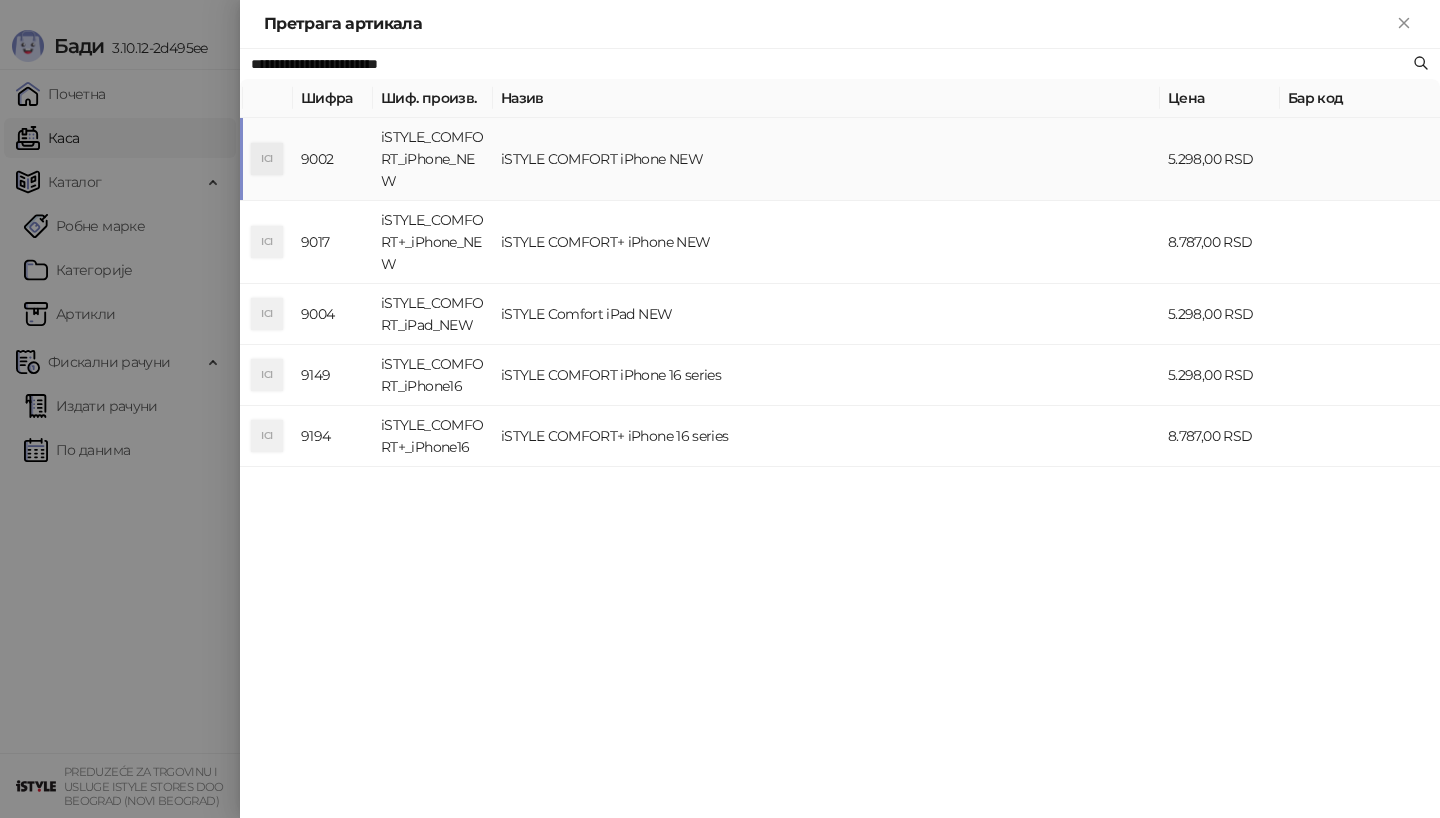 click on "ICI" at bounding box center [267, 159] 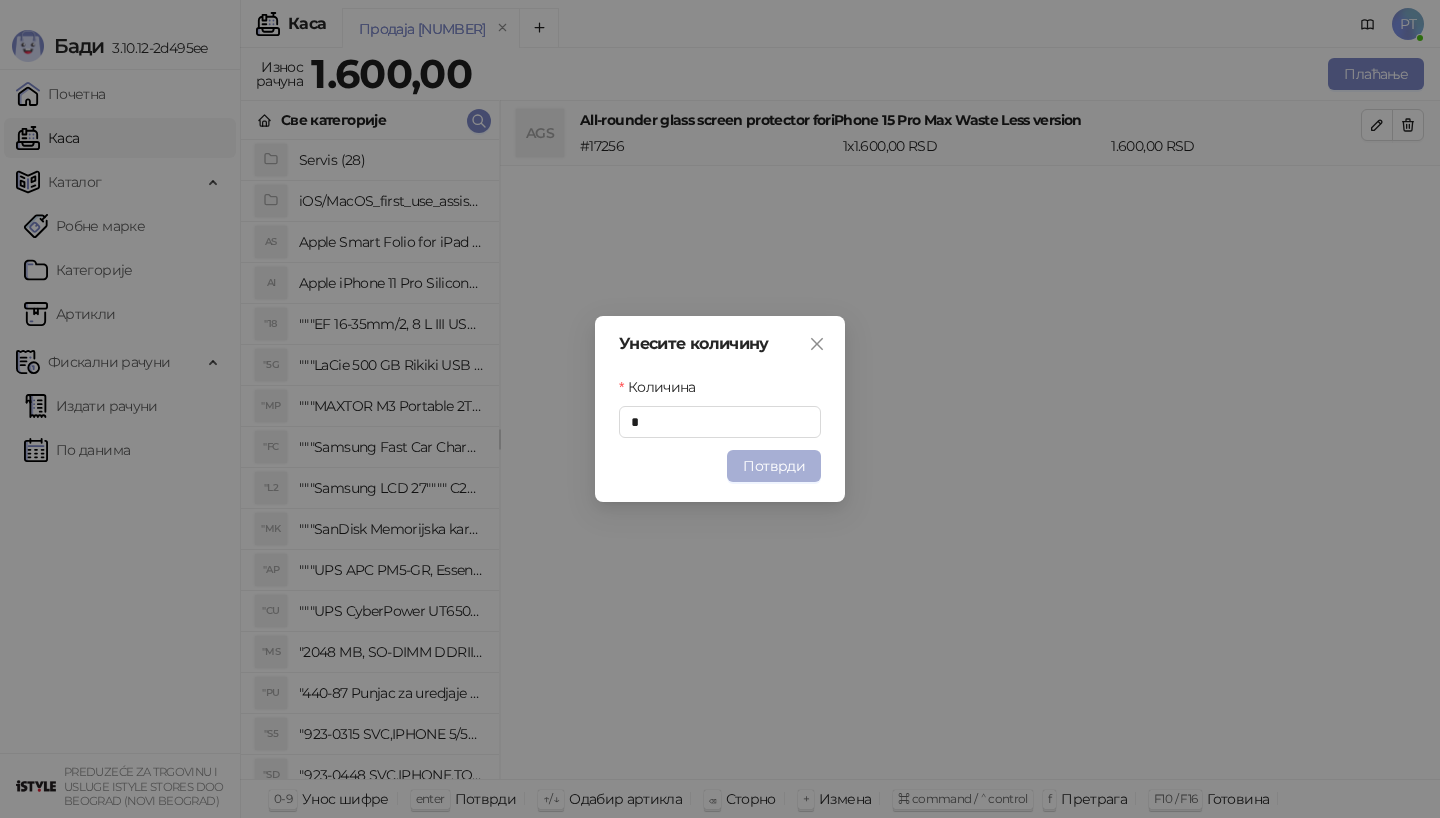 click on "Потврди" at bounding box center [774, 466] 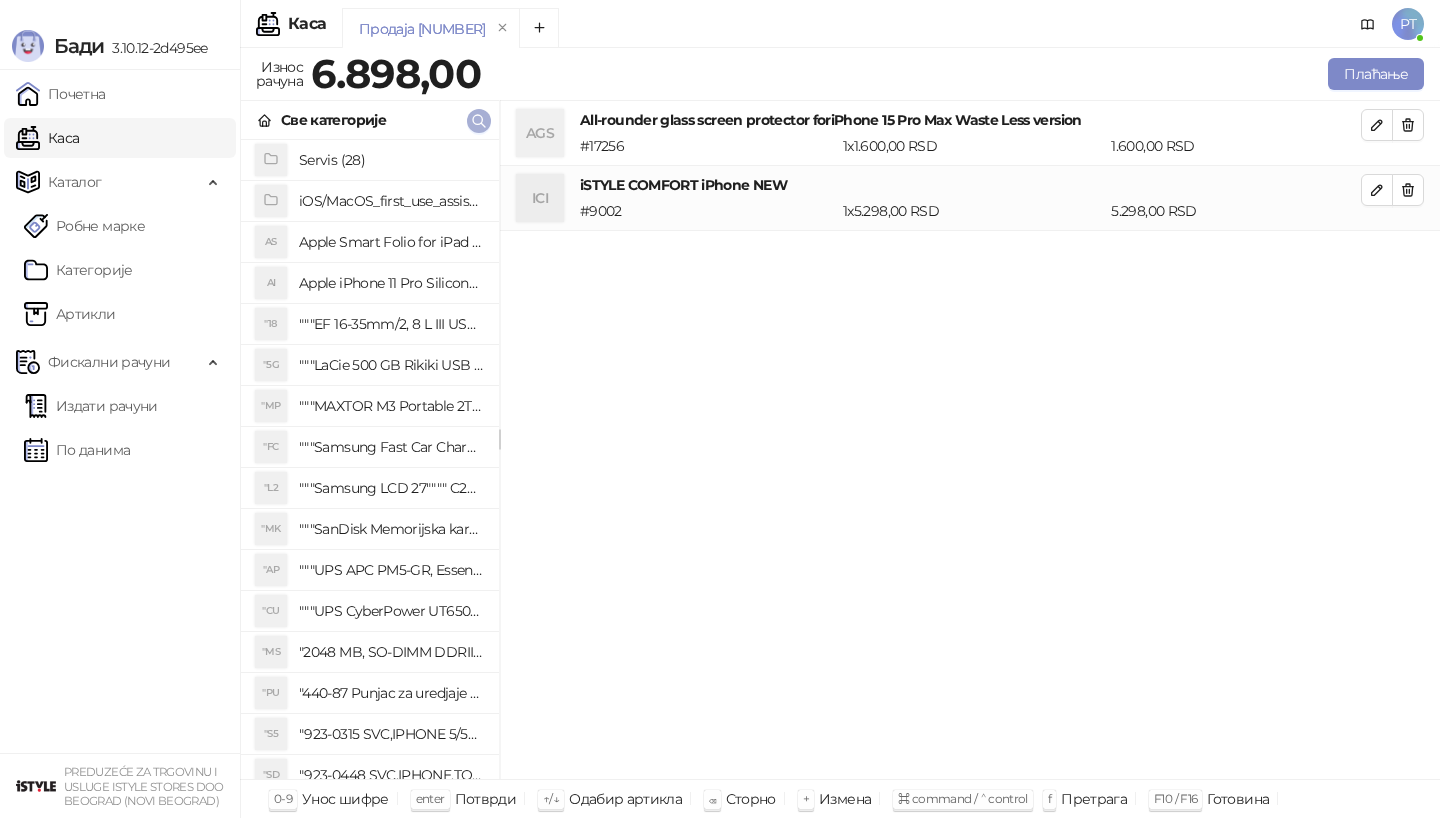 click 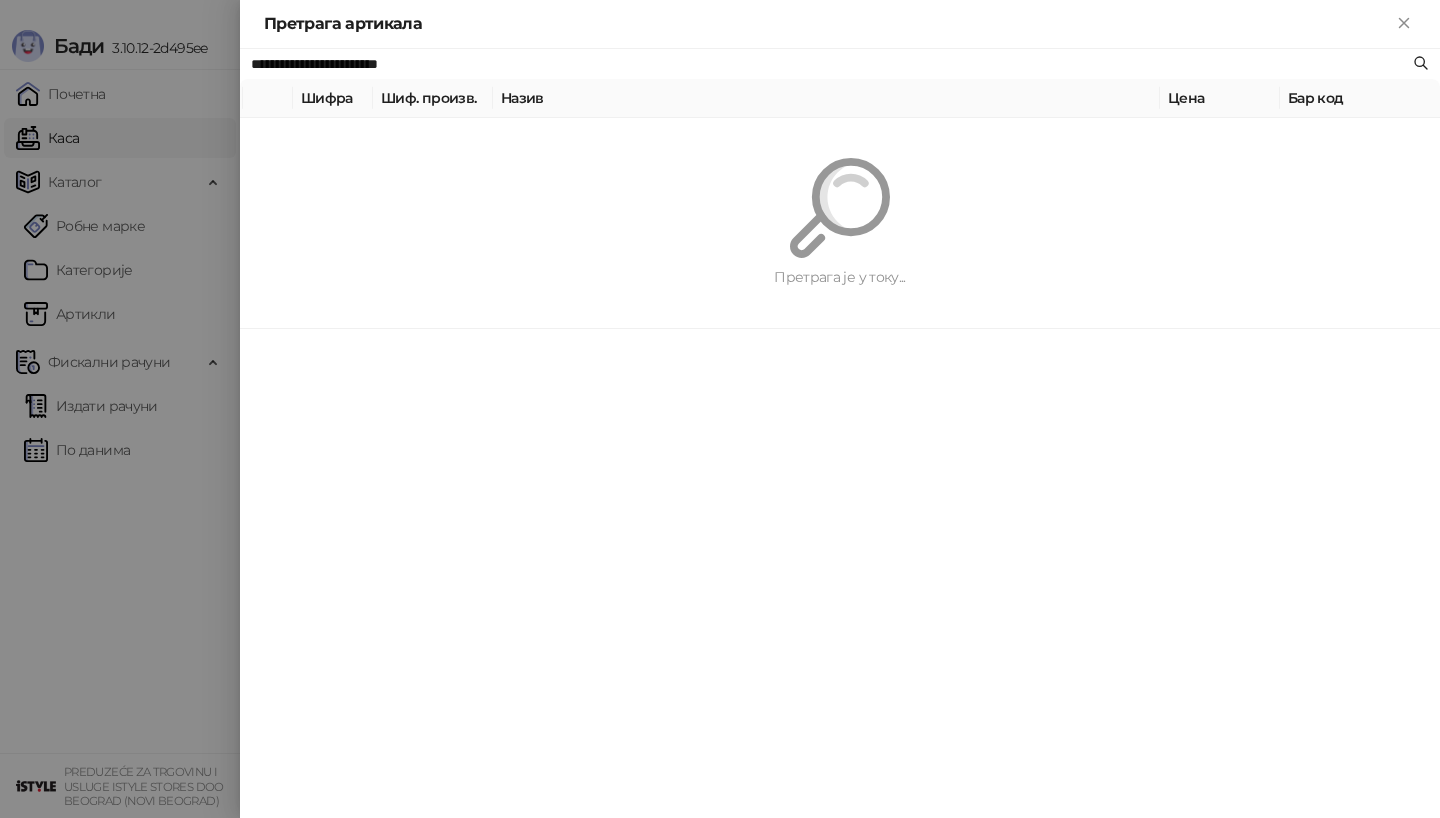 paste 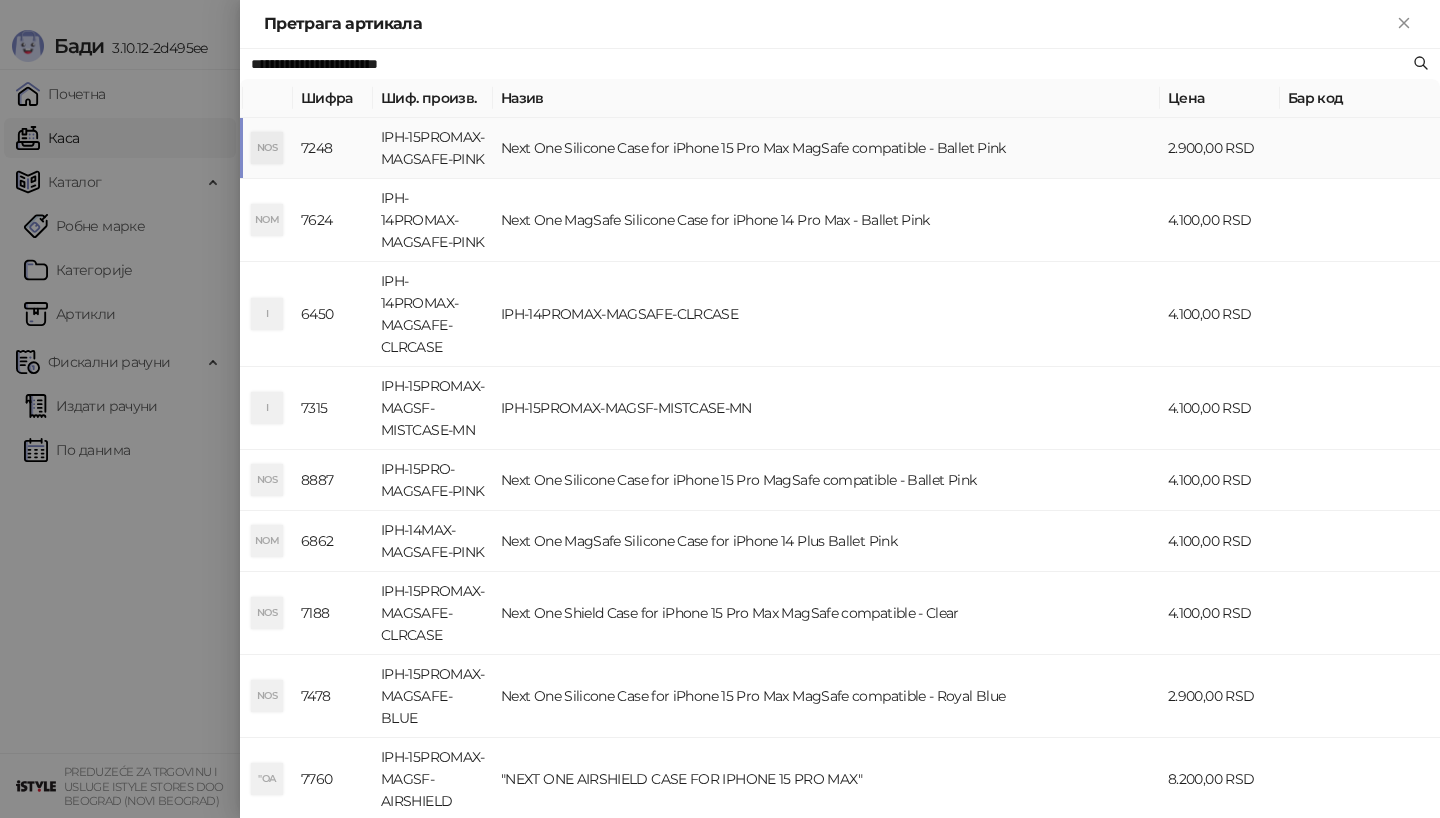 type on "**********" 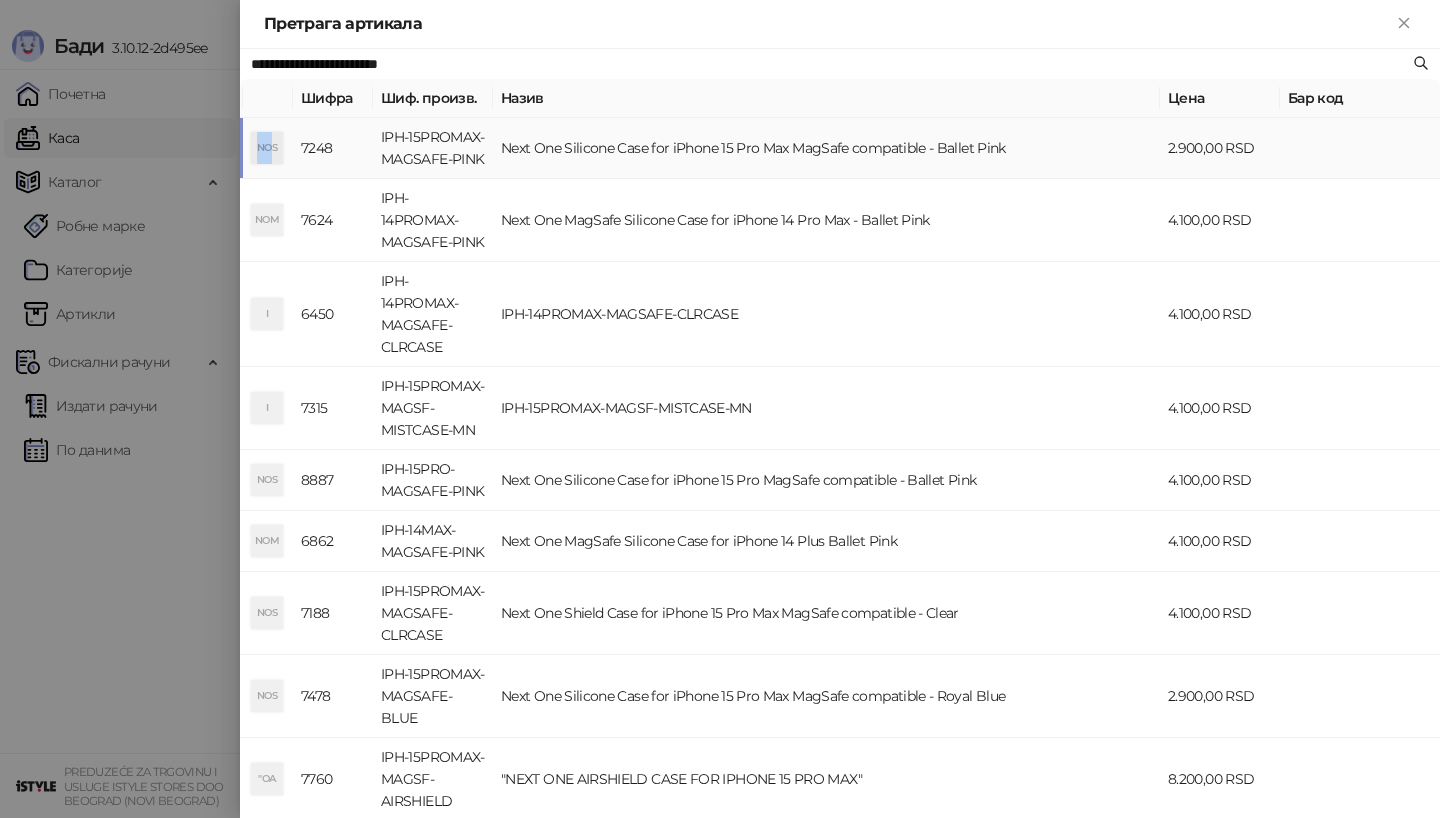 click on "NOS" at bounding box center [267, 148] 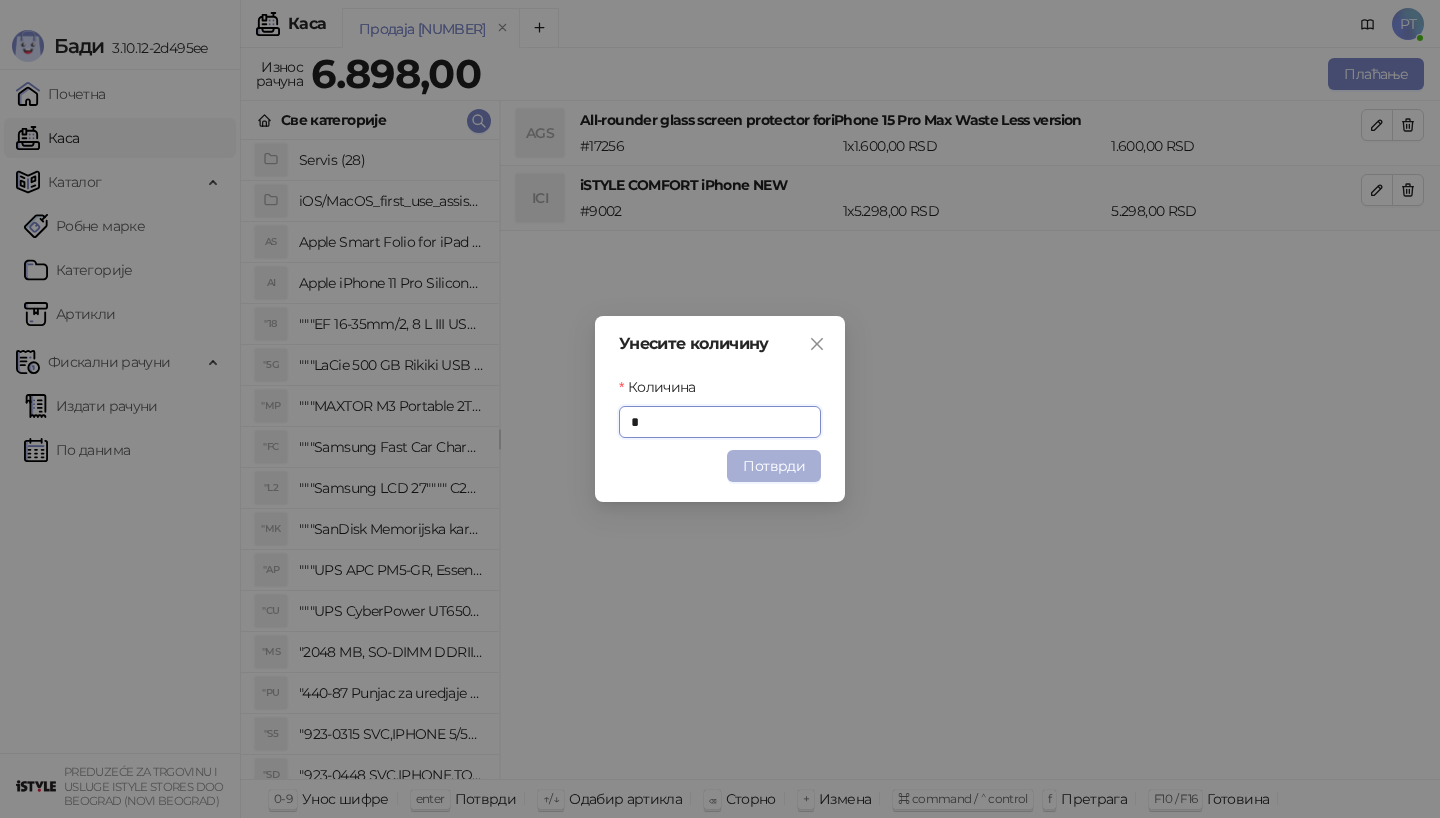 click on "Потврди" at bounding box center [774, 466] 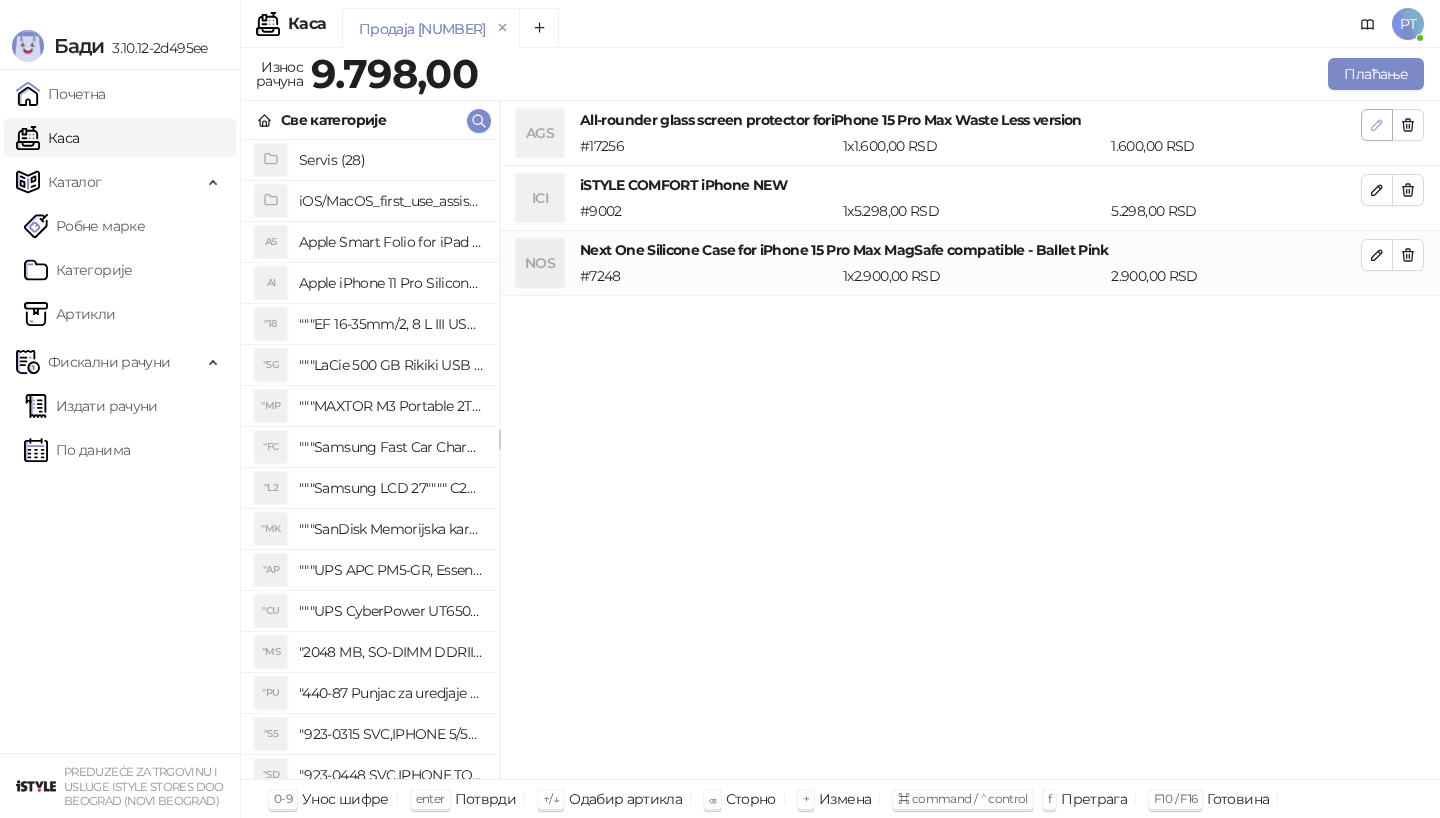 click 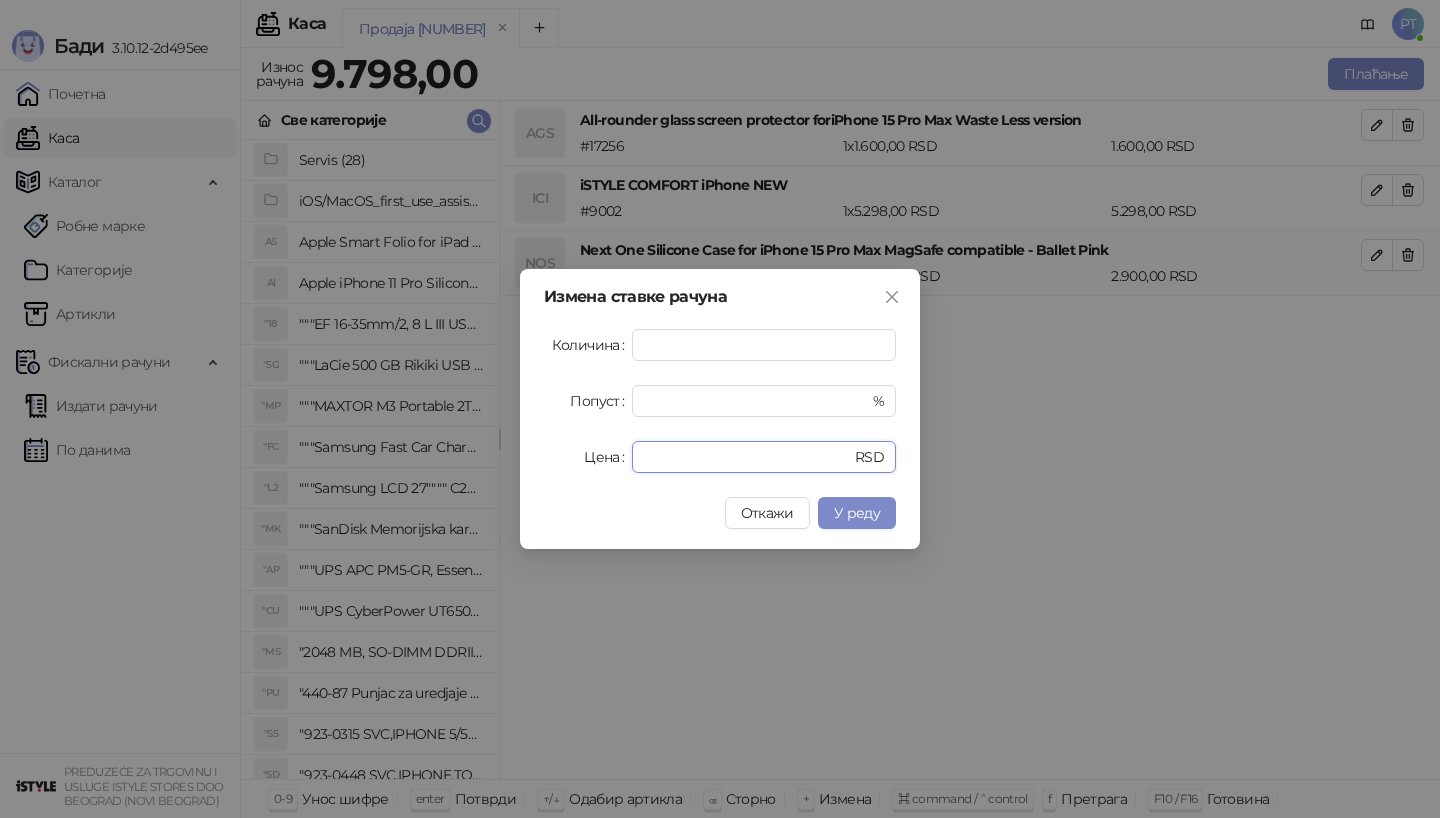 drag, startPoint x: 704, startPoint y: 443, endPoint x: 586, endPoint y: 443, distance: 118 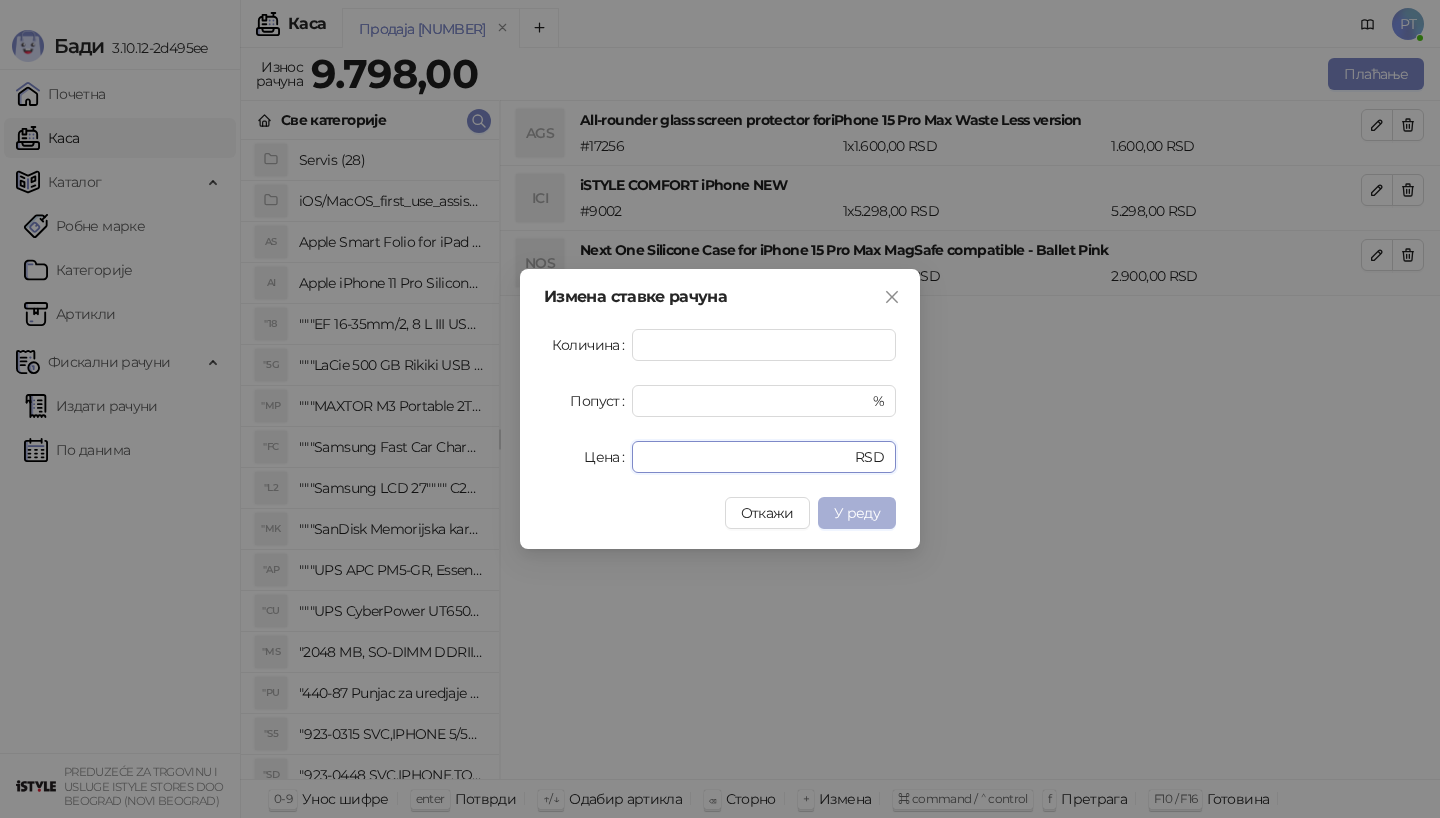 type on "*" 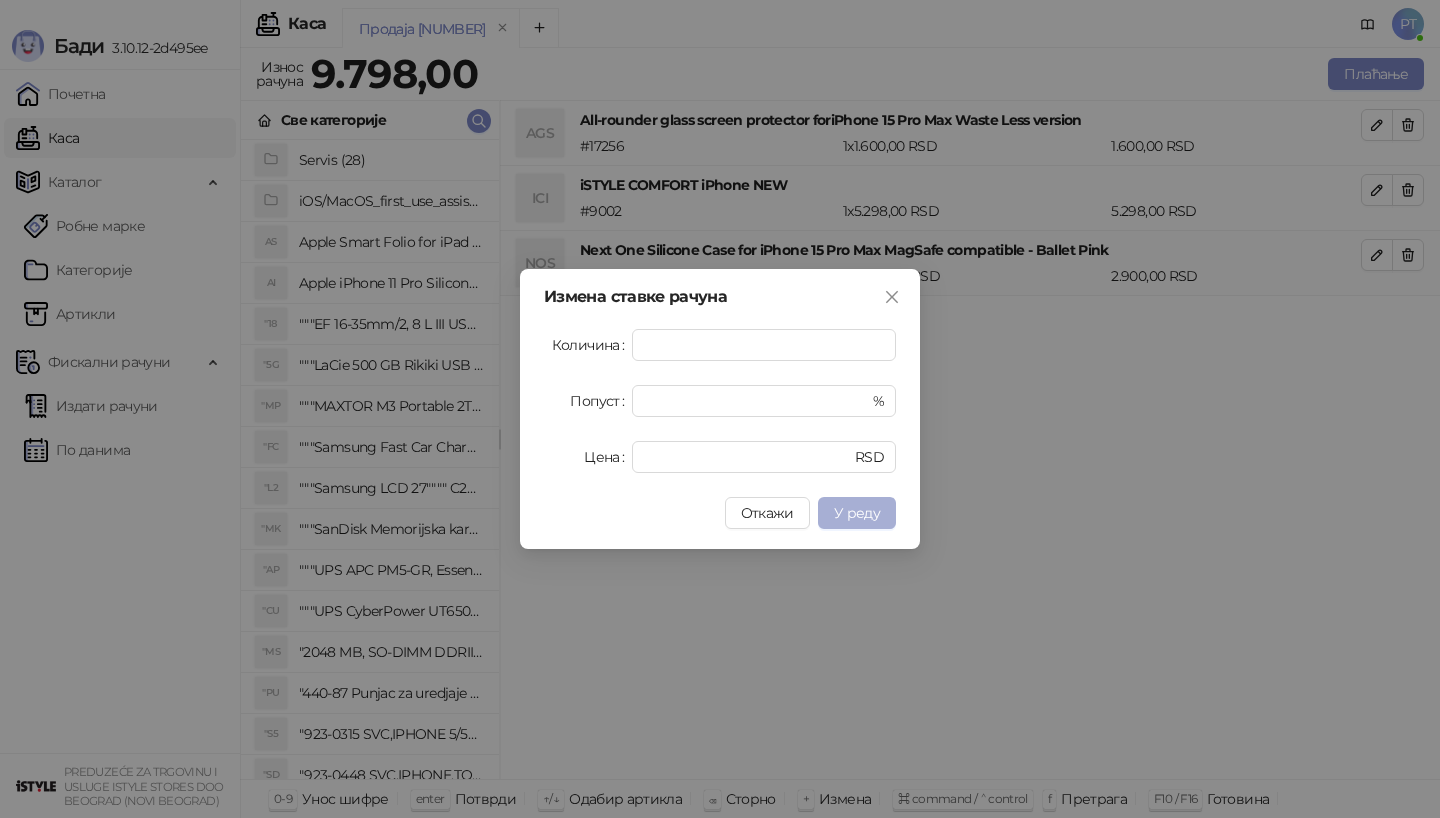 click on "У реду" at bounding box center [857, 513] 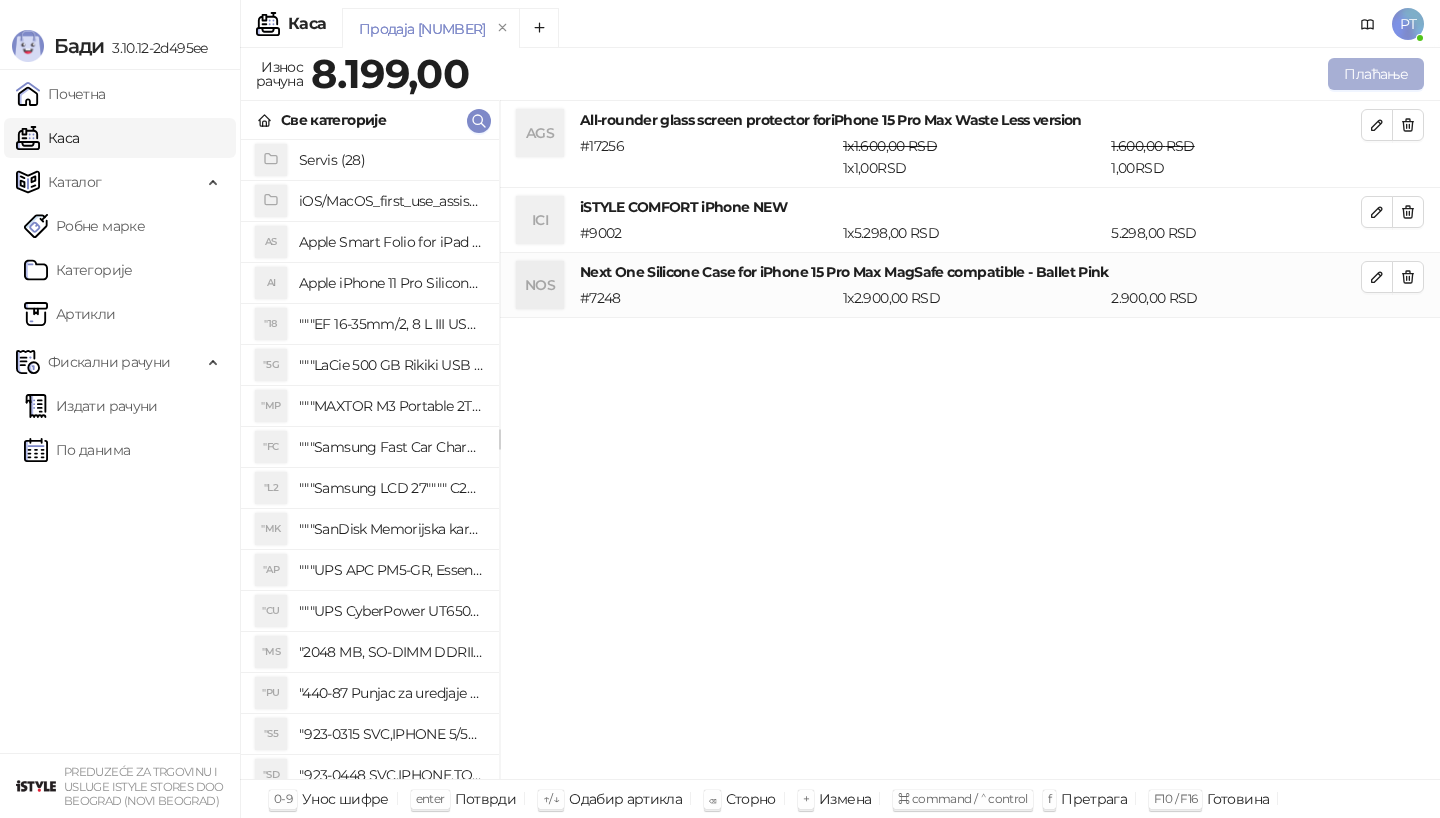 click on "Плаћање" at bounding box center [1376, 74] 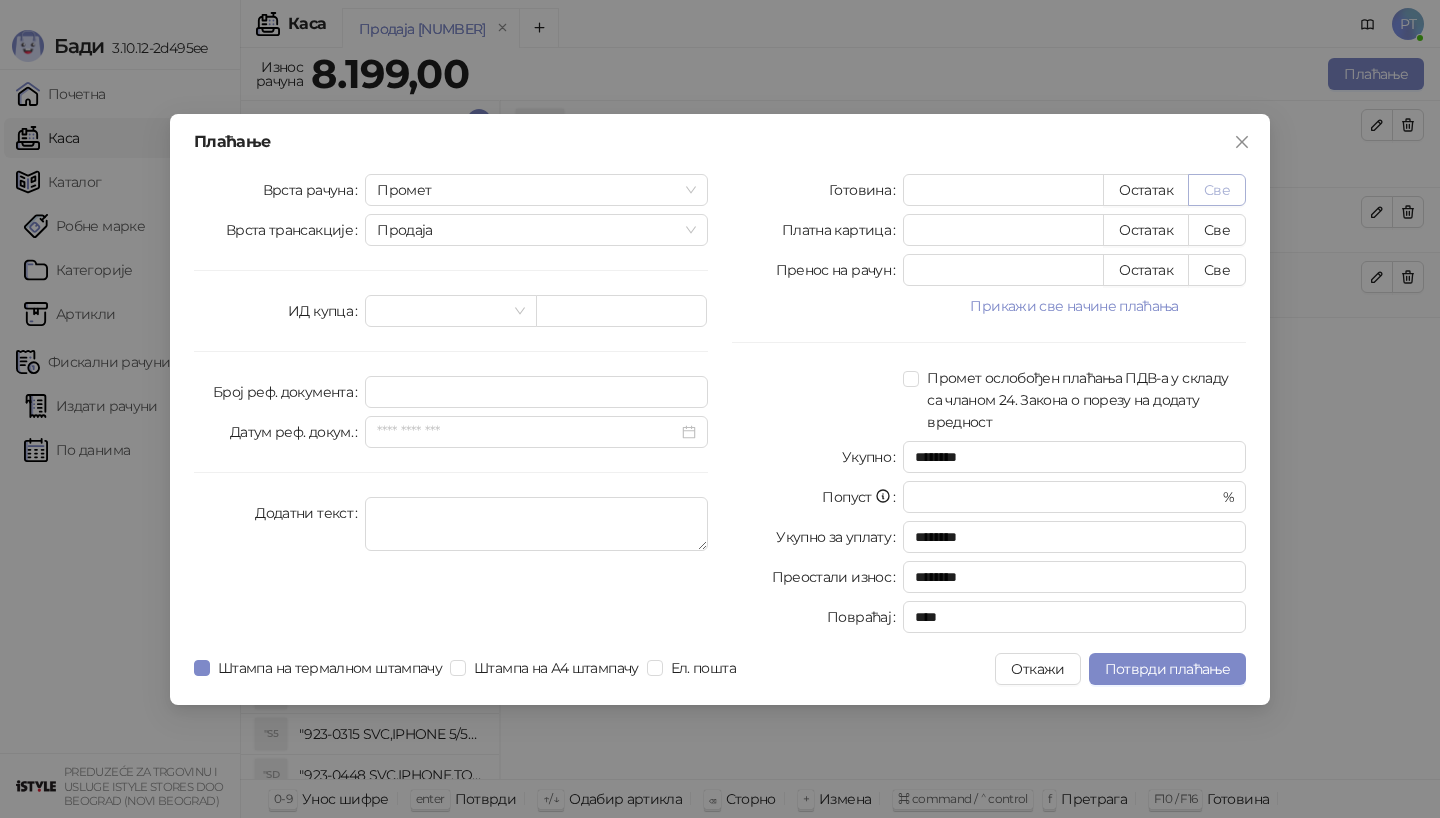 click on "Све" at bounding box center [1217, 190] 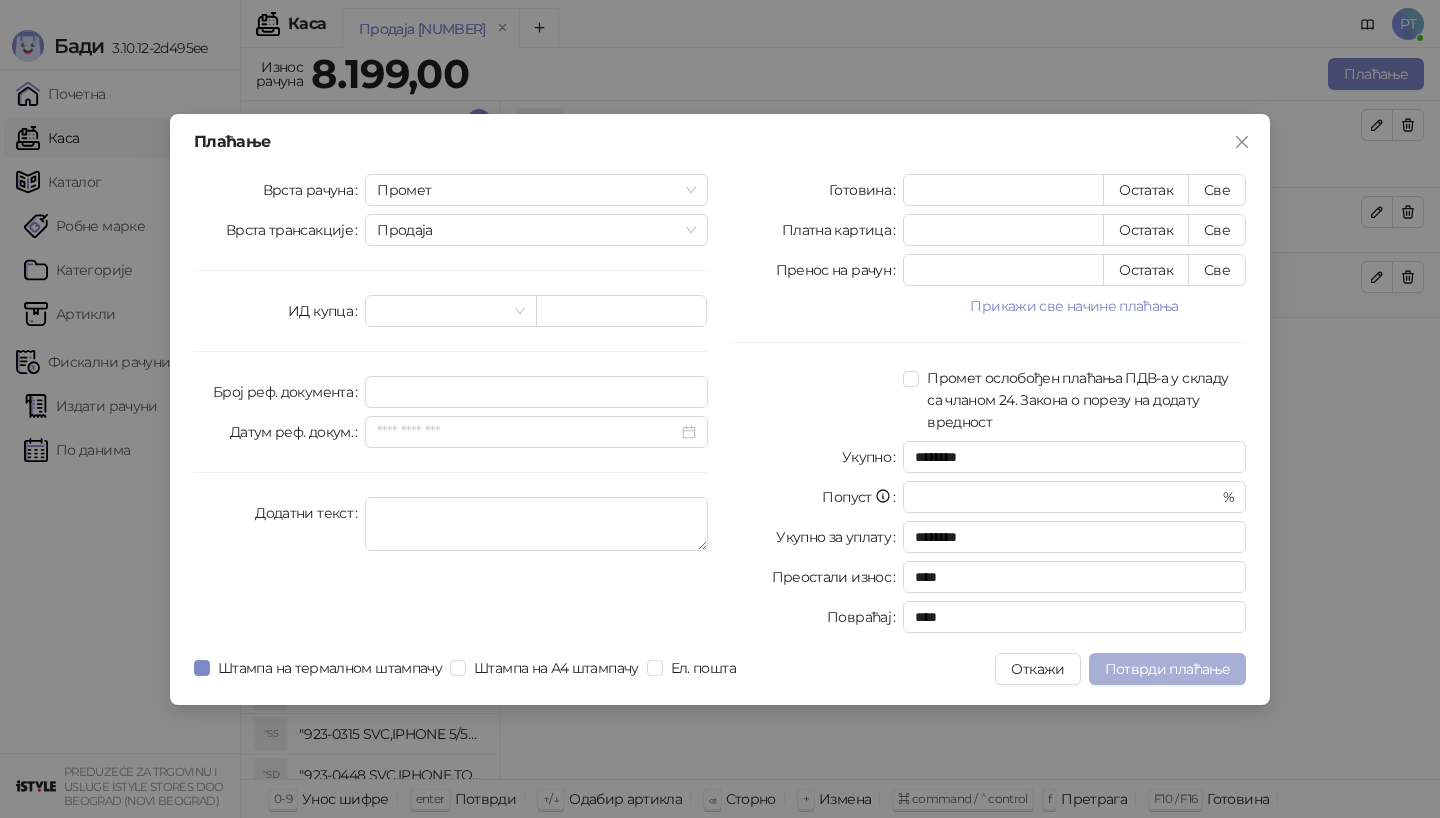 click on "Потврди плаћање" at bounding box center (1167, 669) 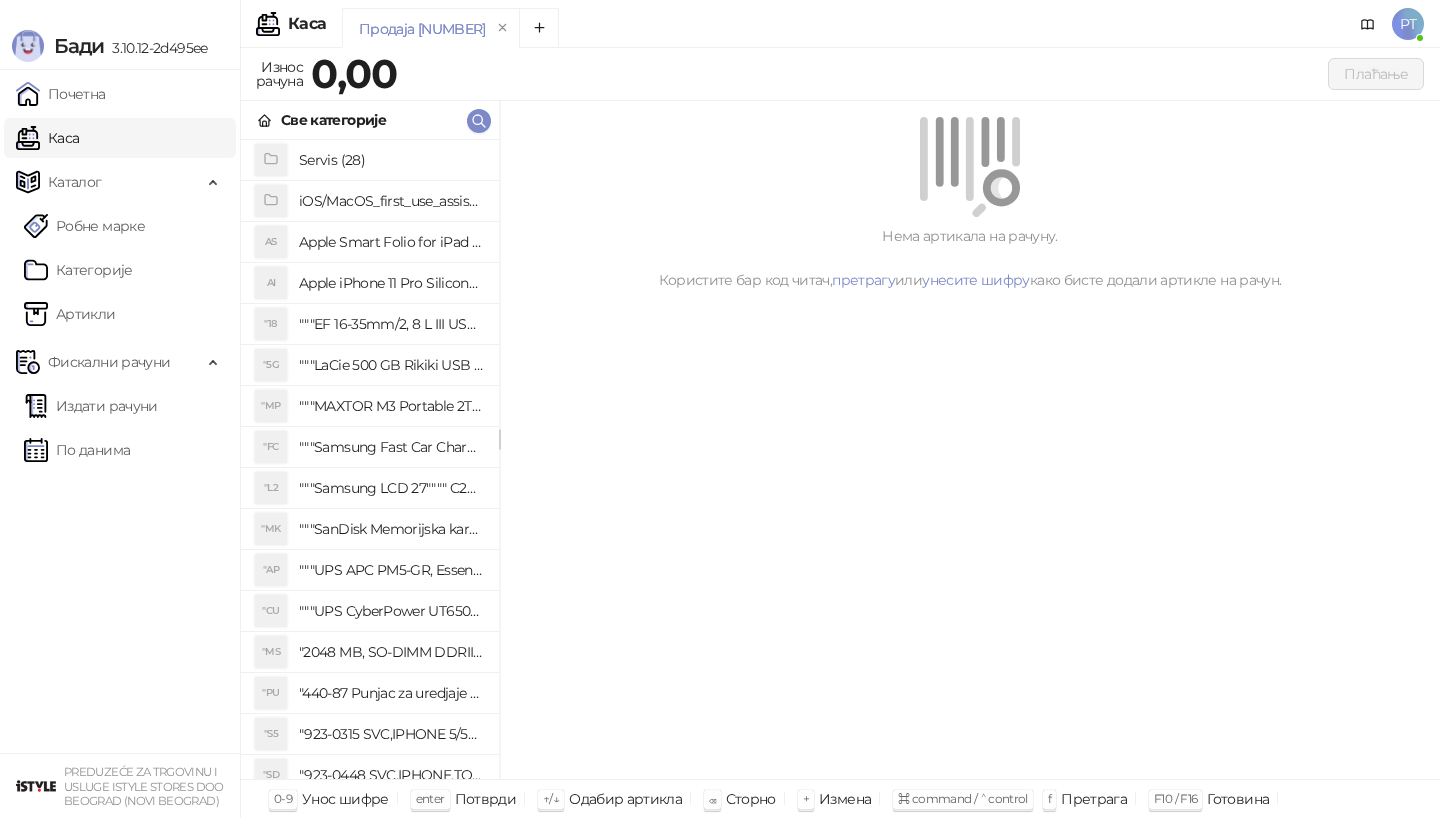 click on "Све категорије" at bounding box center [370, 120] 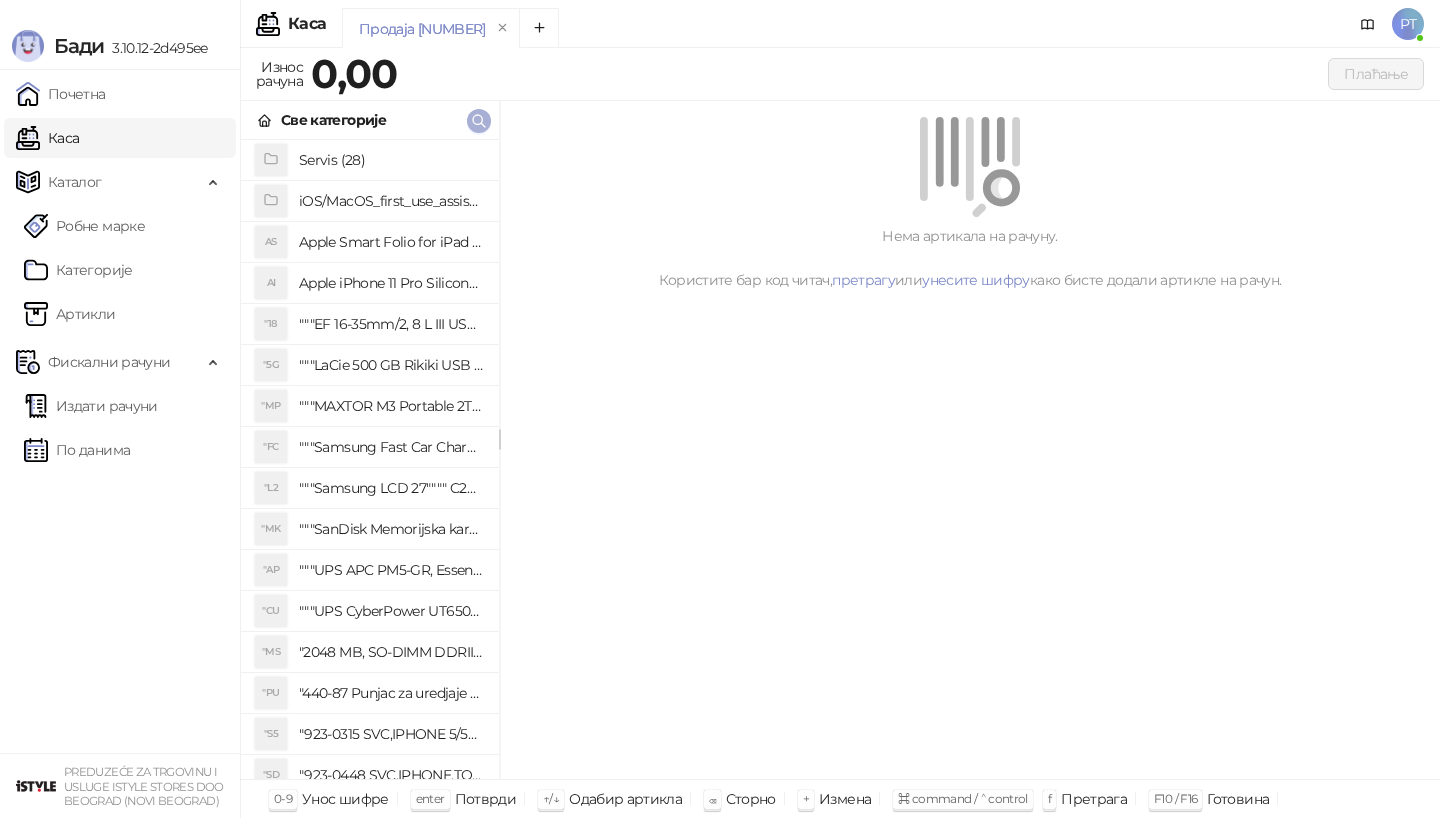 click 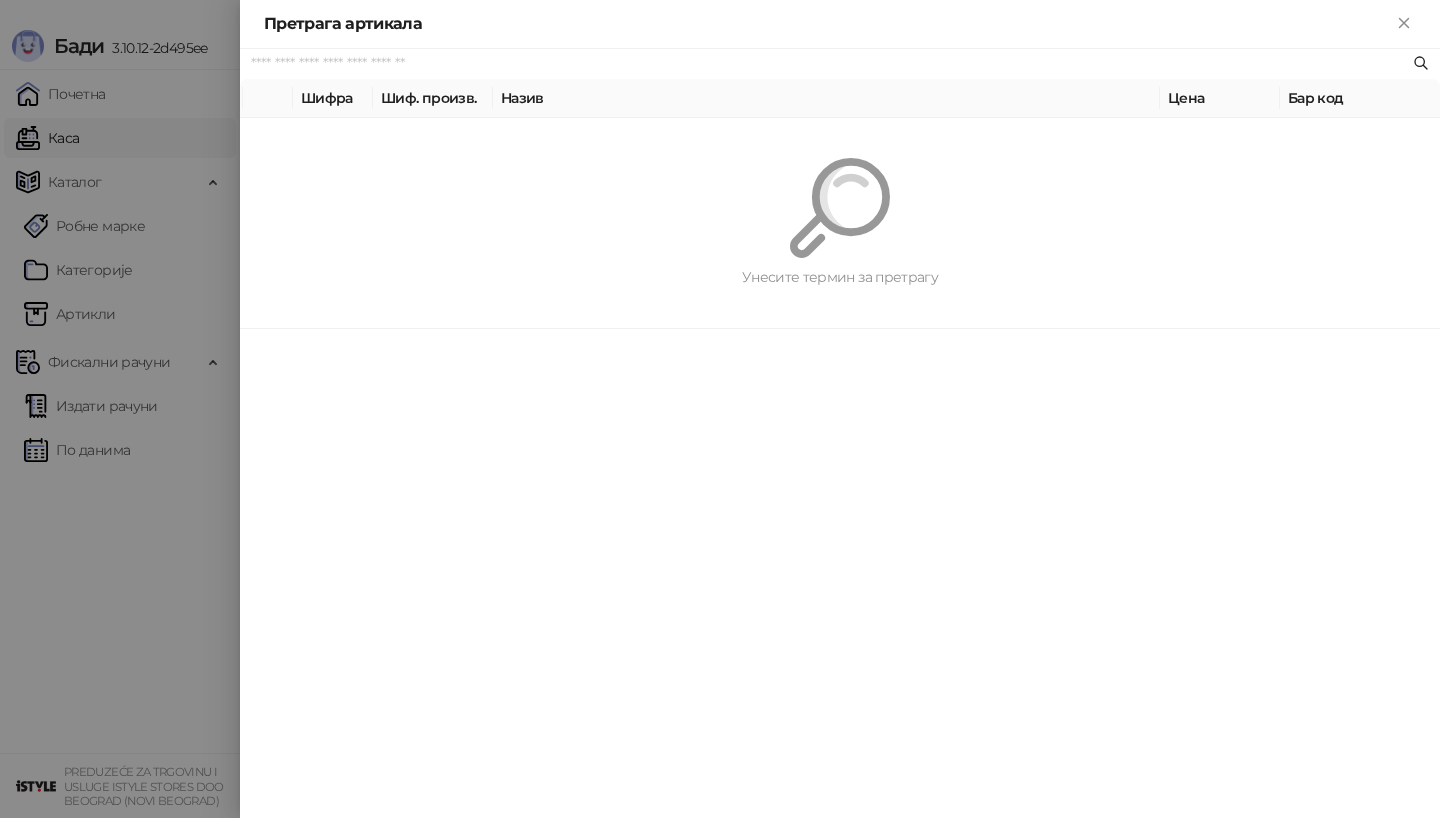 paste on "*********" 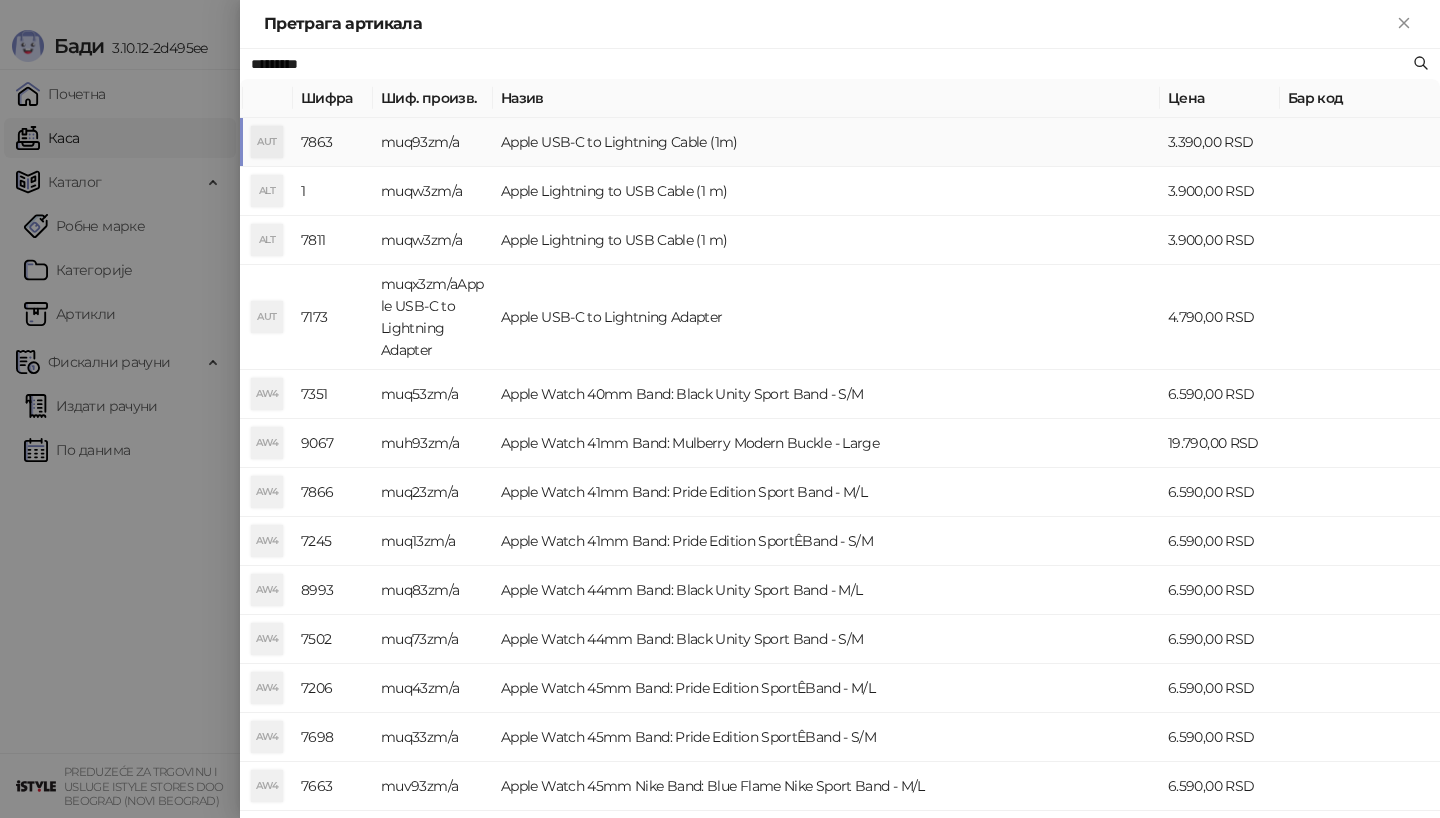 click on "AUT" at bounding box center [267, 142] 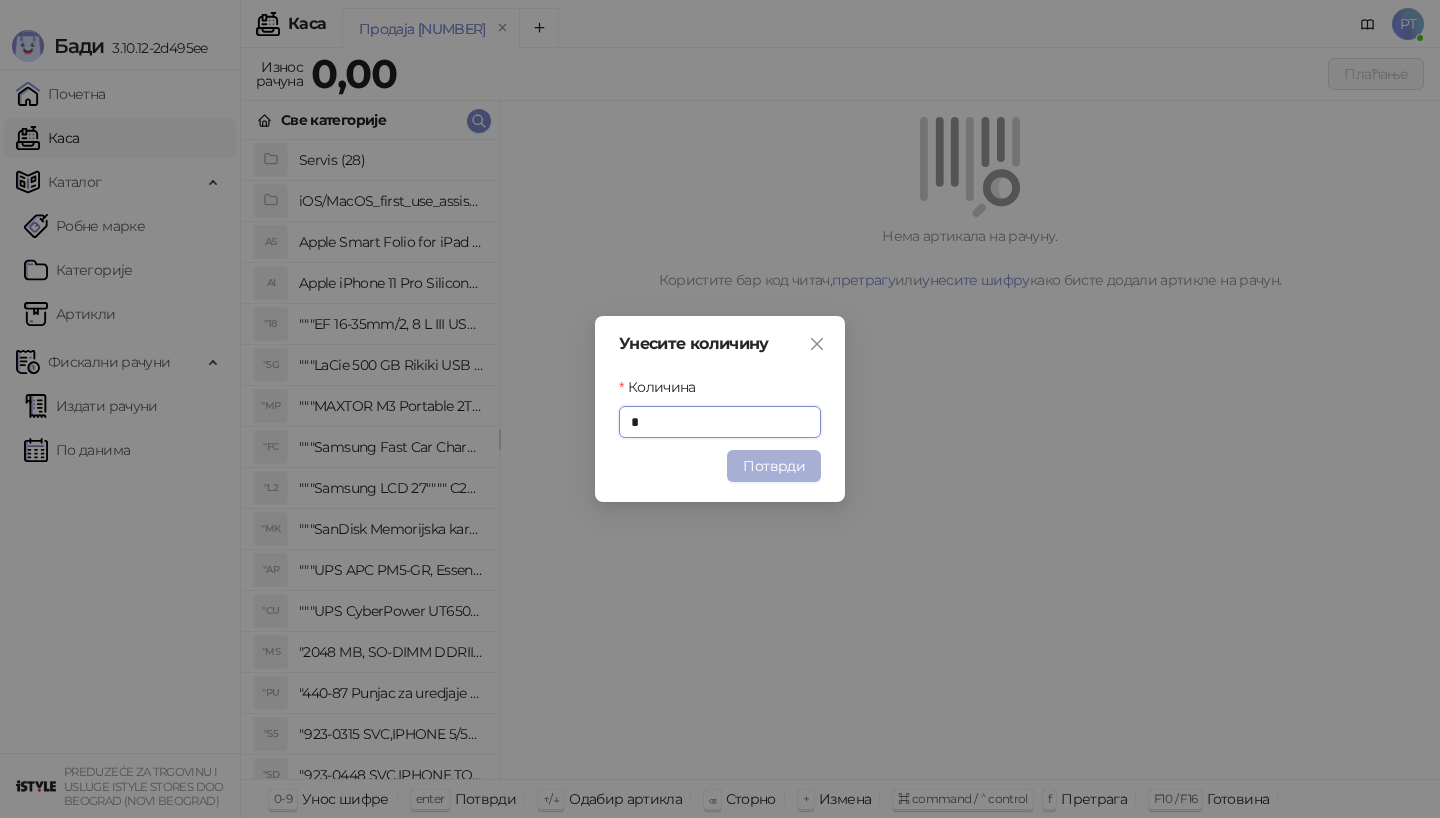 click on "Потврди" at bounding box center (774, 466) 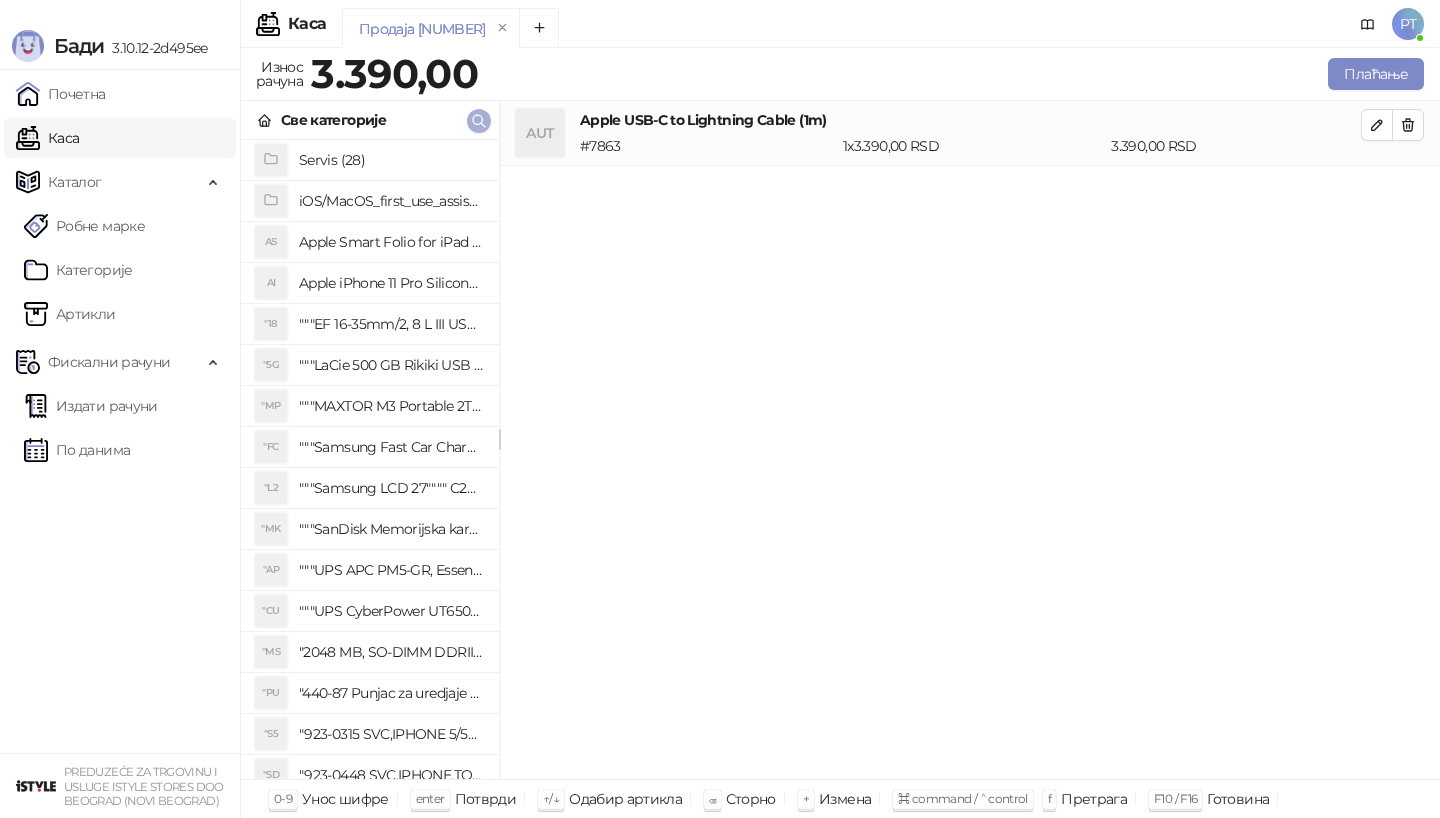 click 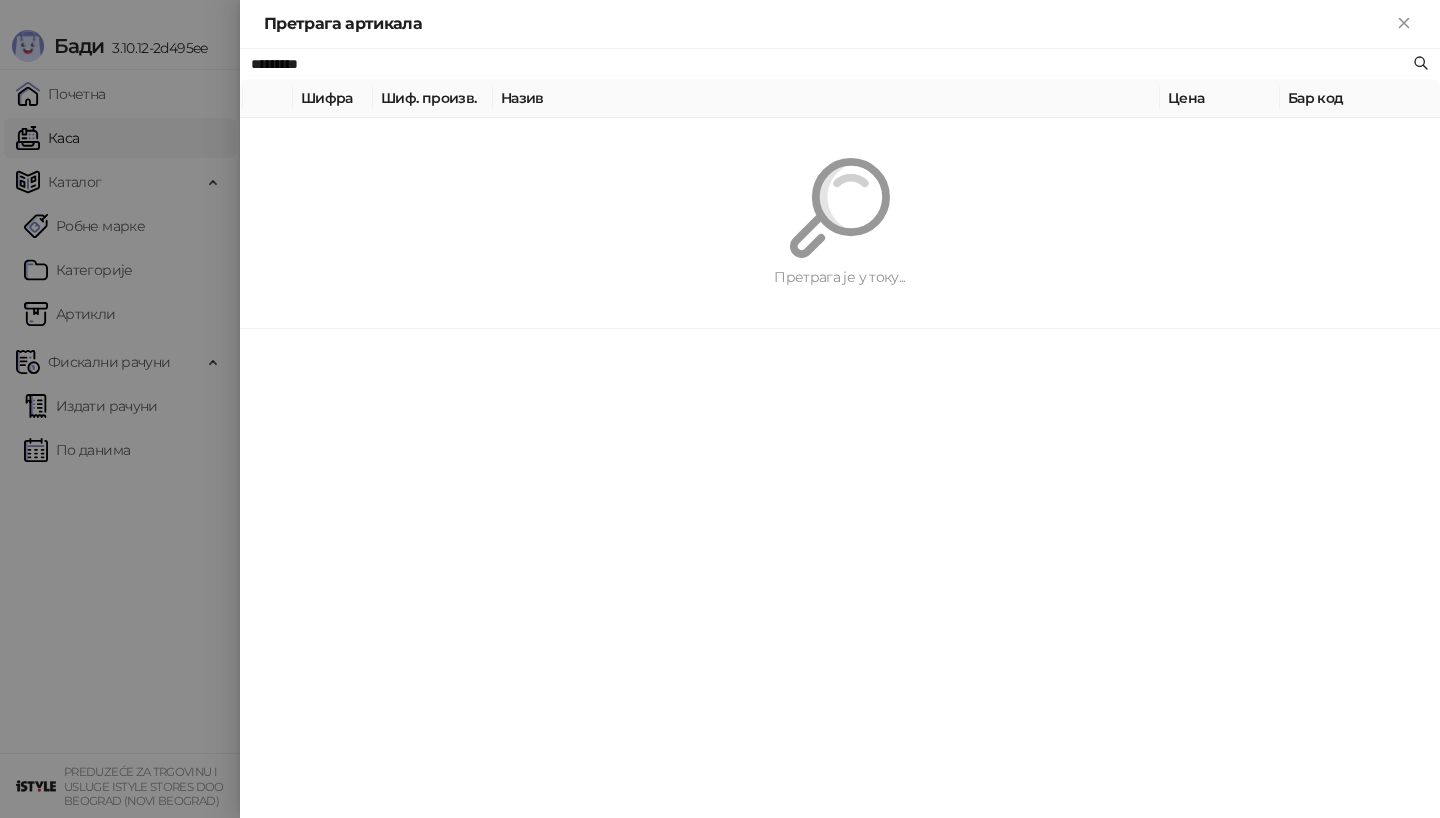 paste 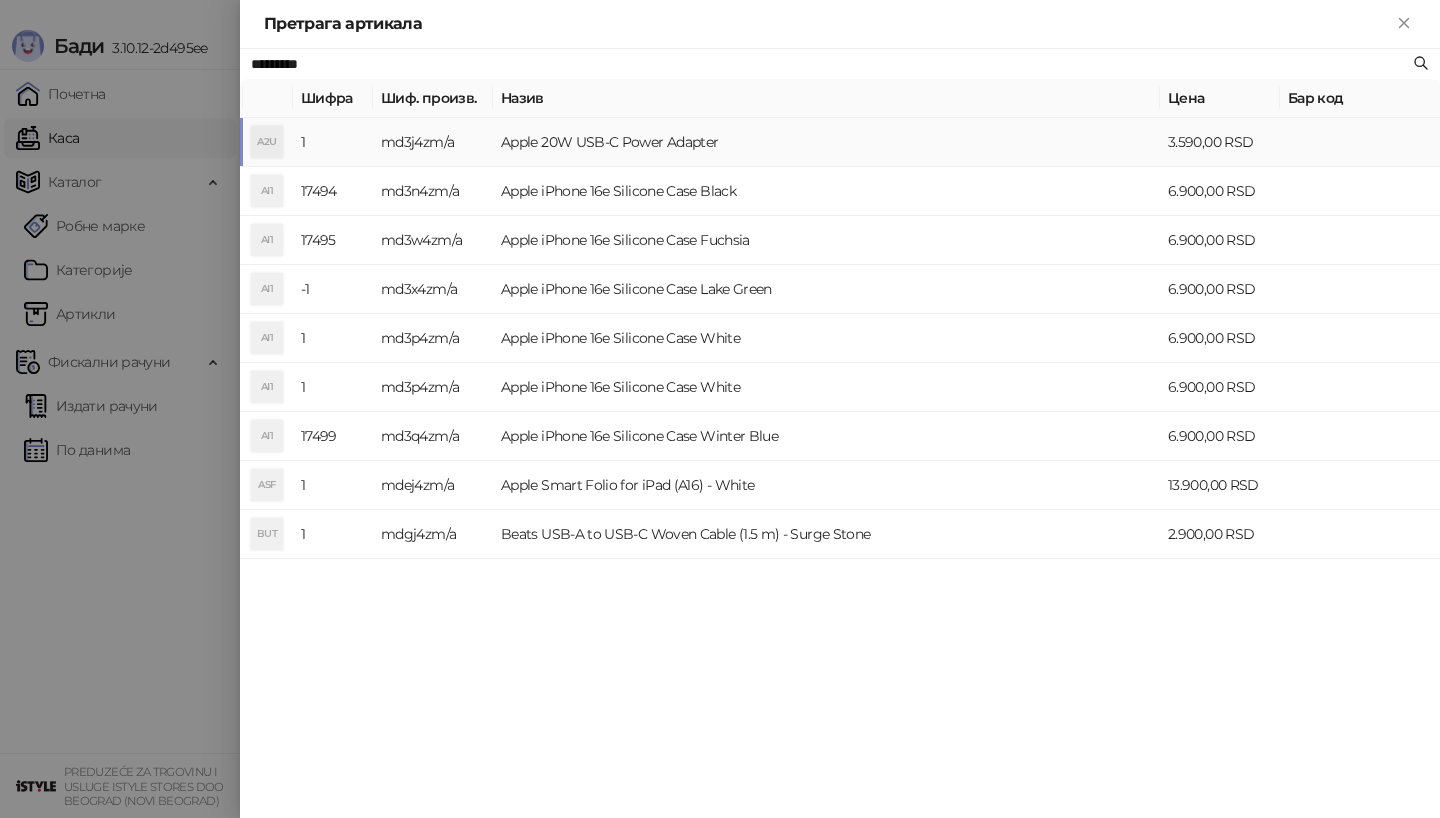 click on "A2U" at bounding box center (267, 142) 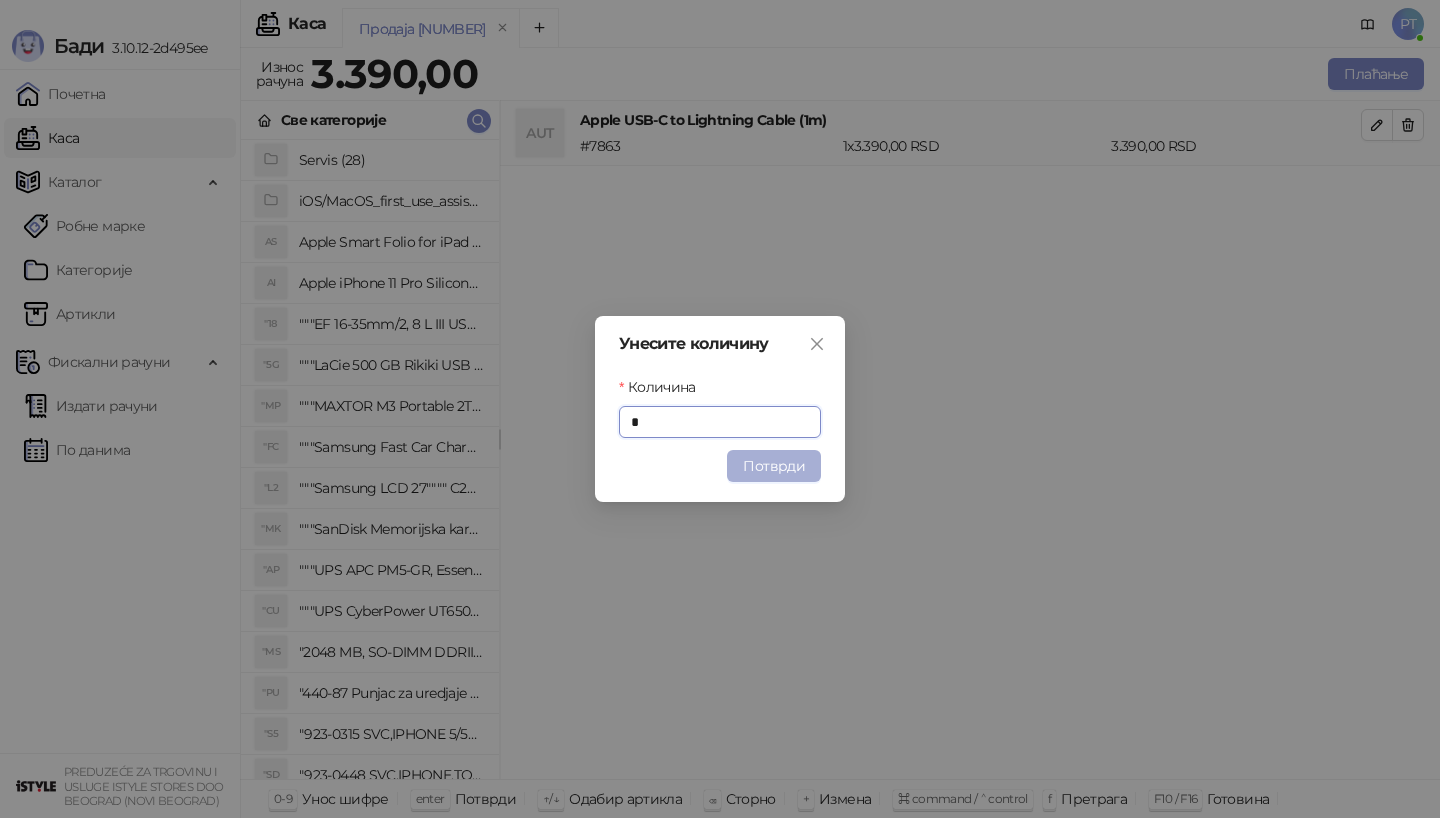 click on "Потврди" at bounding box center (774, 466) 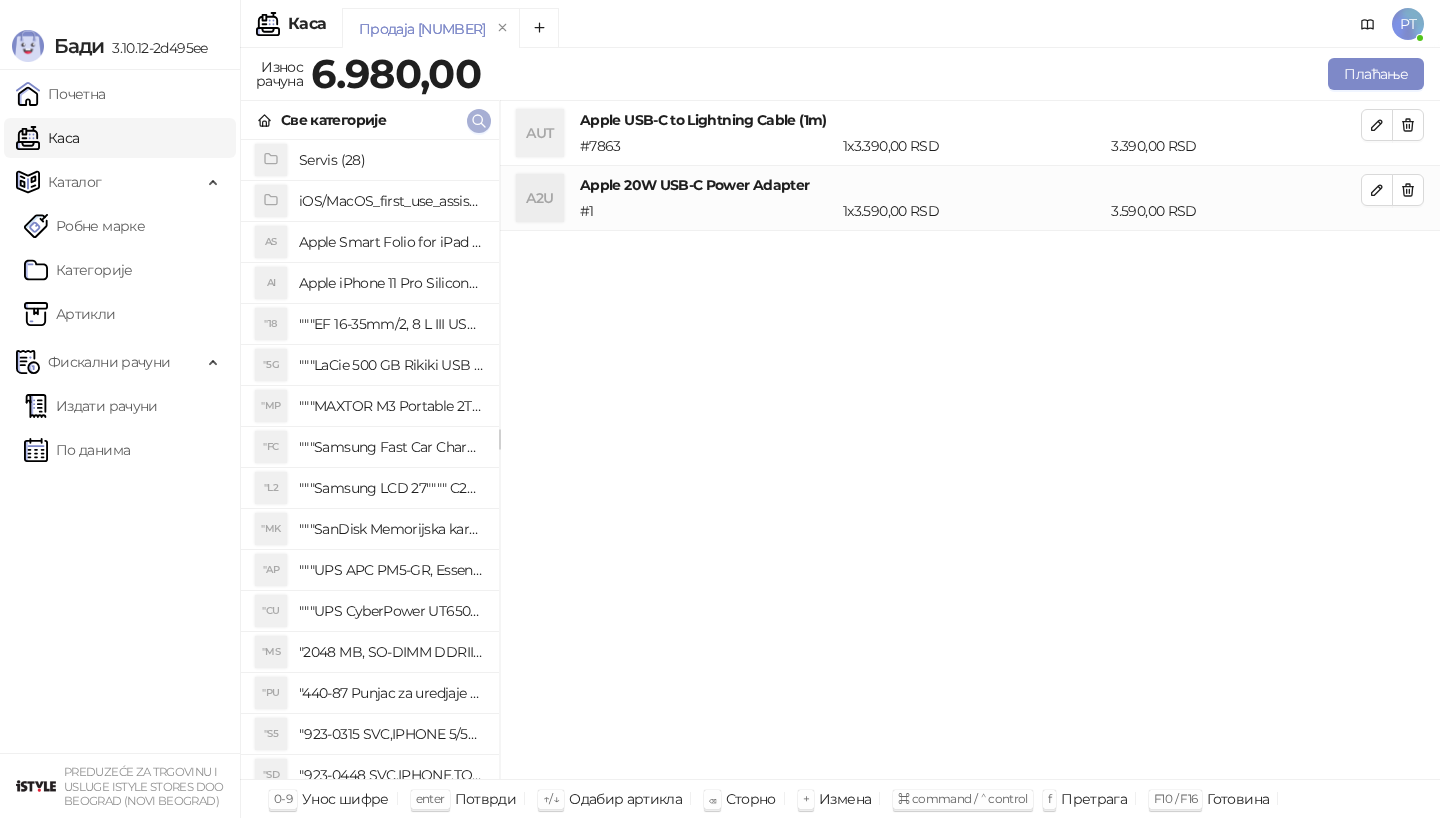 click 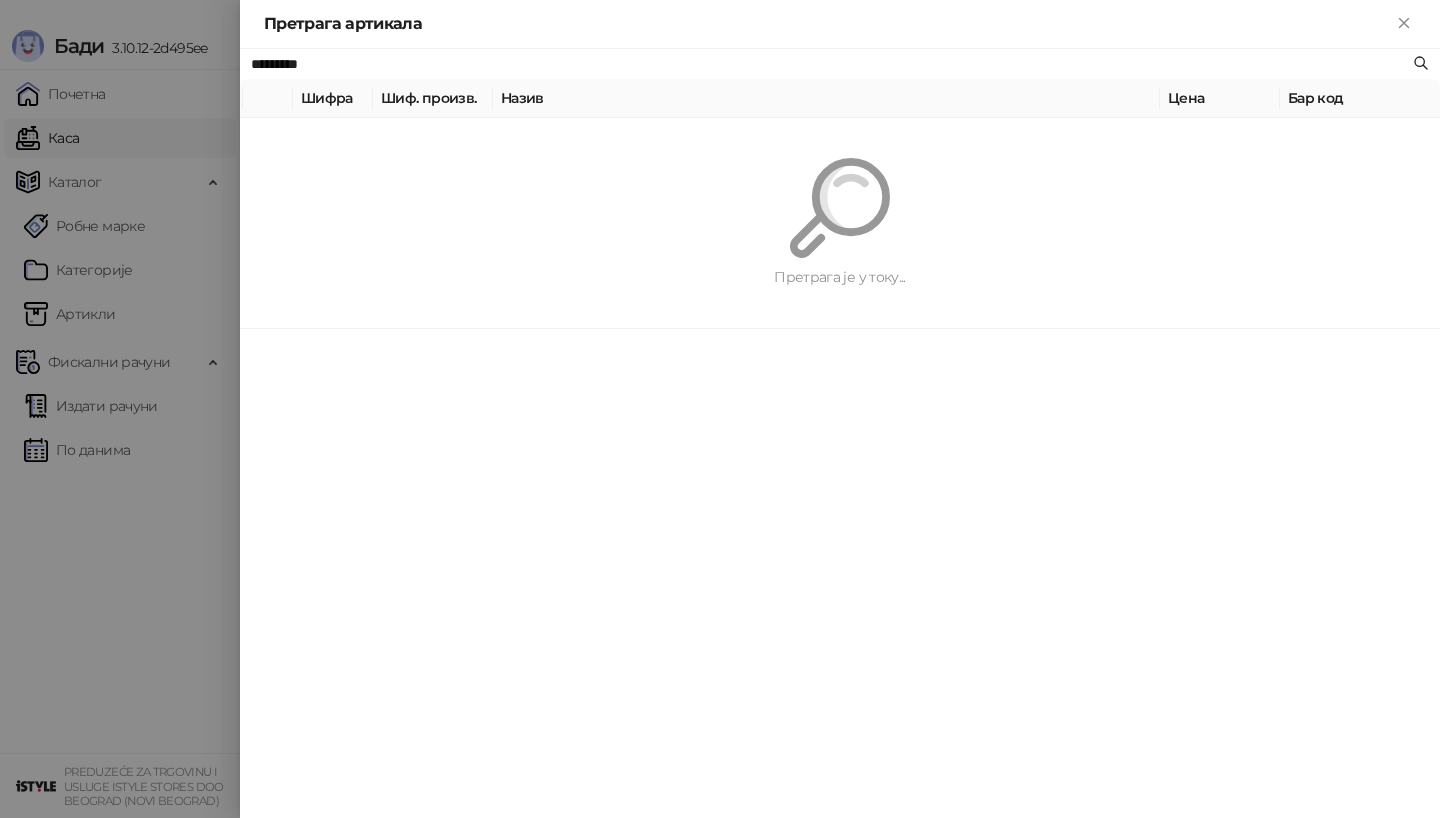 paste on "**********" 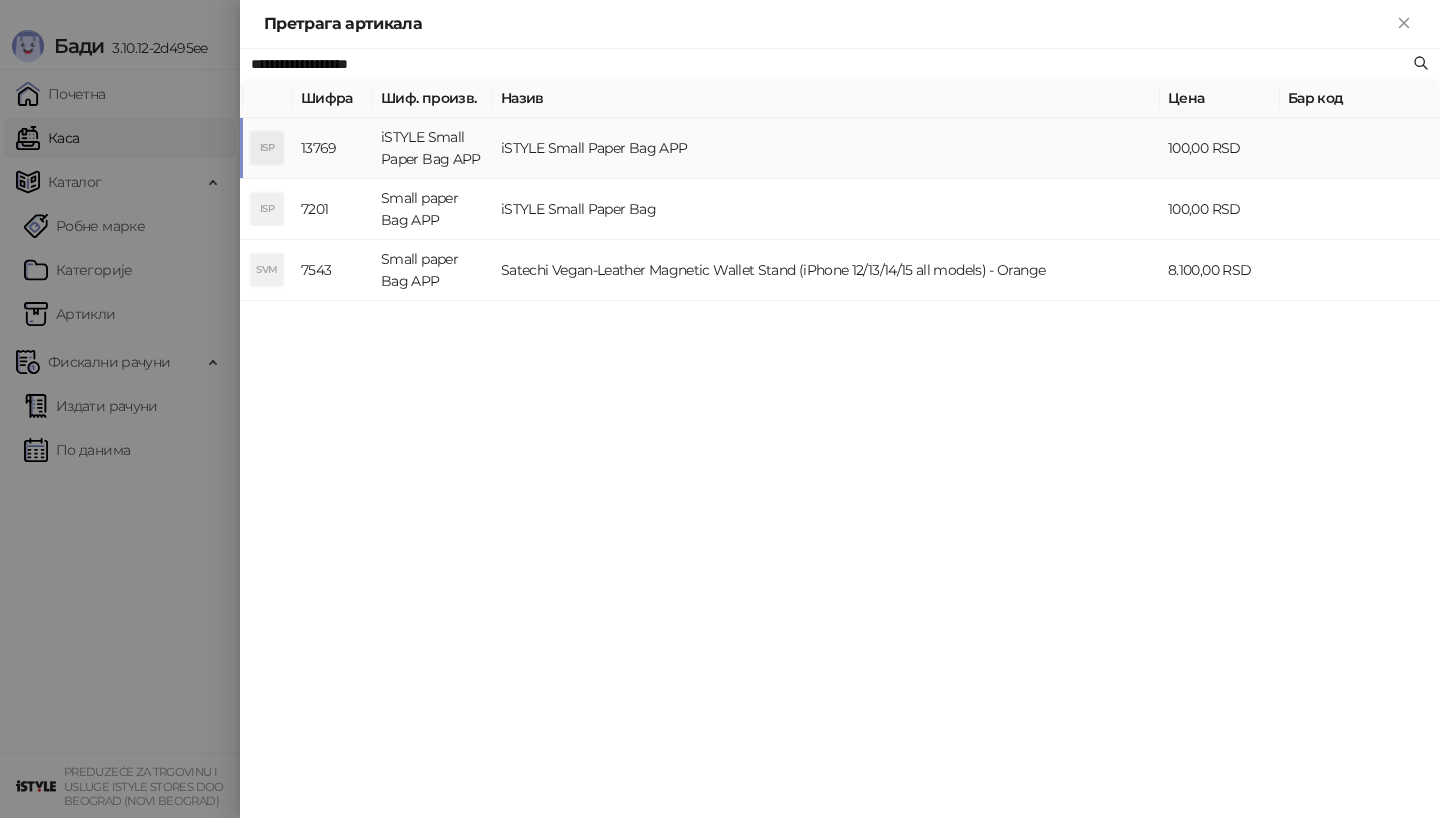 type on "**********" 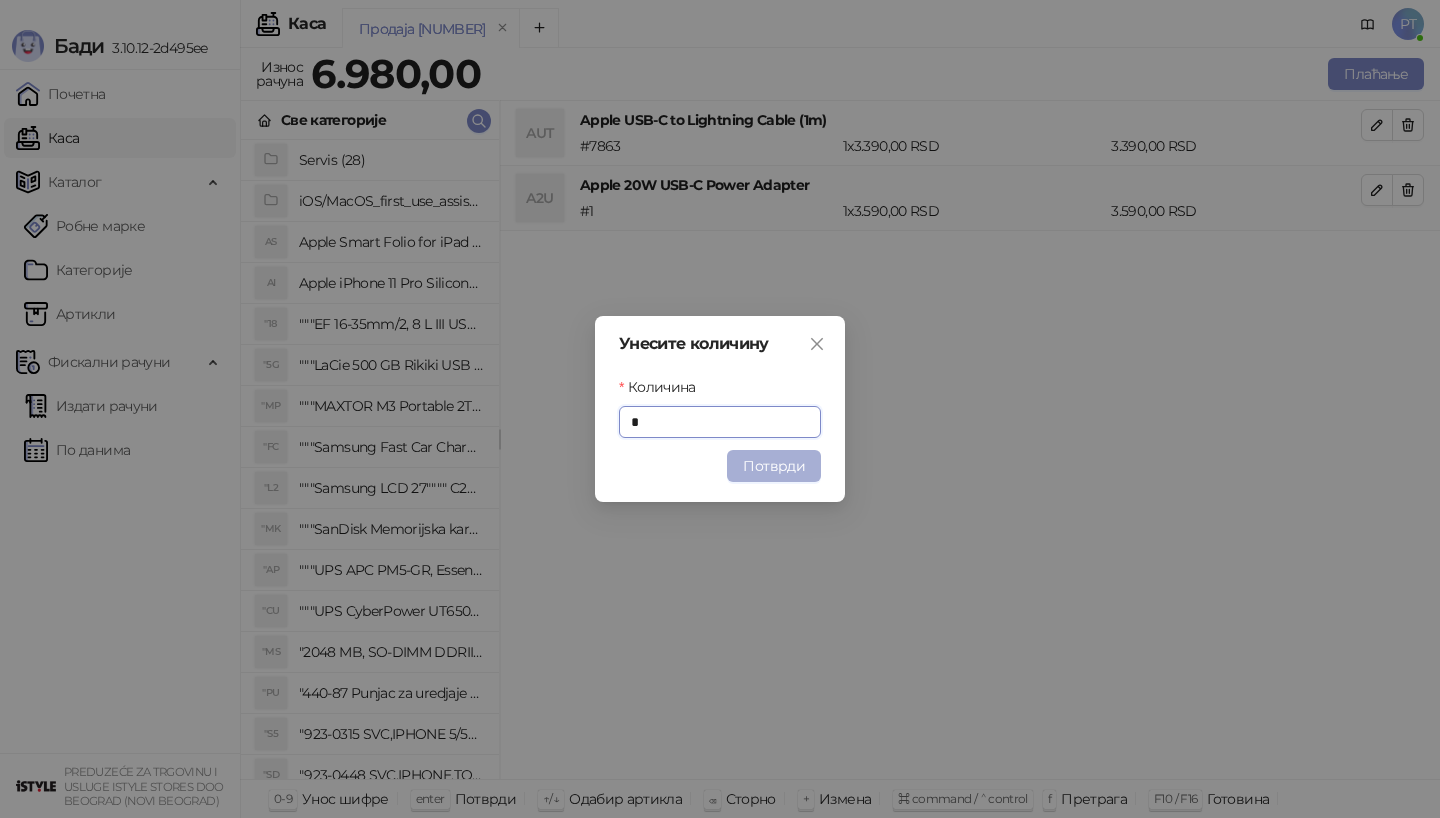 click on "Потврди" at bounding box center [774, 466] 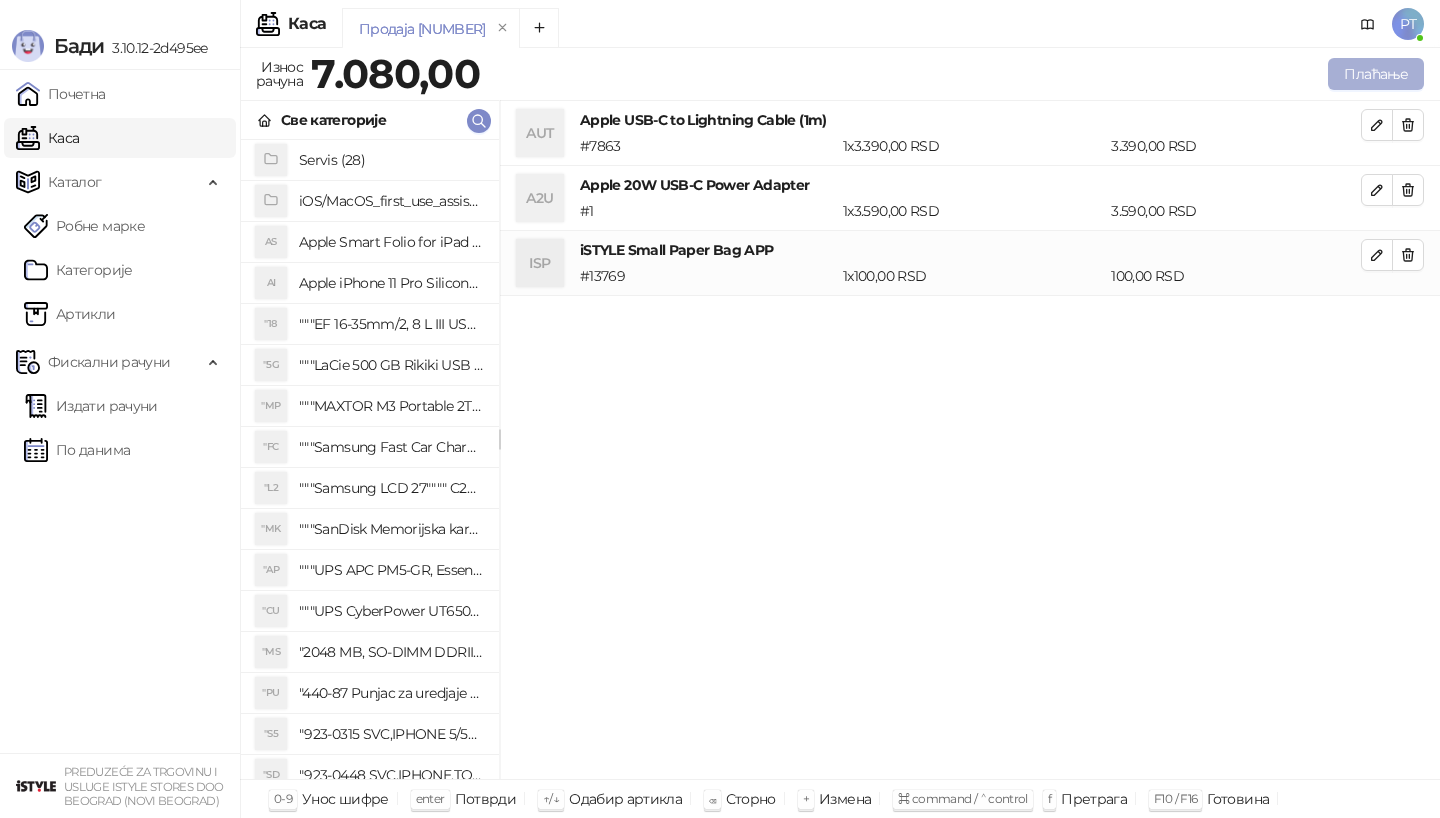 click on "Плаћање" at bounding box center [1376, 74] 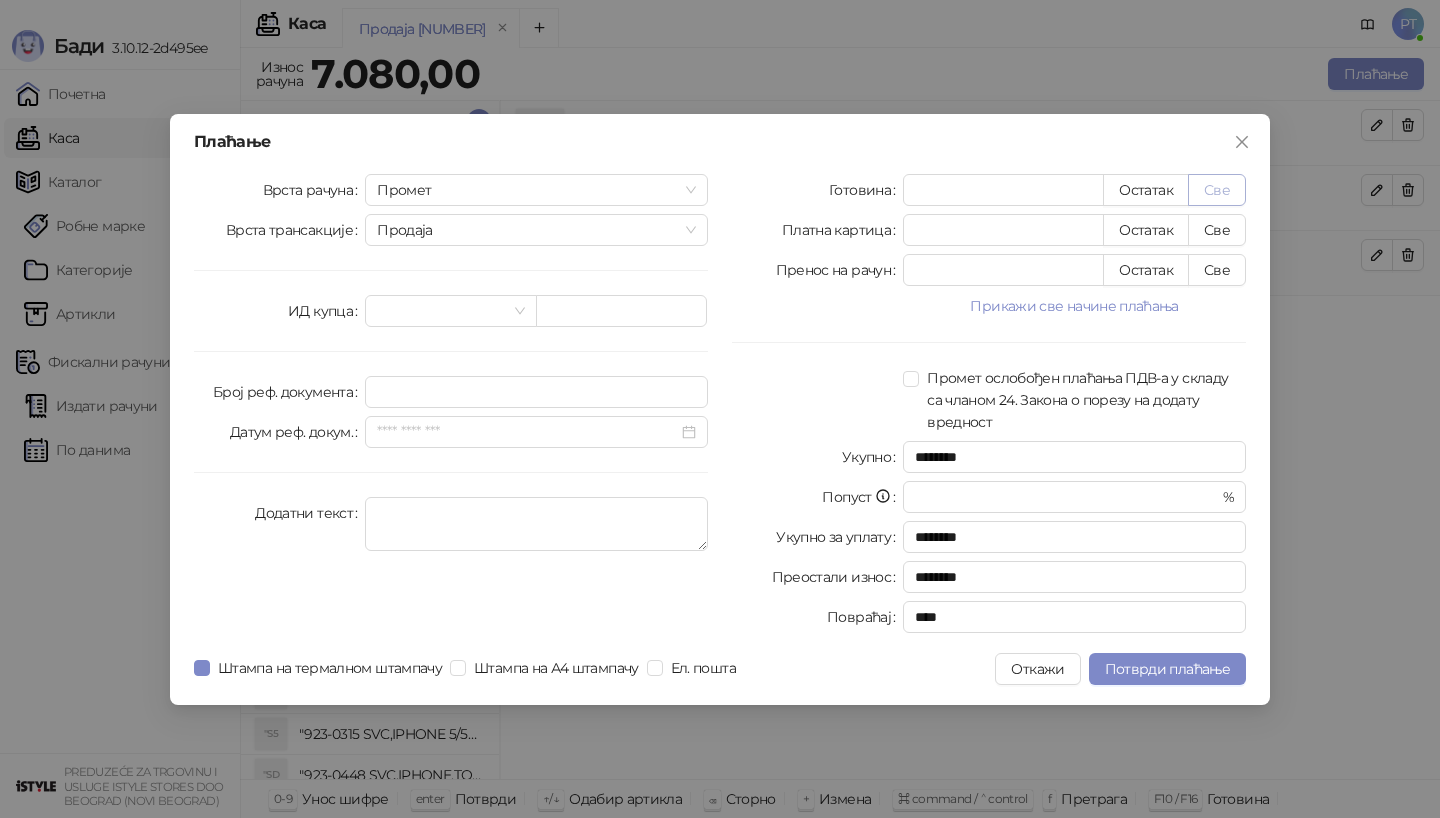 click on "Све" at bounding box center [1217, 190] 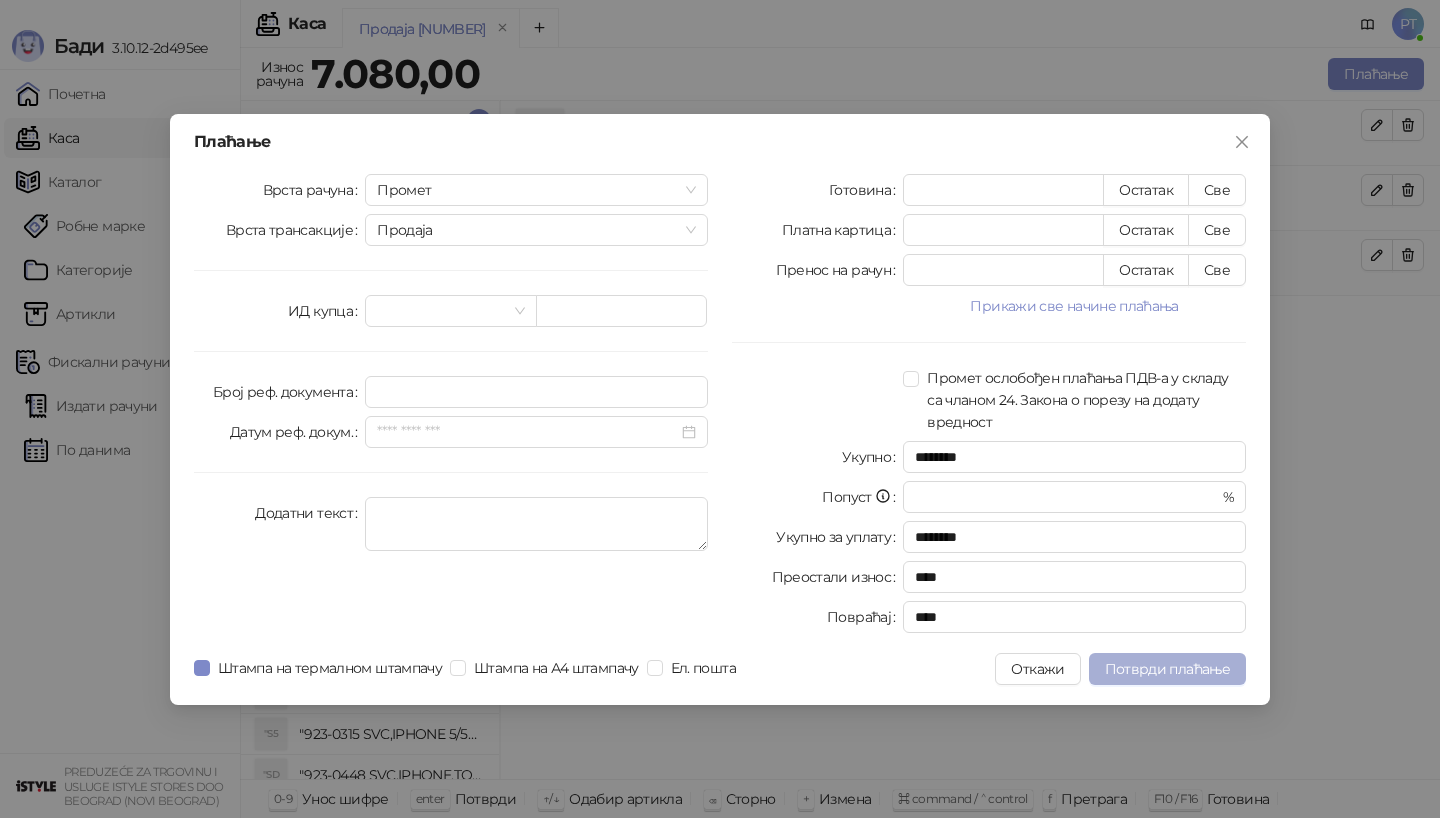 click on "Потврди плаћање" at bounding box center [1167, 669] 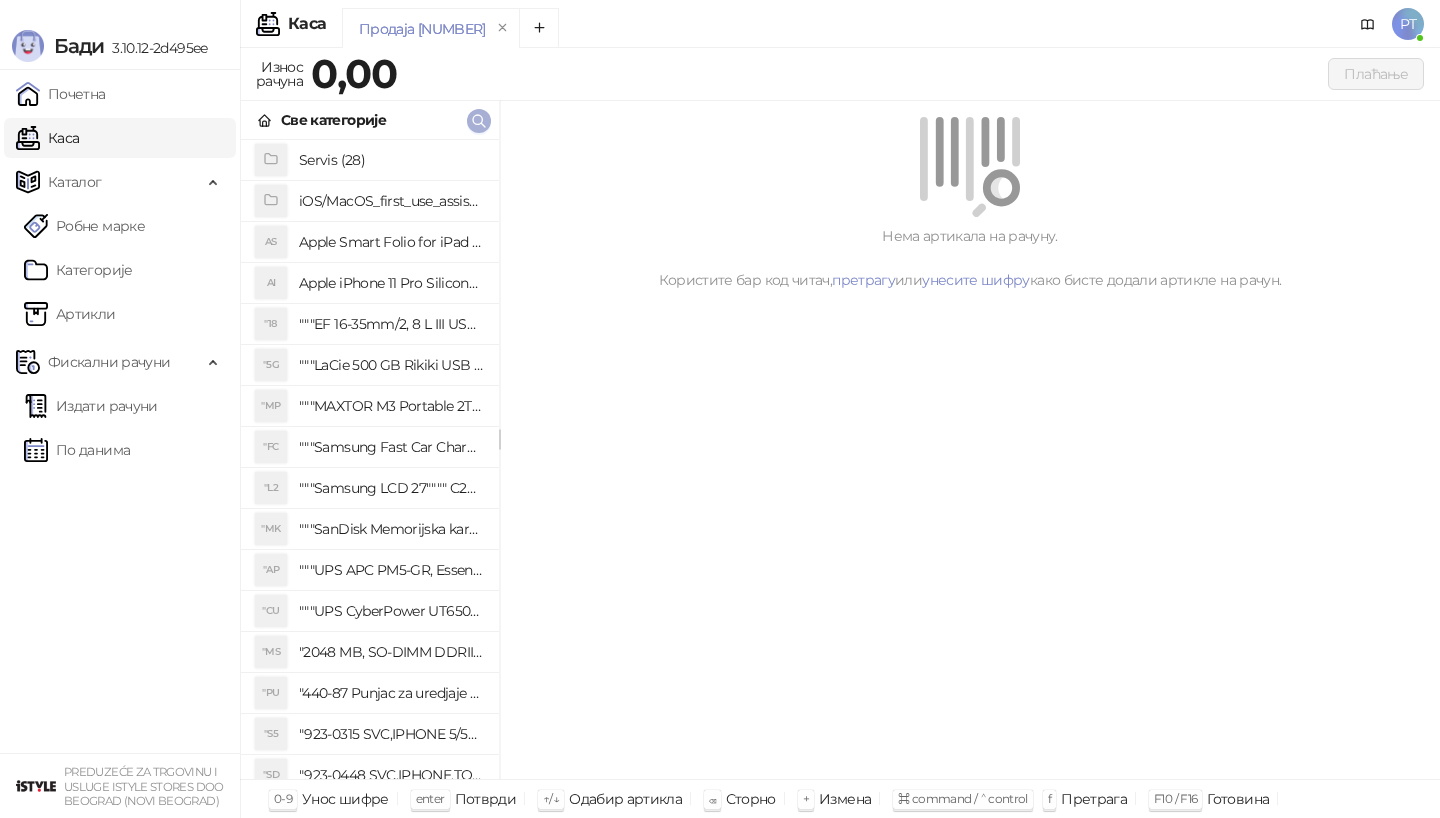 click 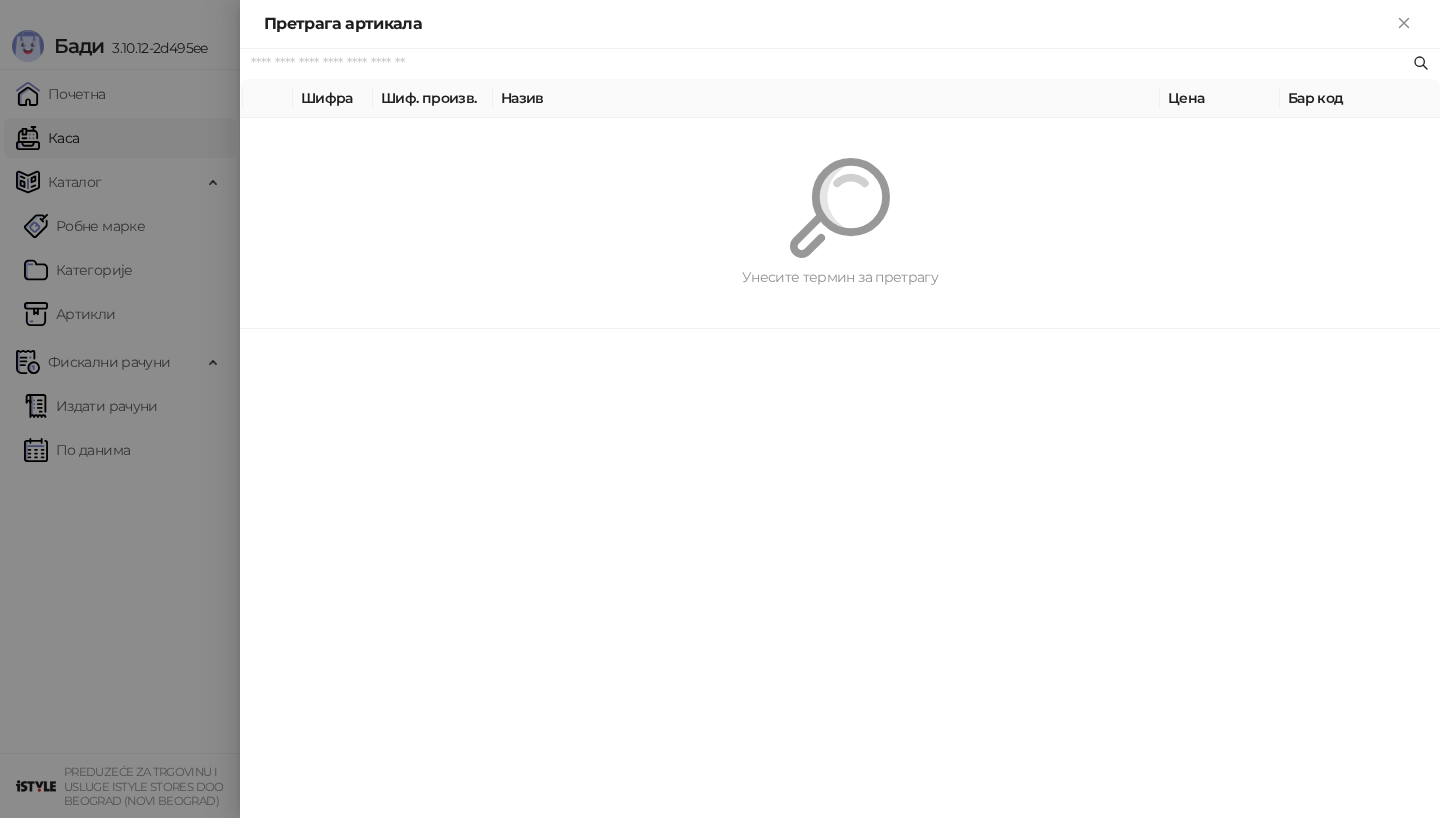paste on "*********" 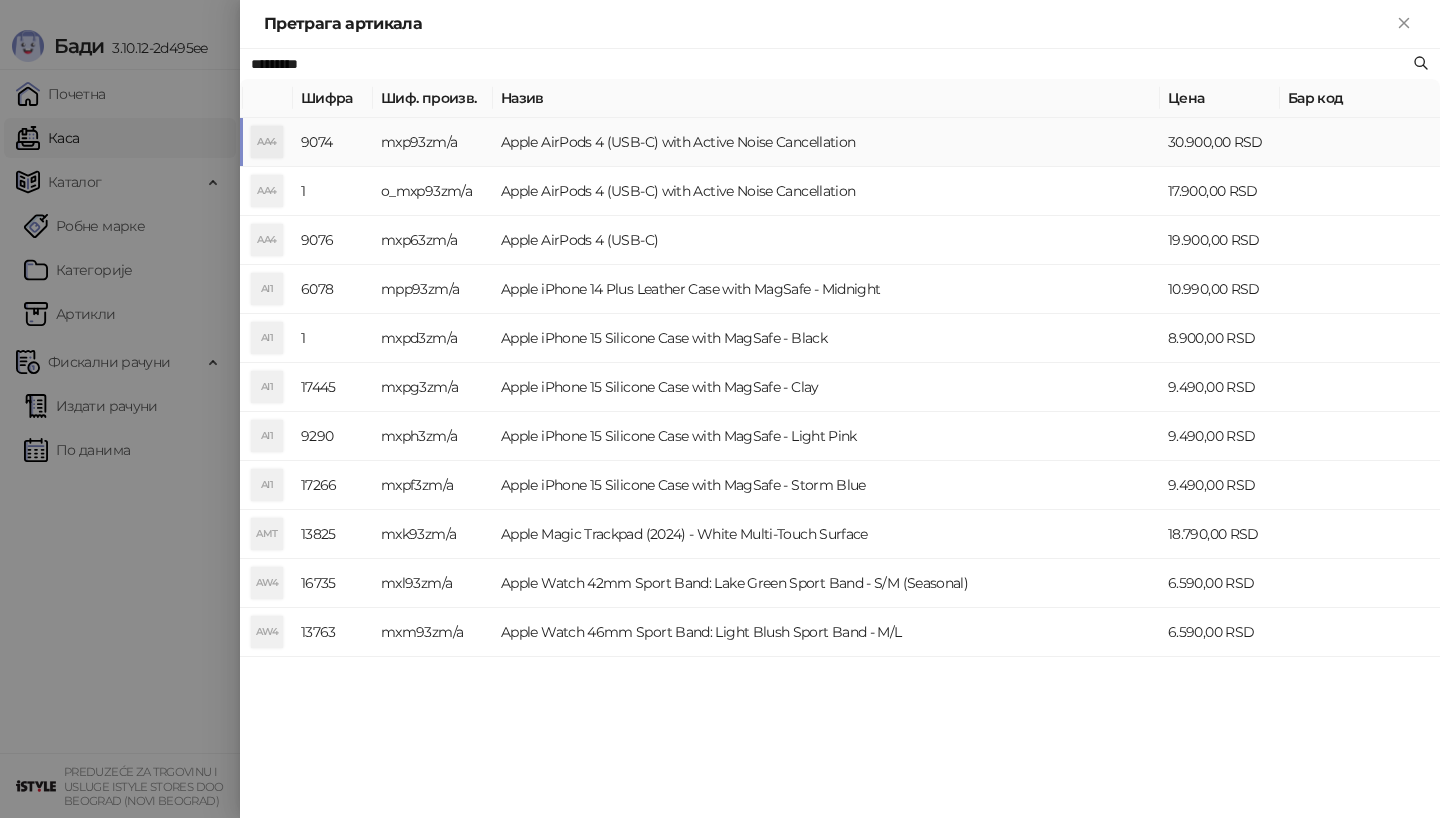 click on "AA4" at bounding box center (267, 142) 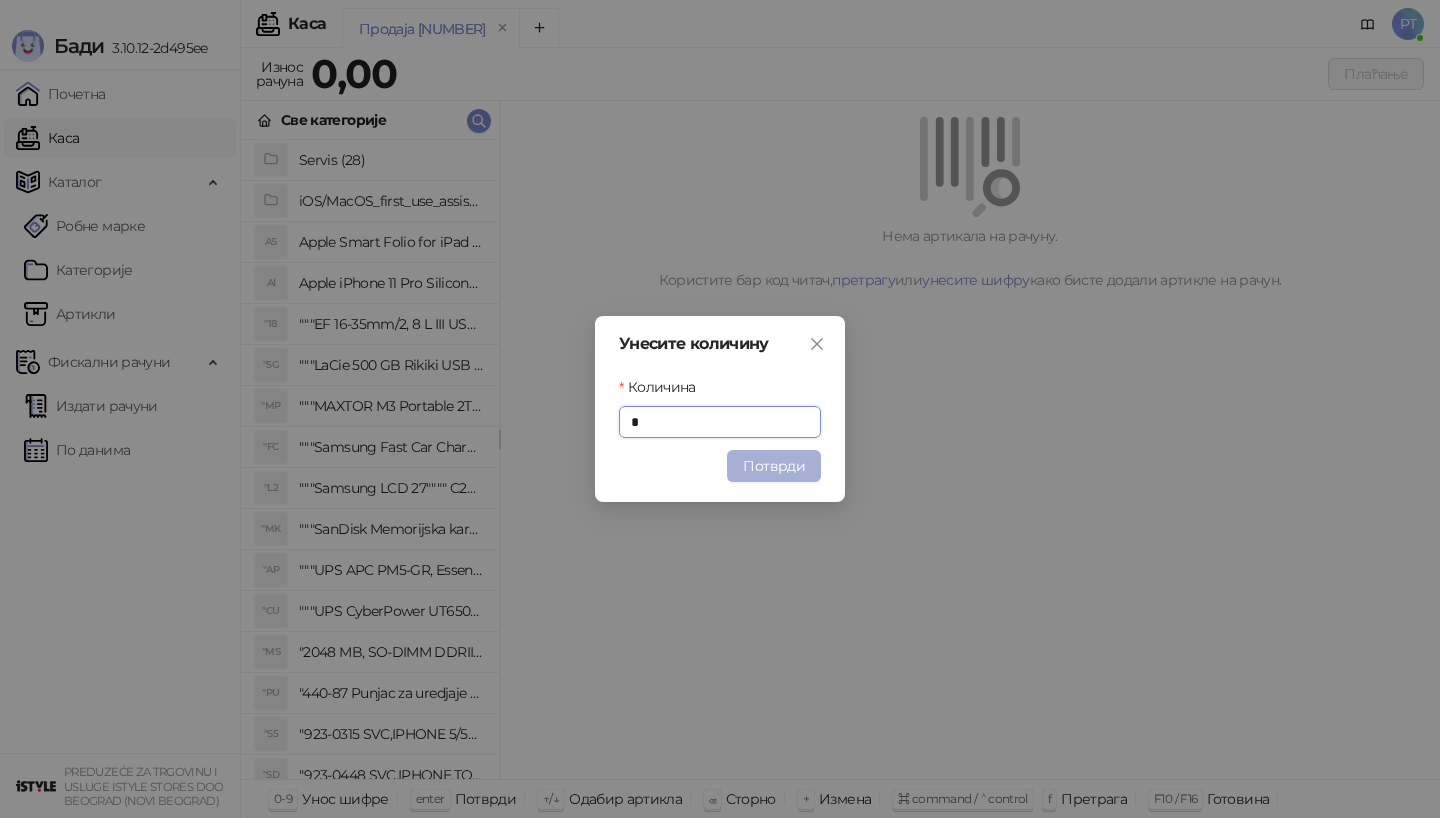 click on "Потврди" at bounding box center [774, 466] 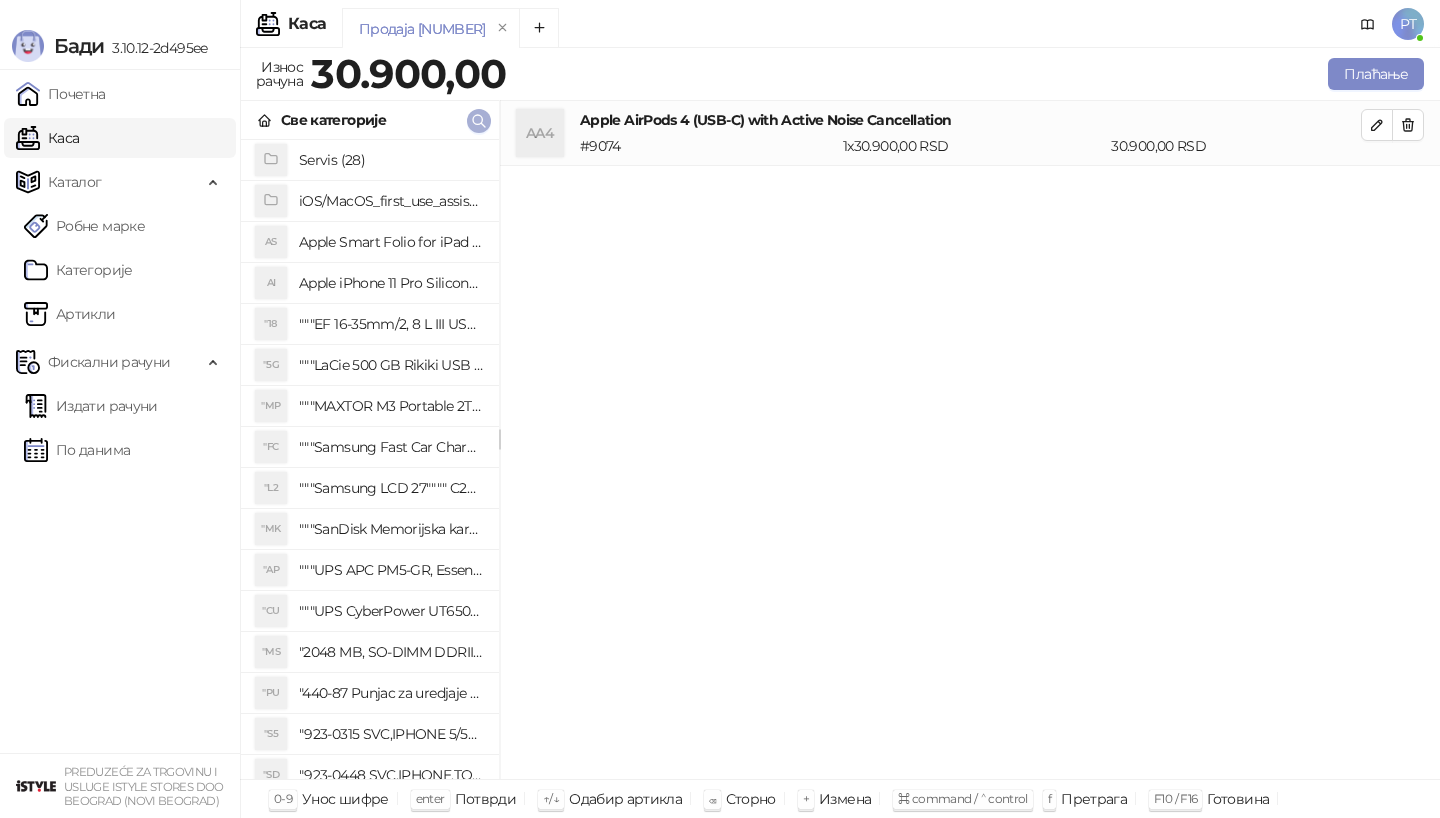 click 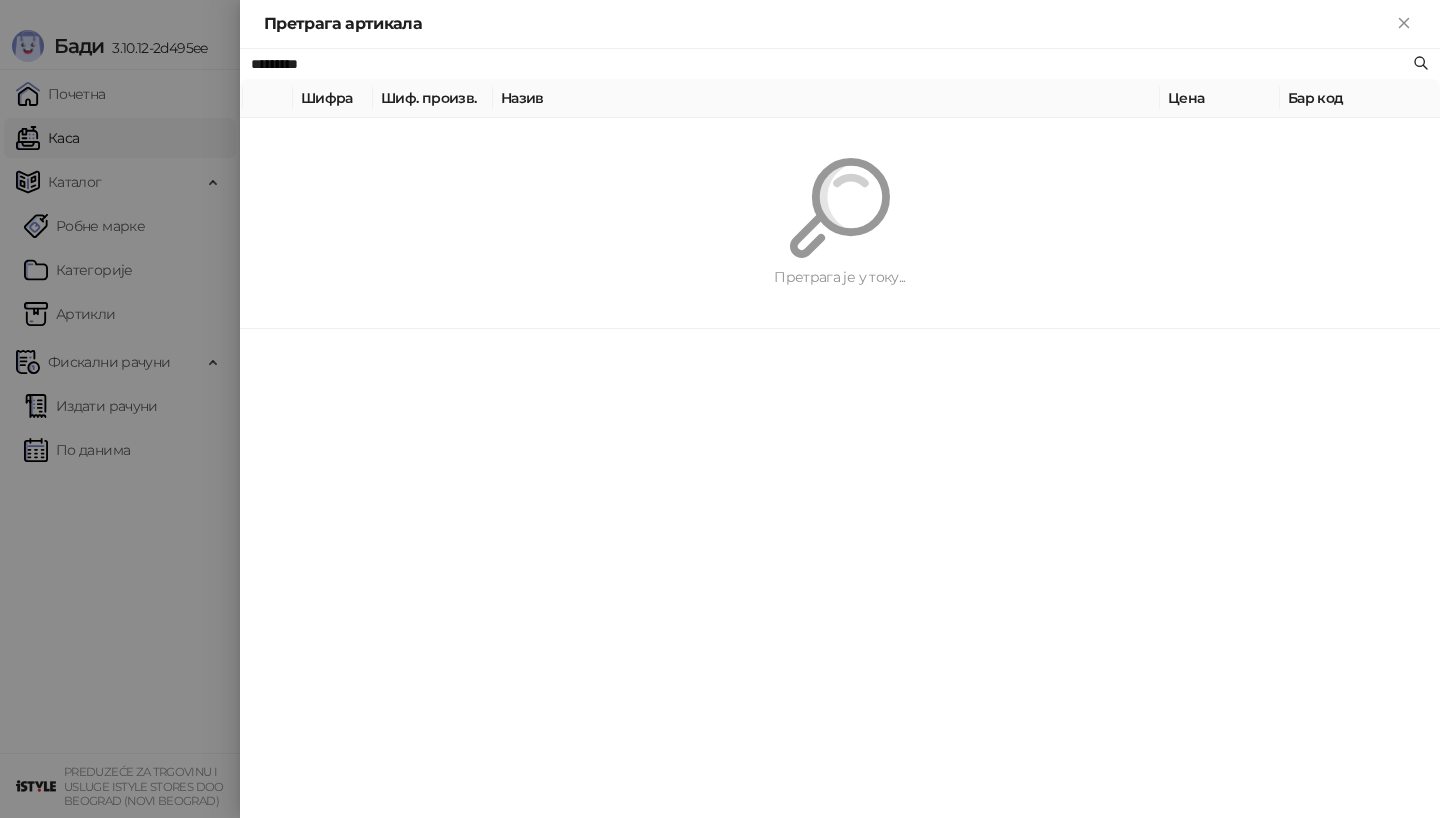 paste on "**********" 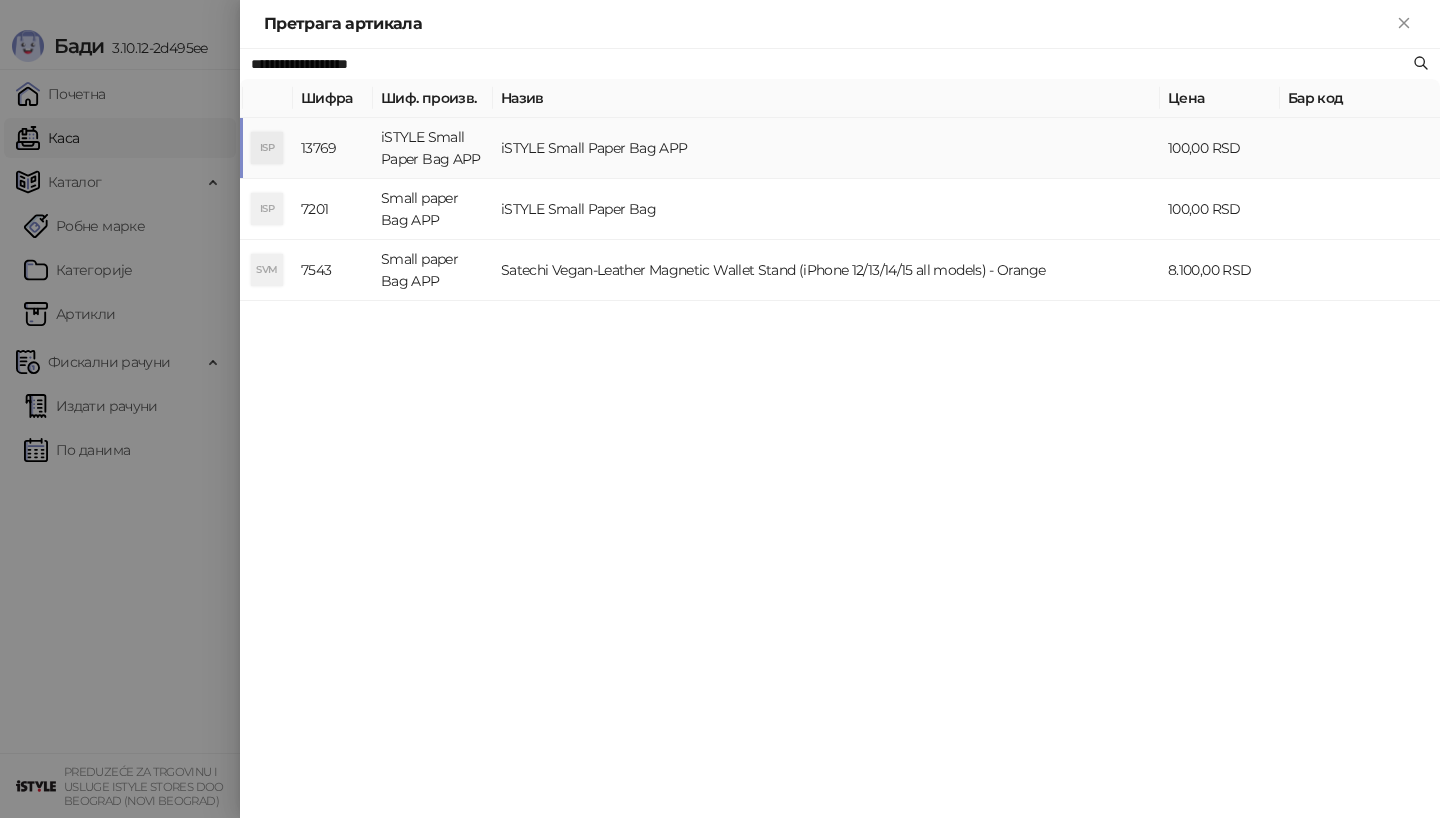 type on "**********" 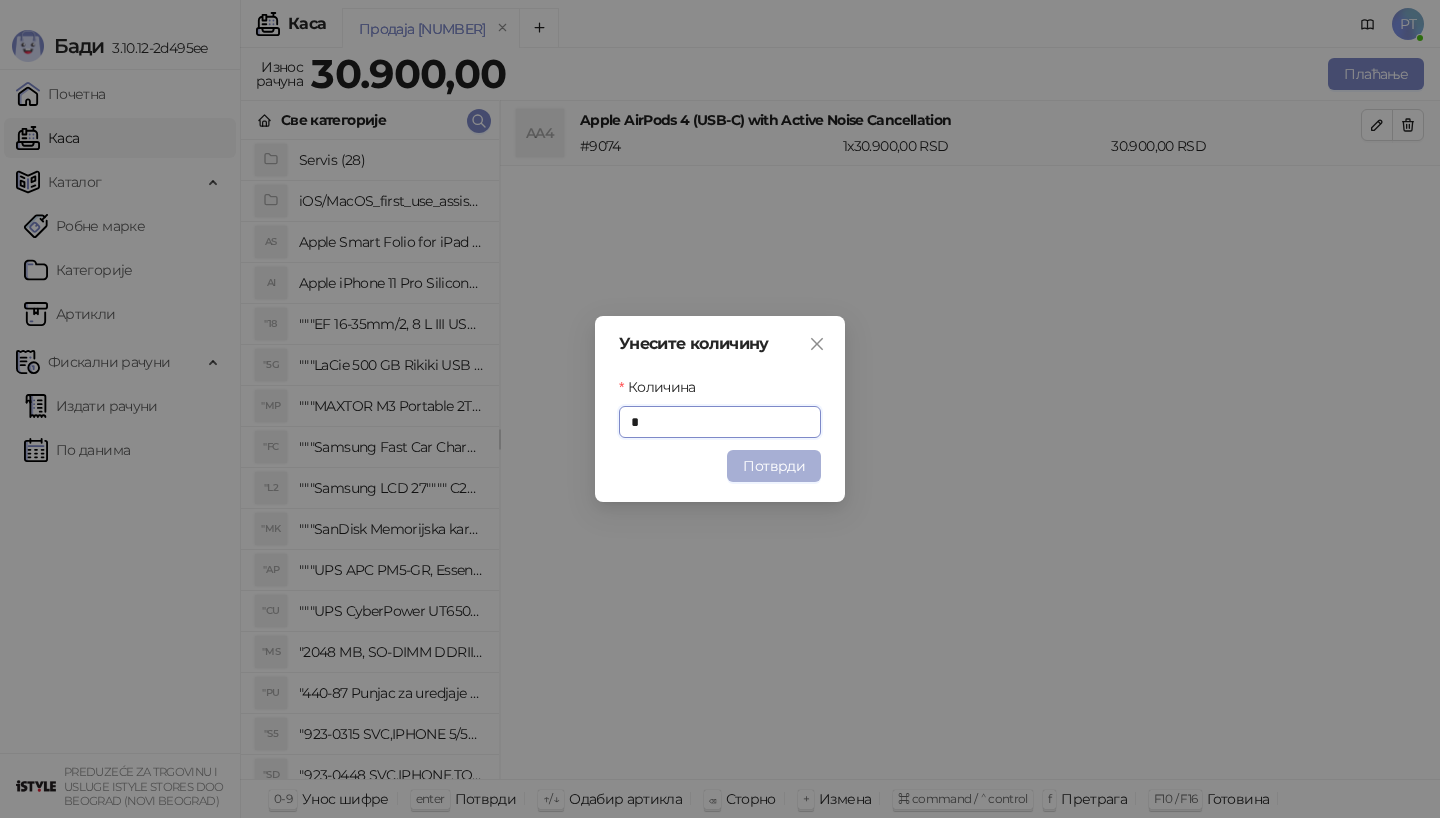 click on "Потврди" at bounding box center (774, 466) 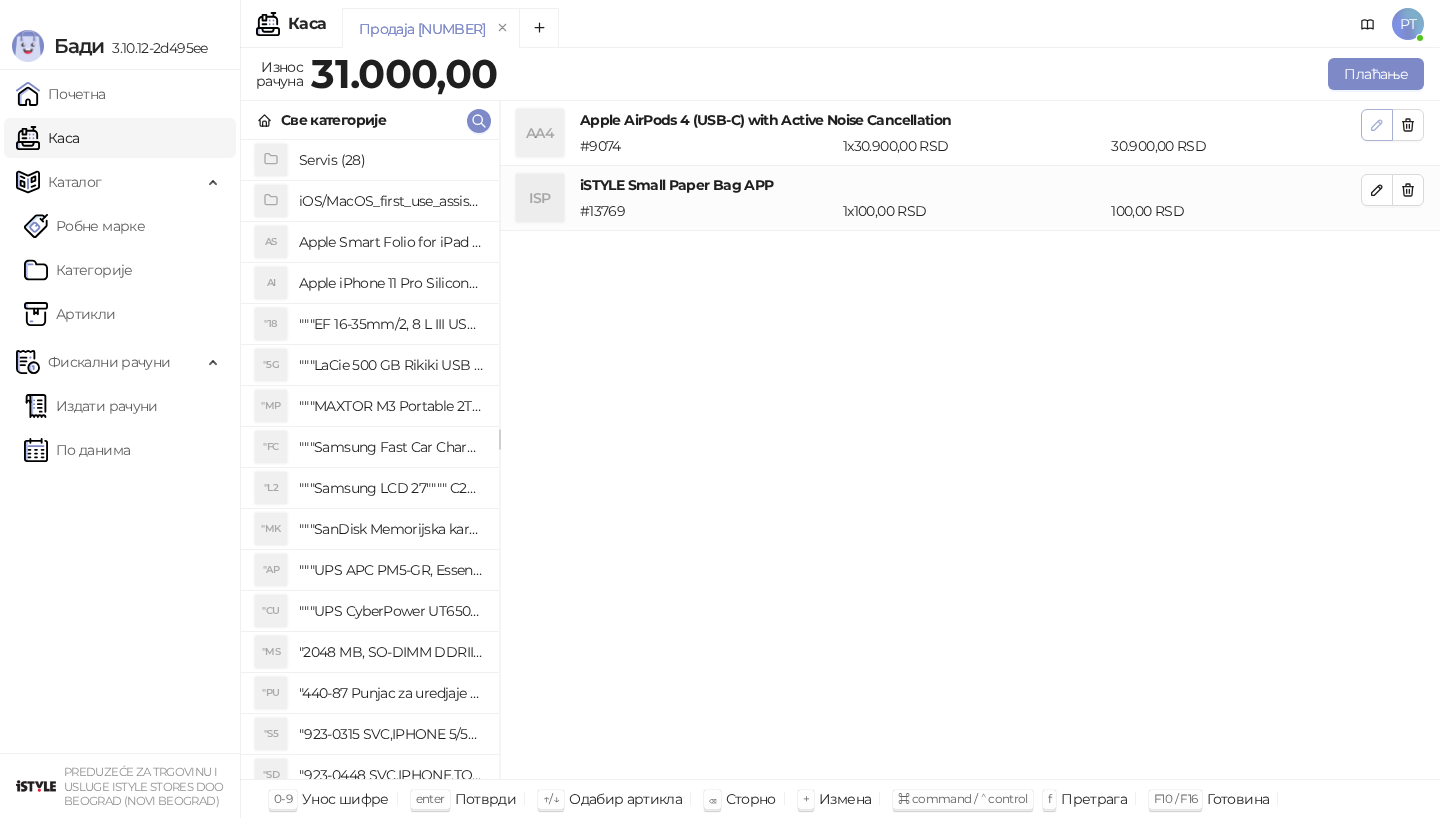 click 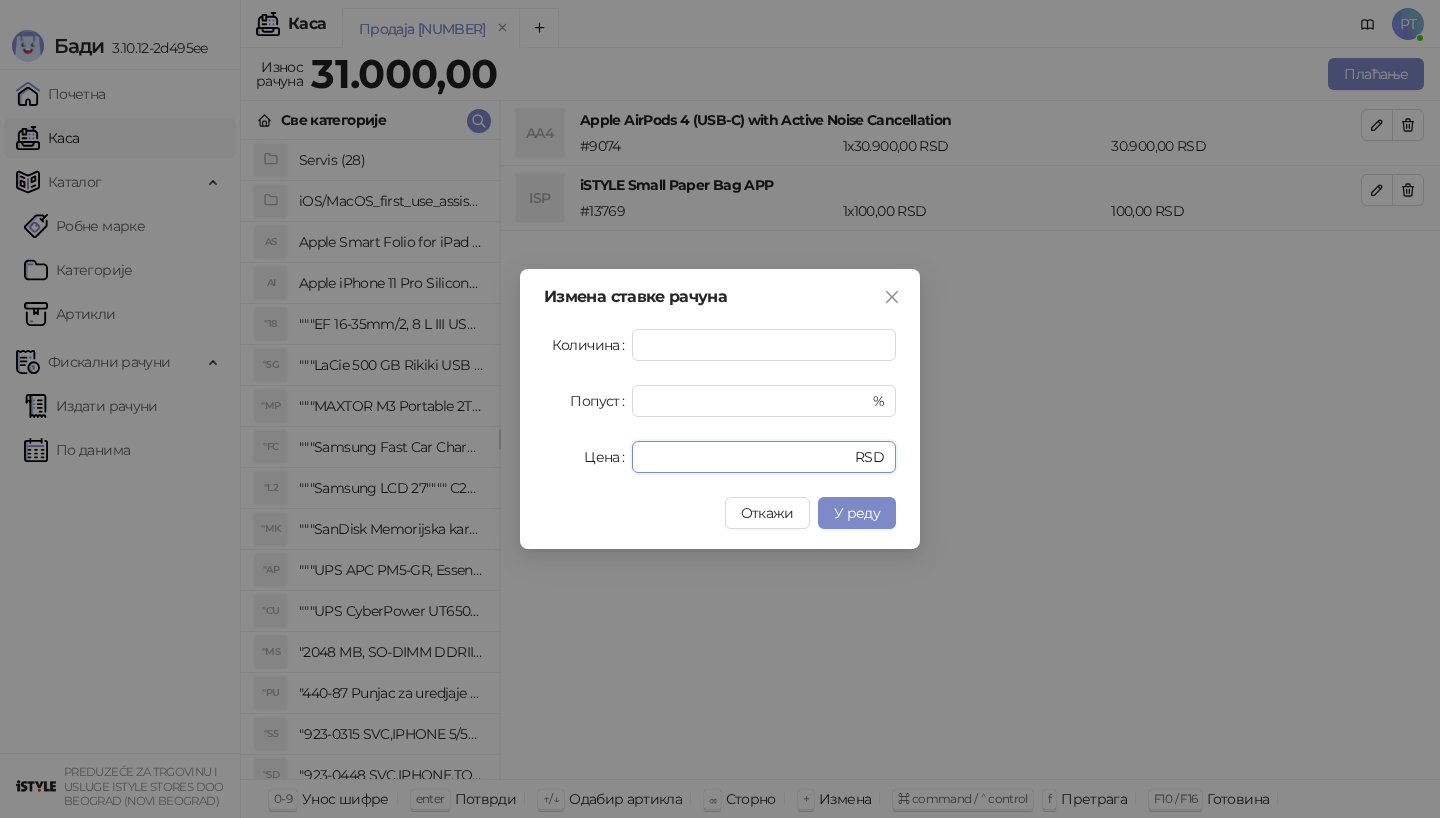 drag, startPoint x: 727, startPoint y: 458, endPoint x: 585, endPoint y: 458, distance: 142 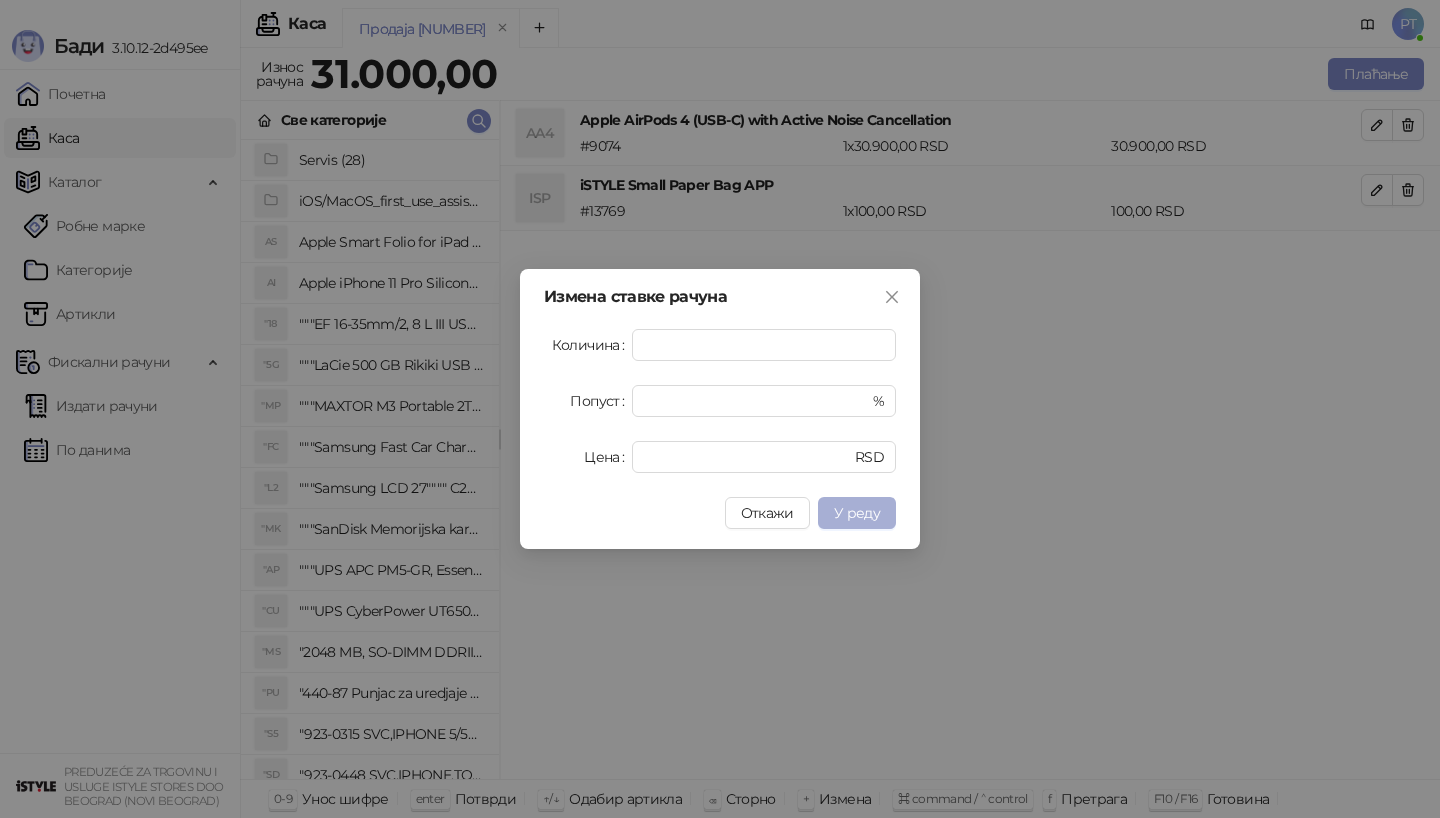 type on "*****" 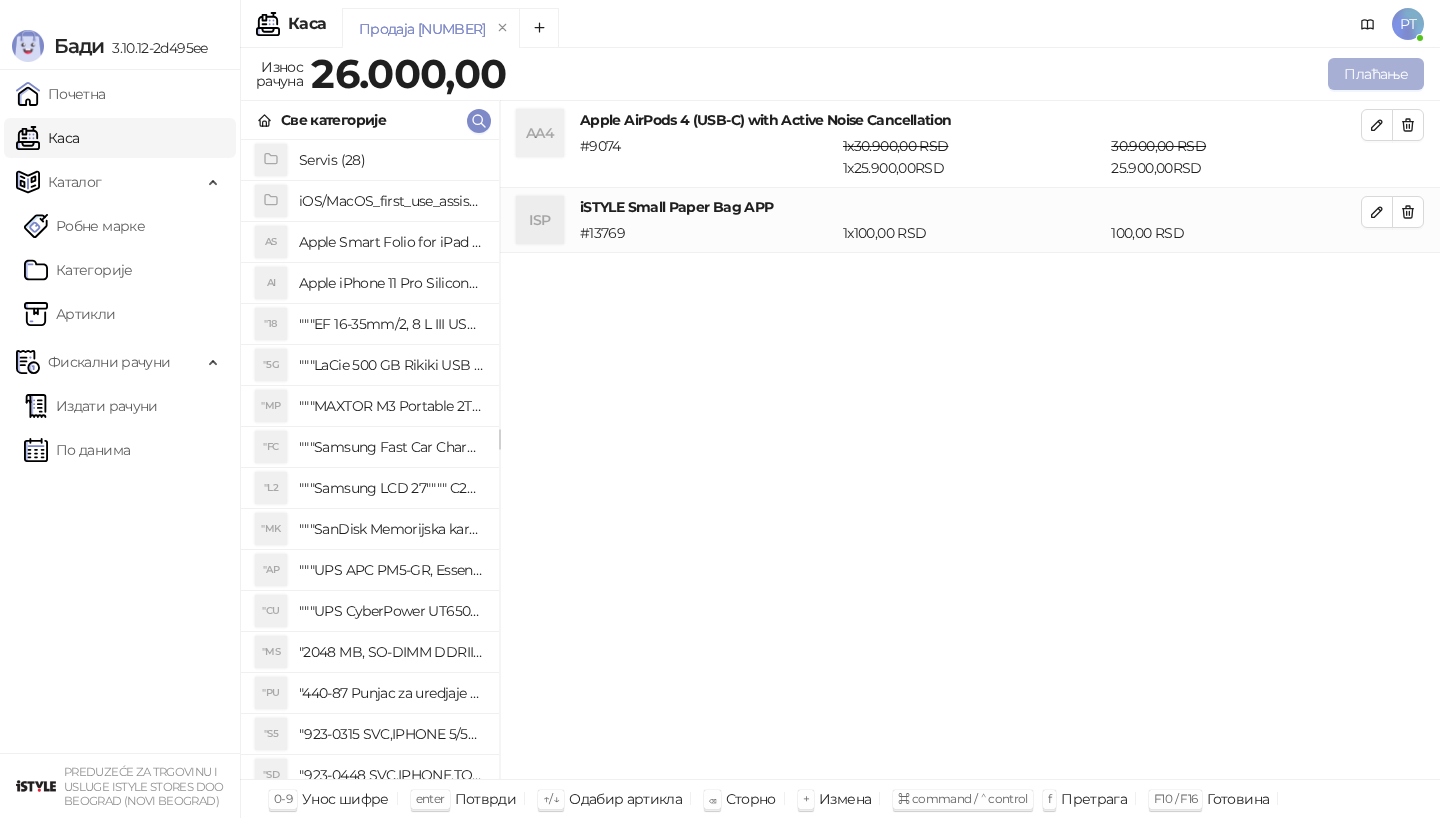 click on "Плаћање" at bounding box center [1376, 74] 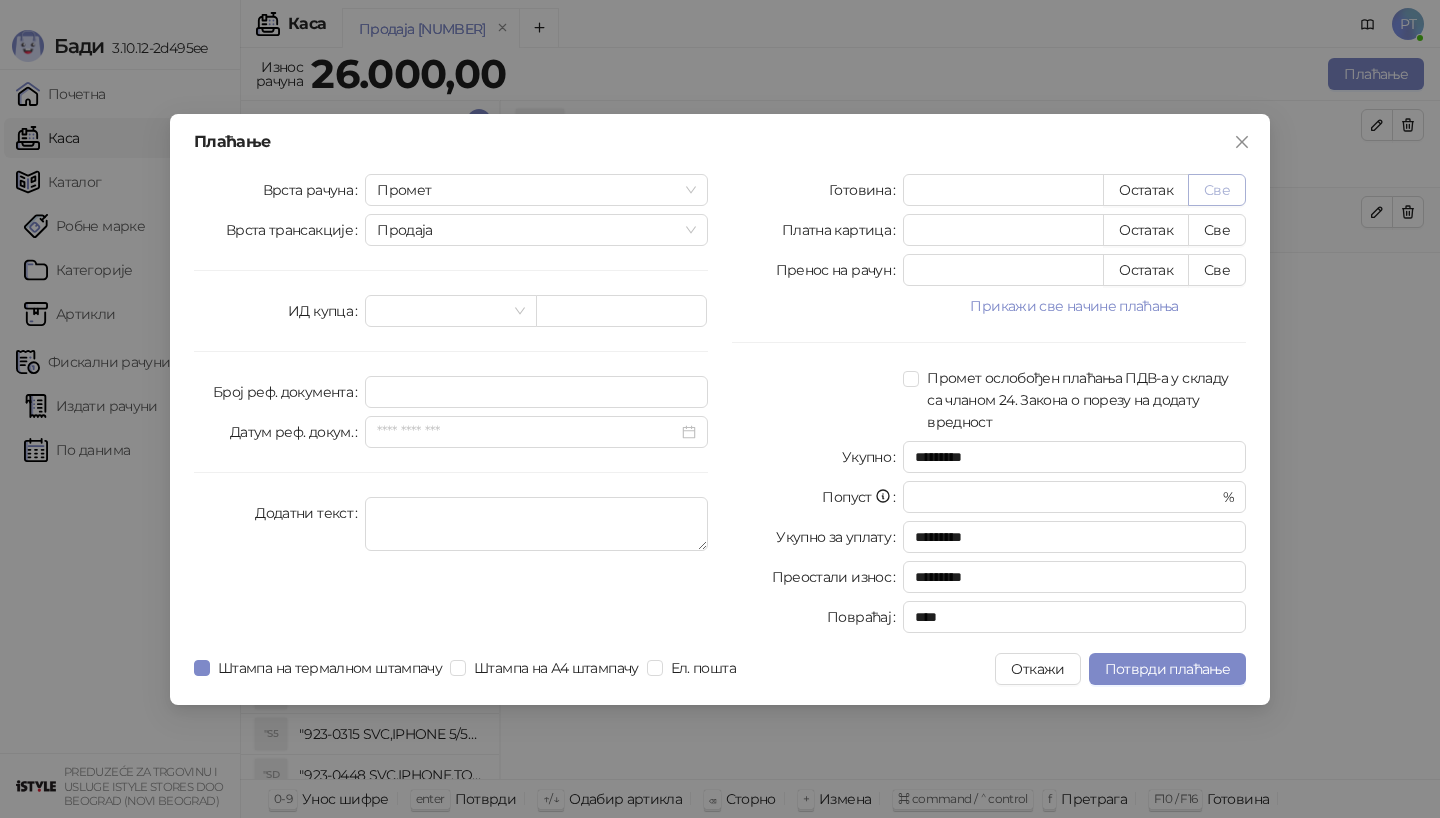 click on "Све" at bounding box center [1217, 190] 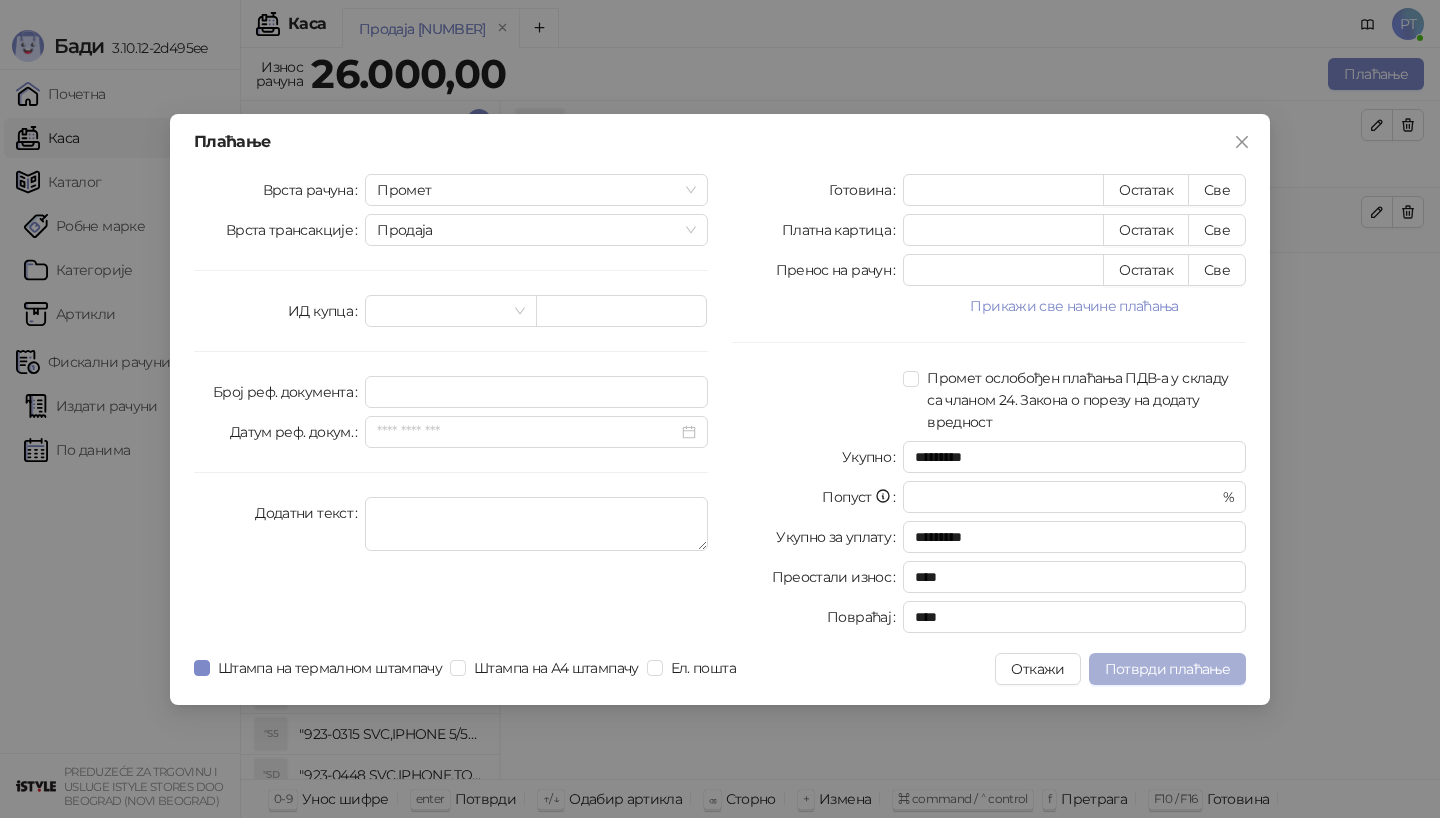 click on "Потврди плаћање" at bounding box center (1167, 669) 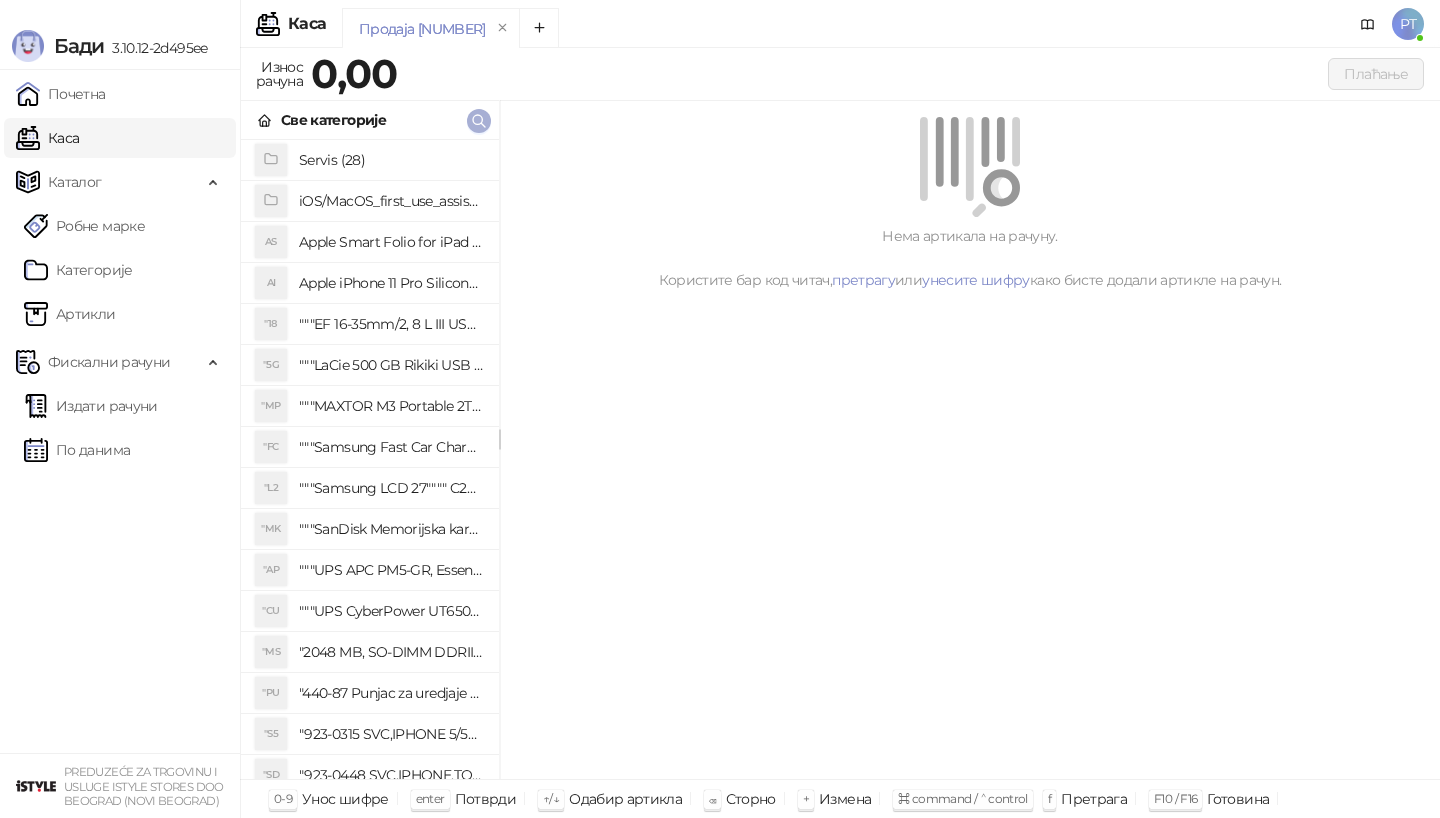 click at bounding box center [479, 120] 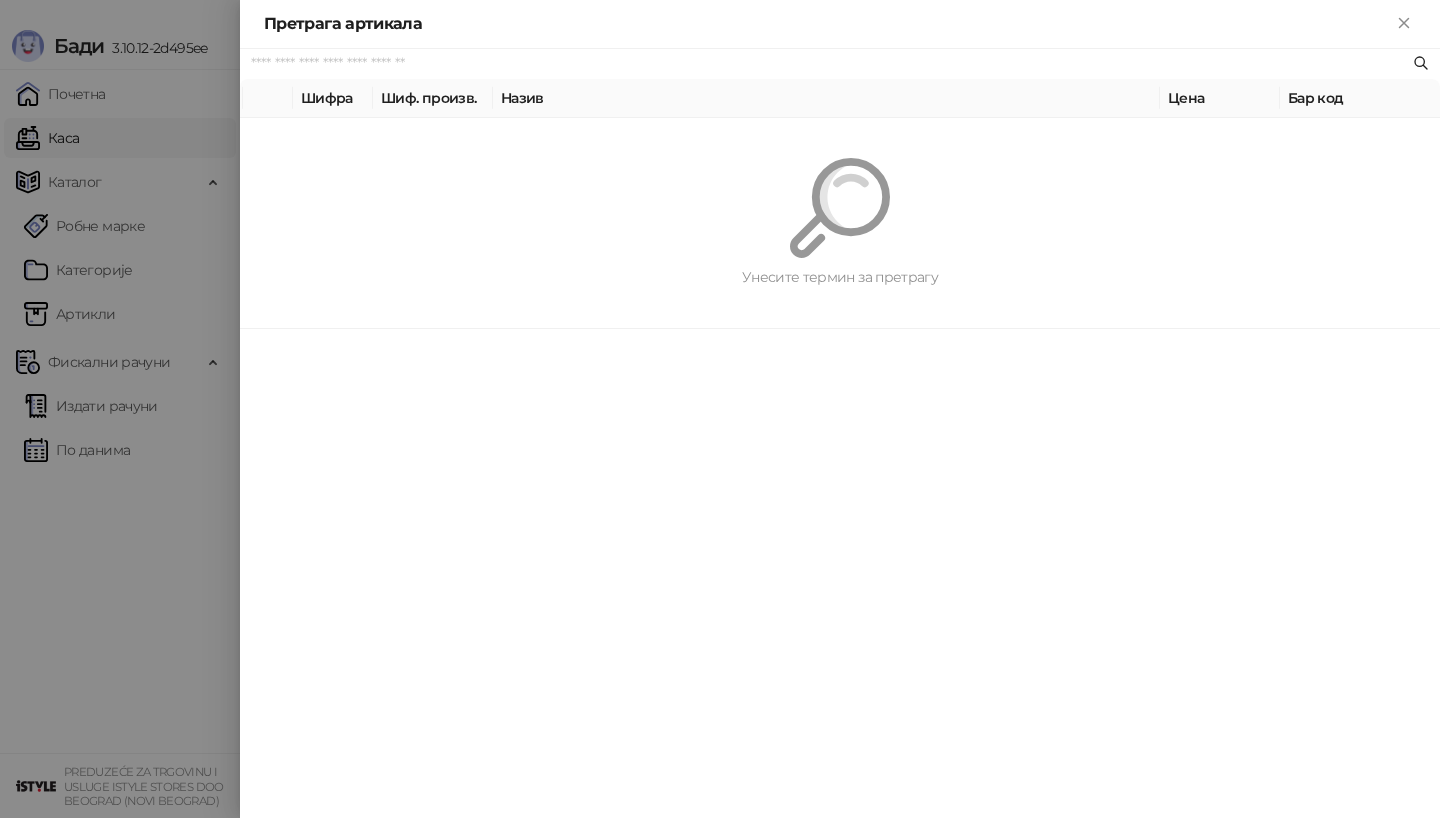 paste on "*********" 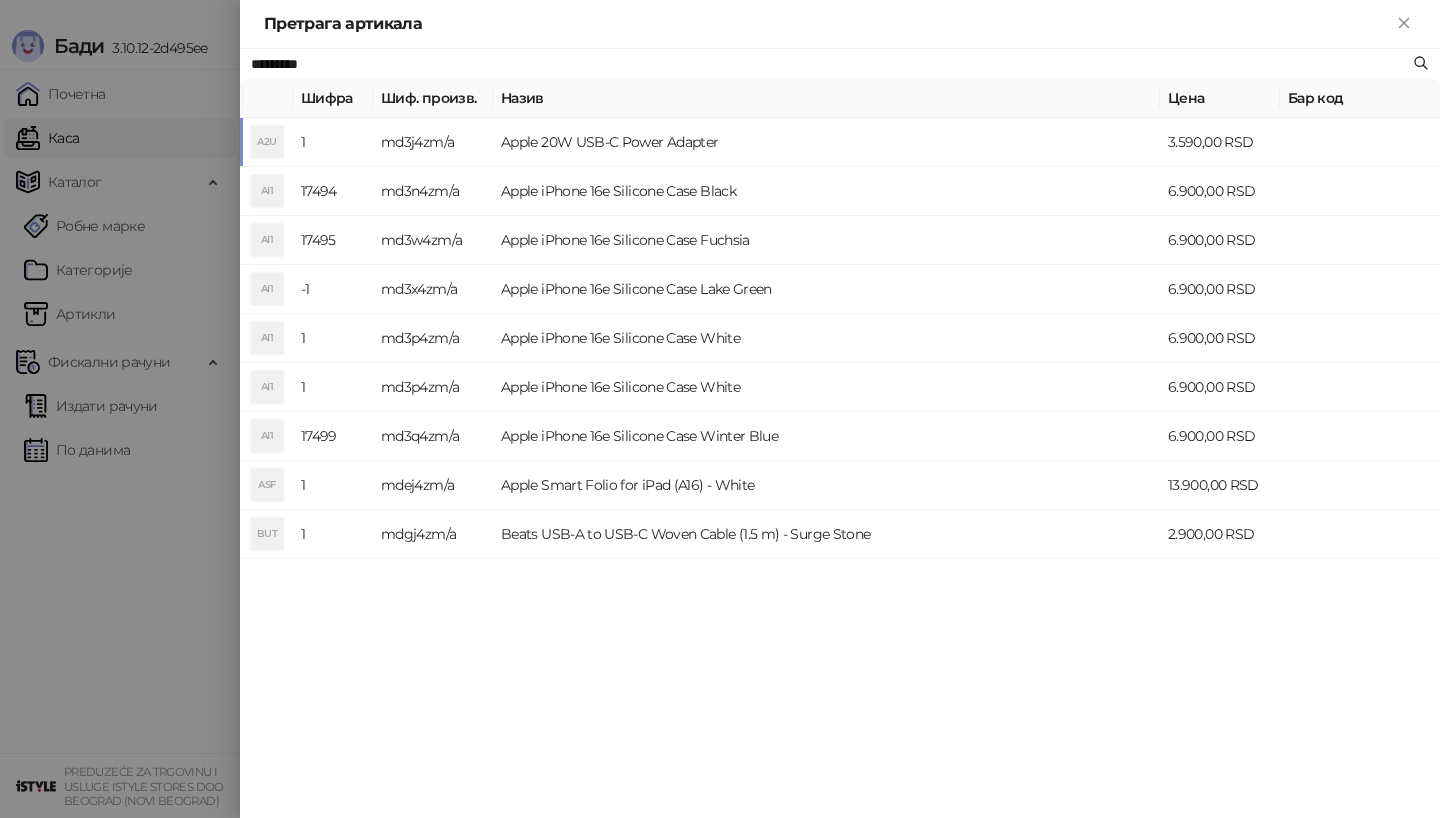 click on "A2U" at bounding box center [267, 142] 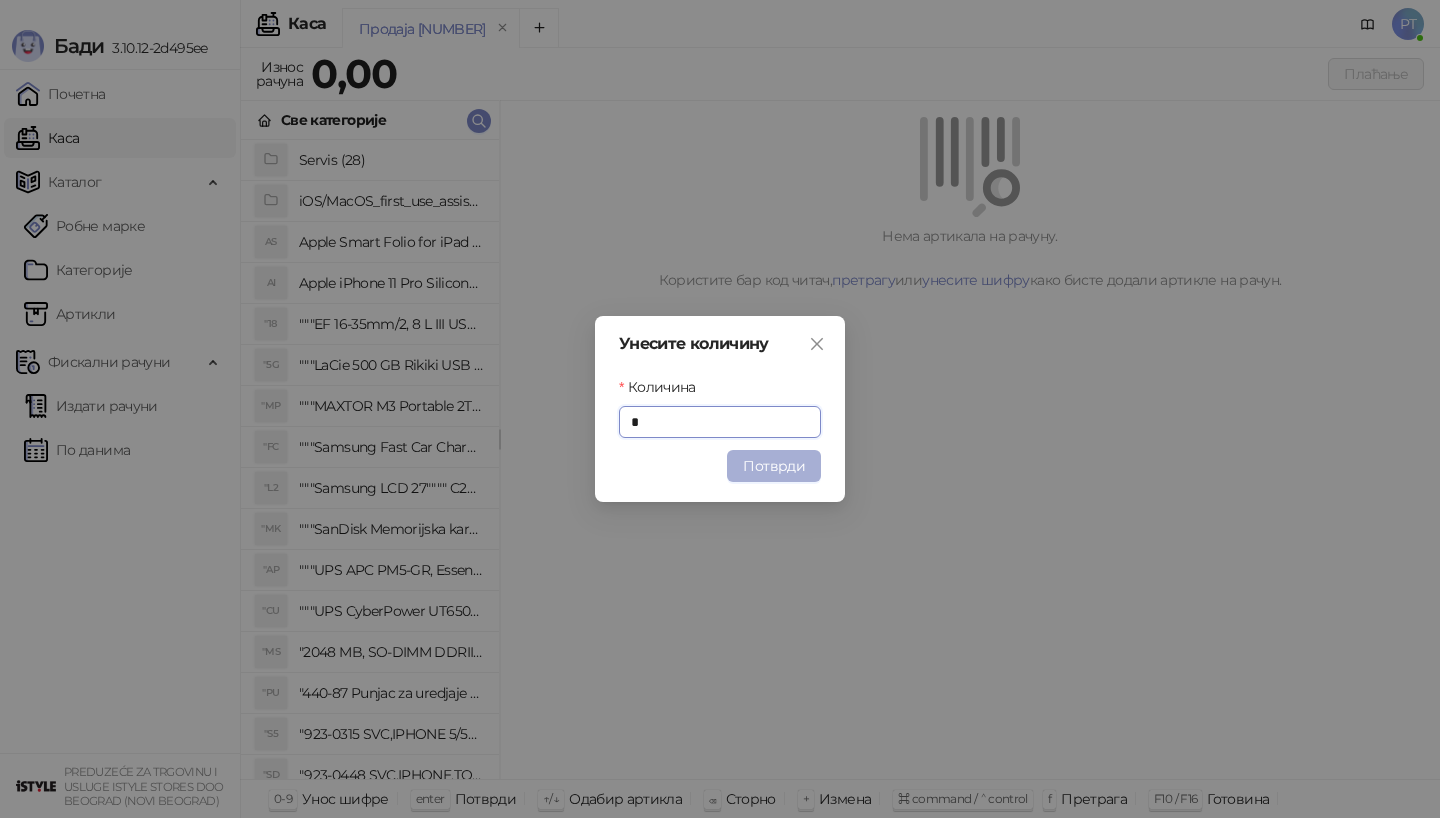 click on "Потврди" at bounding box center (774, 466) 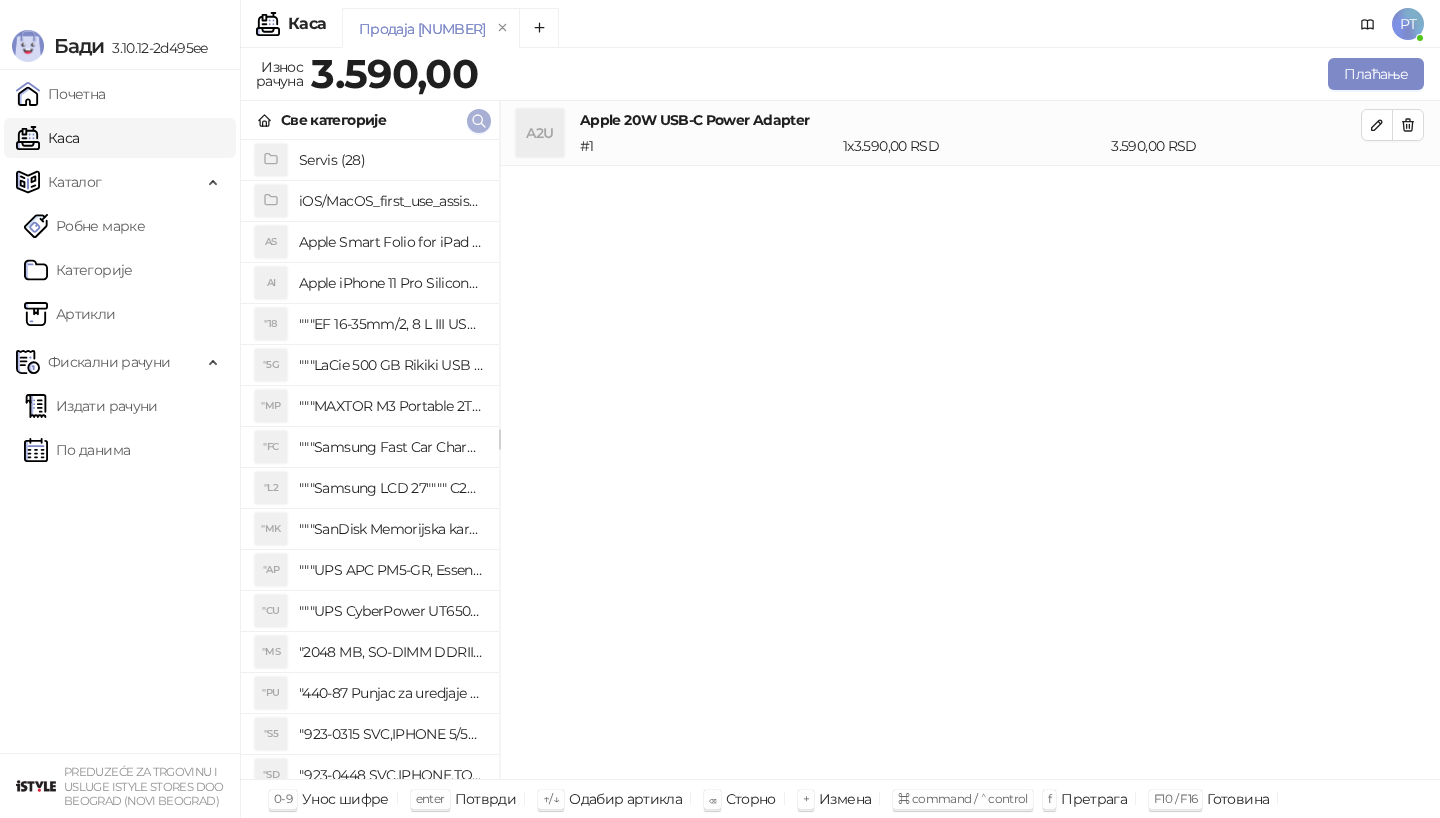 click 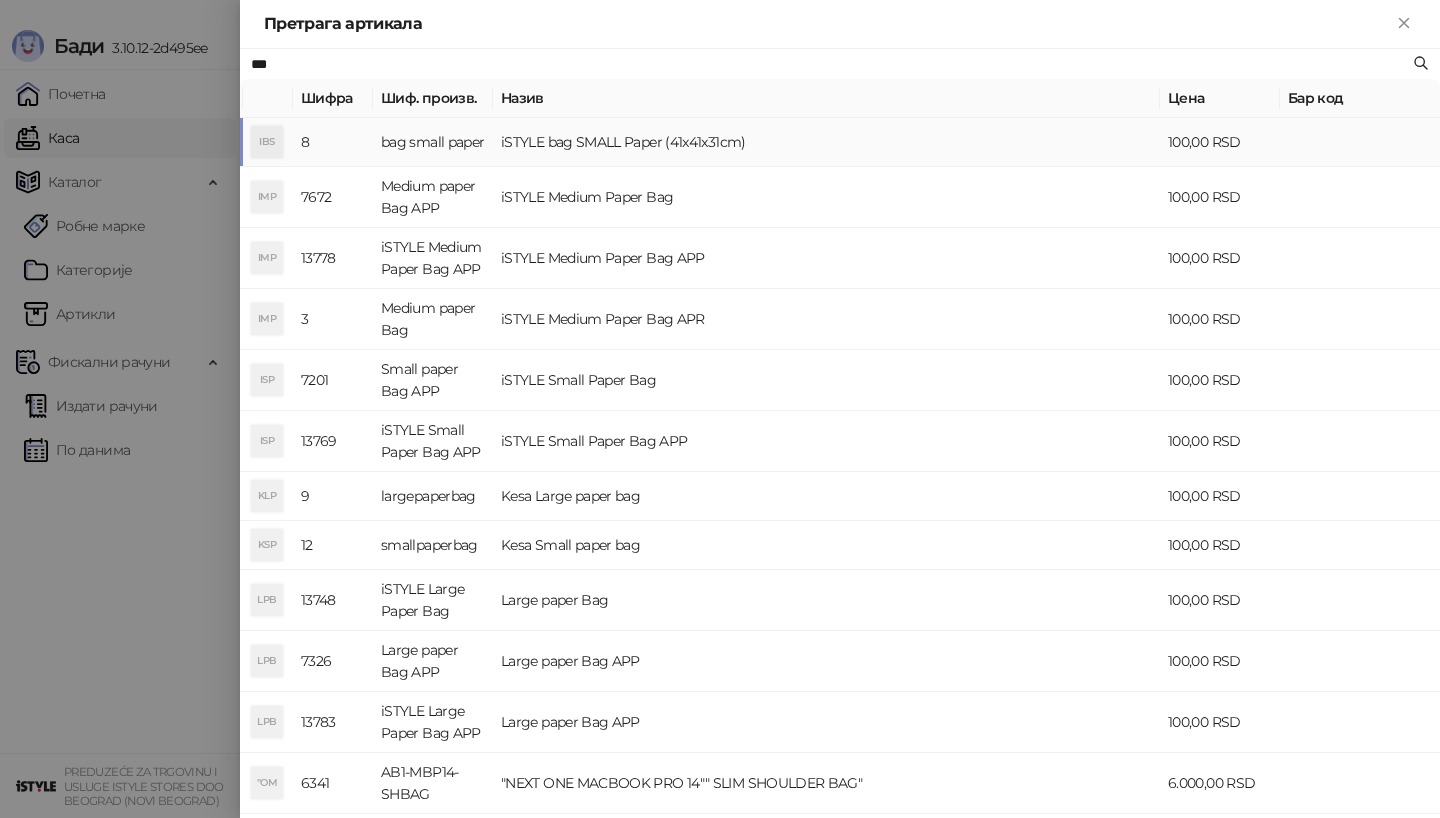 type on "***" 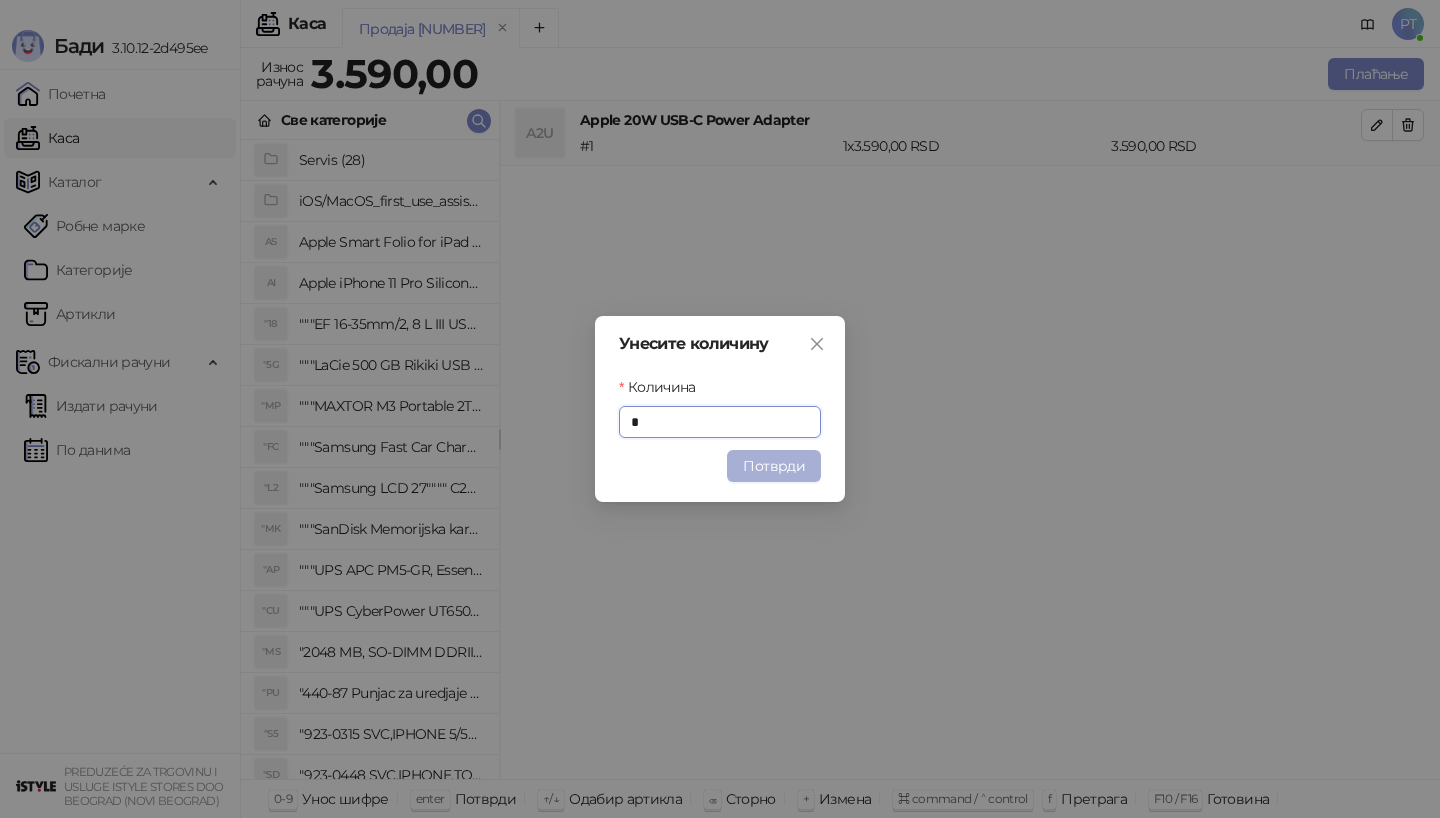 click on "Потврди" at bounding box center (774, 466) 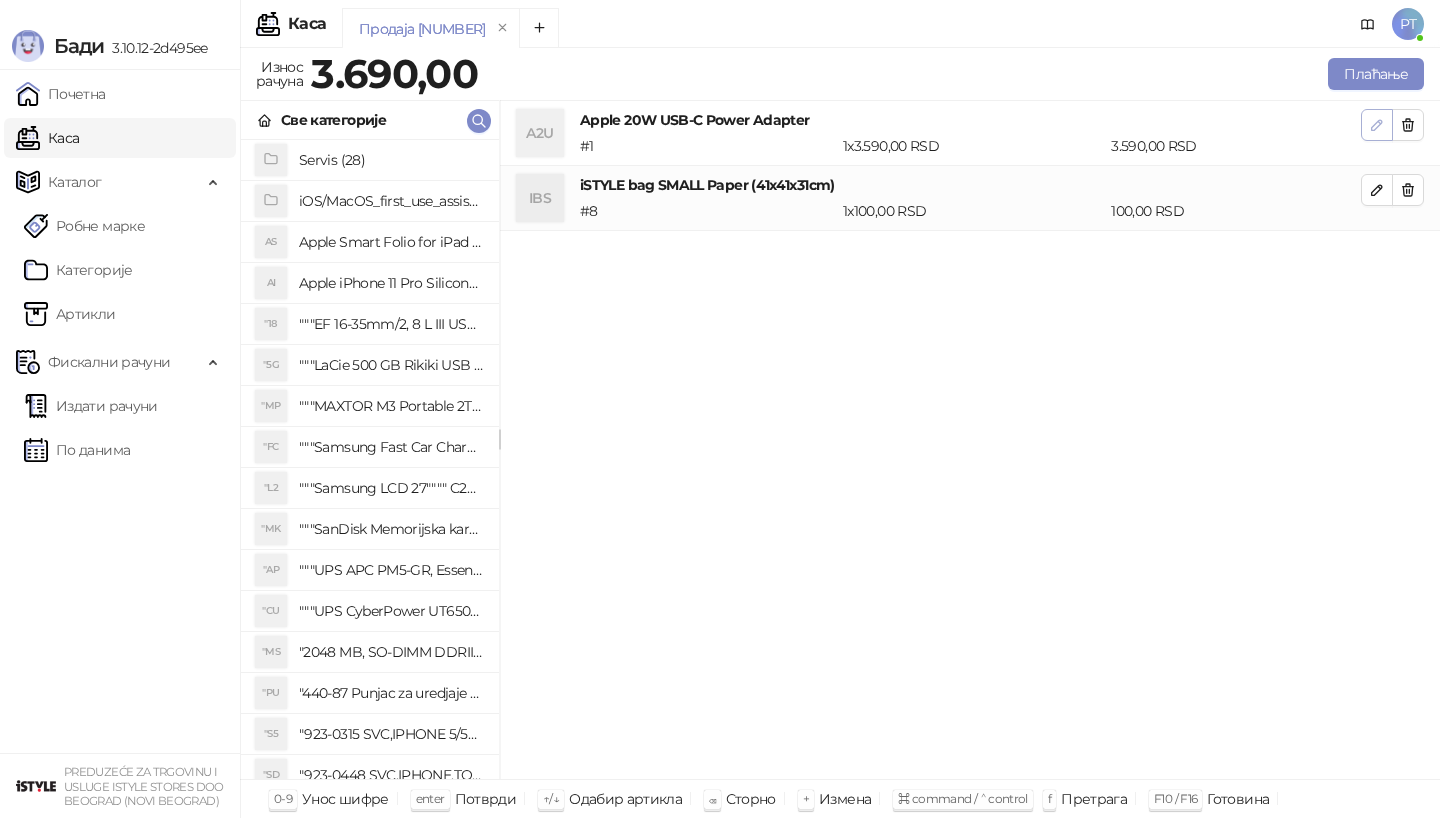 click at bounding box center [1377, 125] 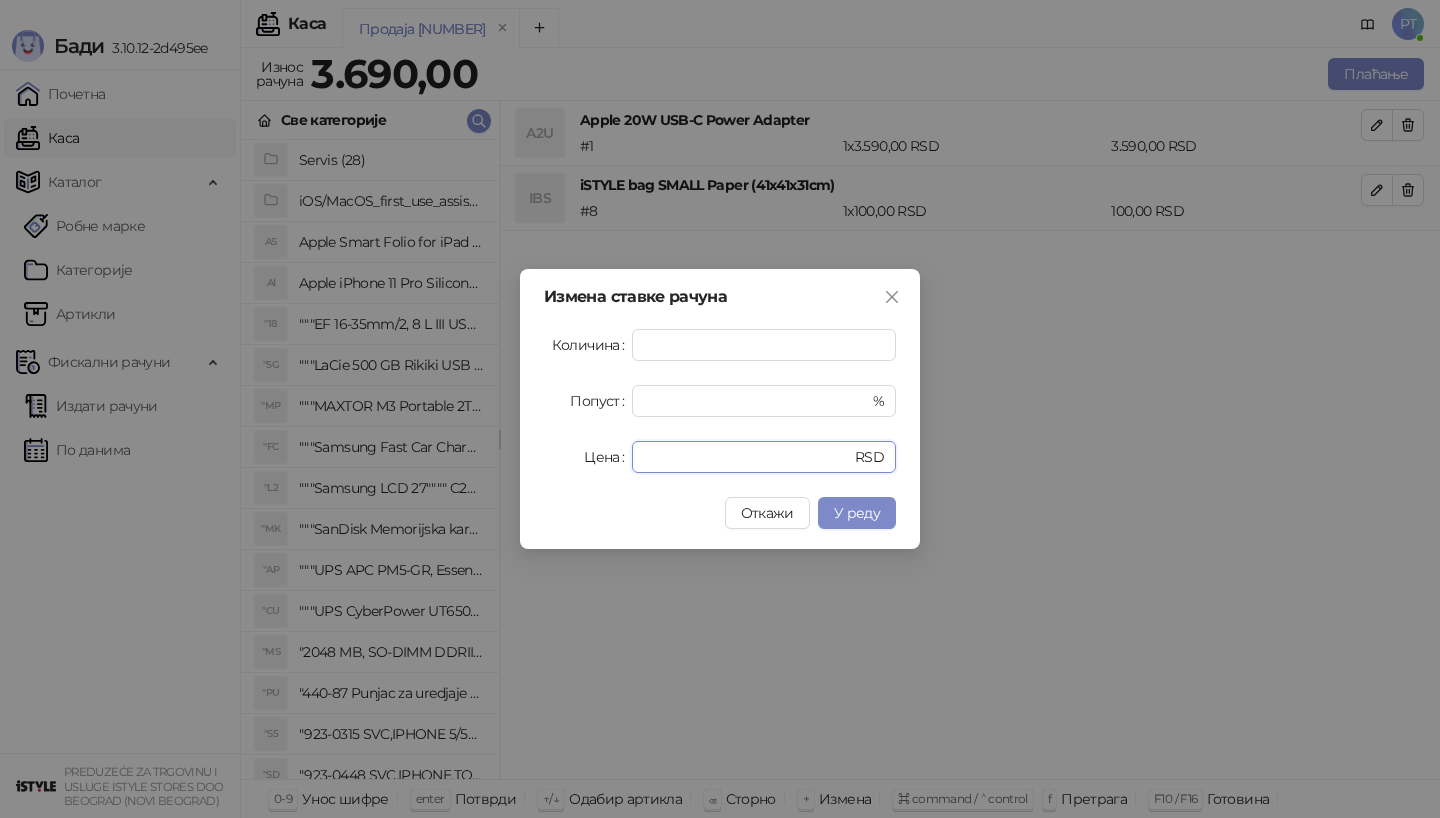 drag, startPoint x: 687, startPoint y: 461, endPoint x: 544, endPoint y: 461, distance: 143 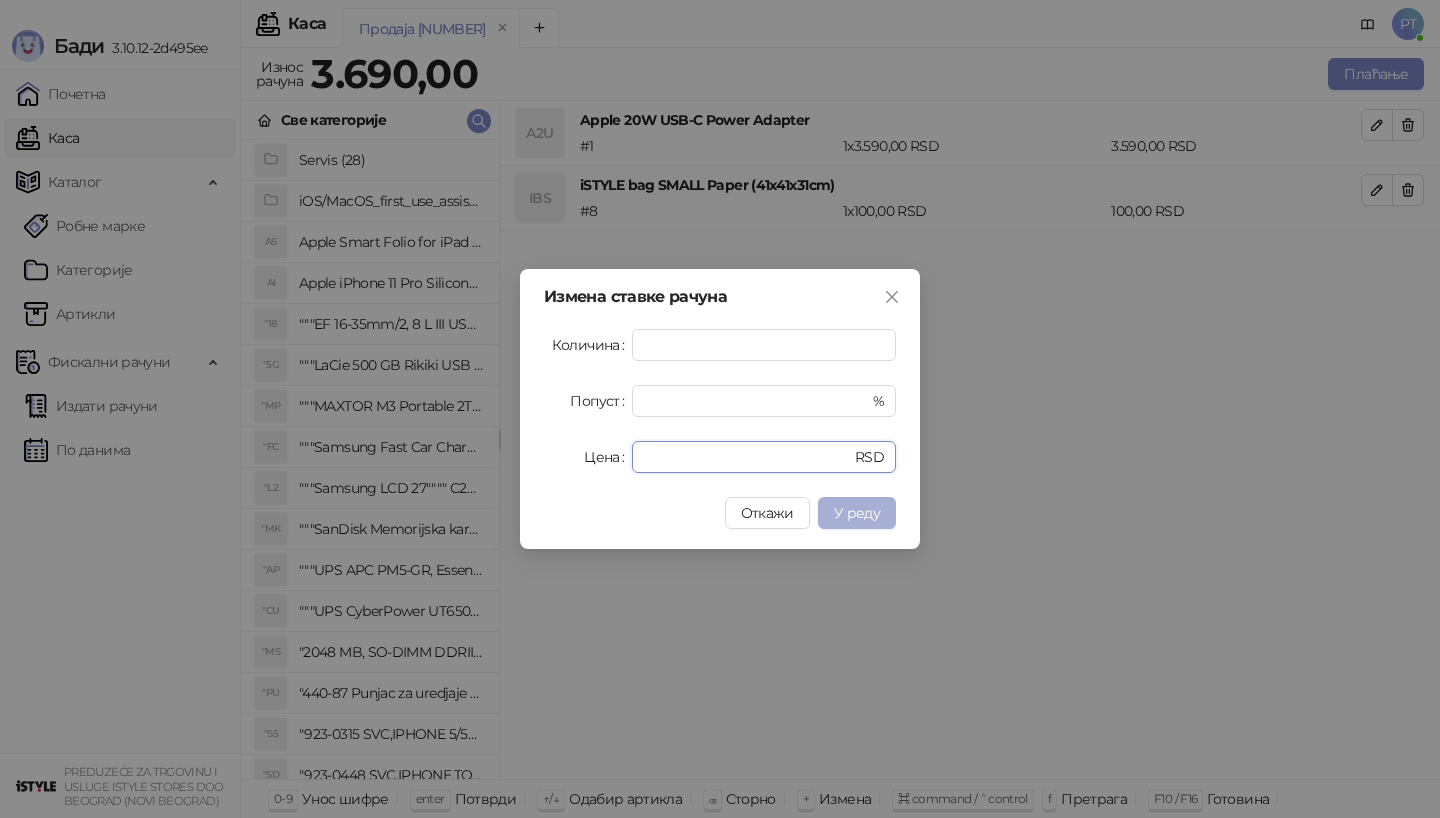 type on "****" 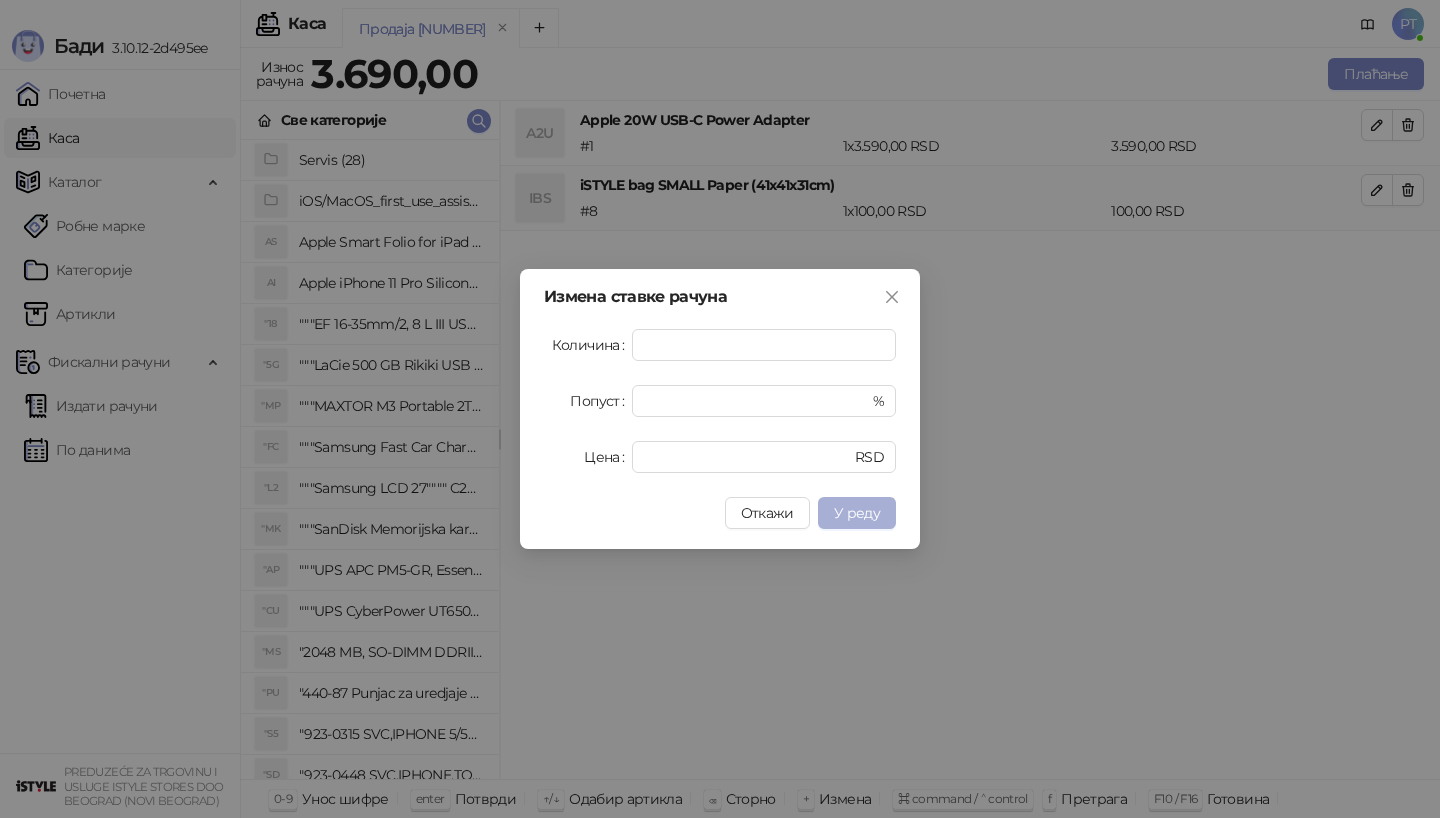 click on "У реду" at bounding box center [857, 513] 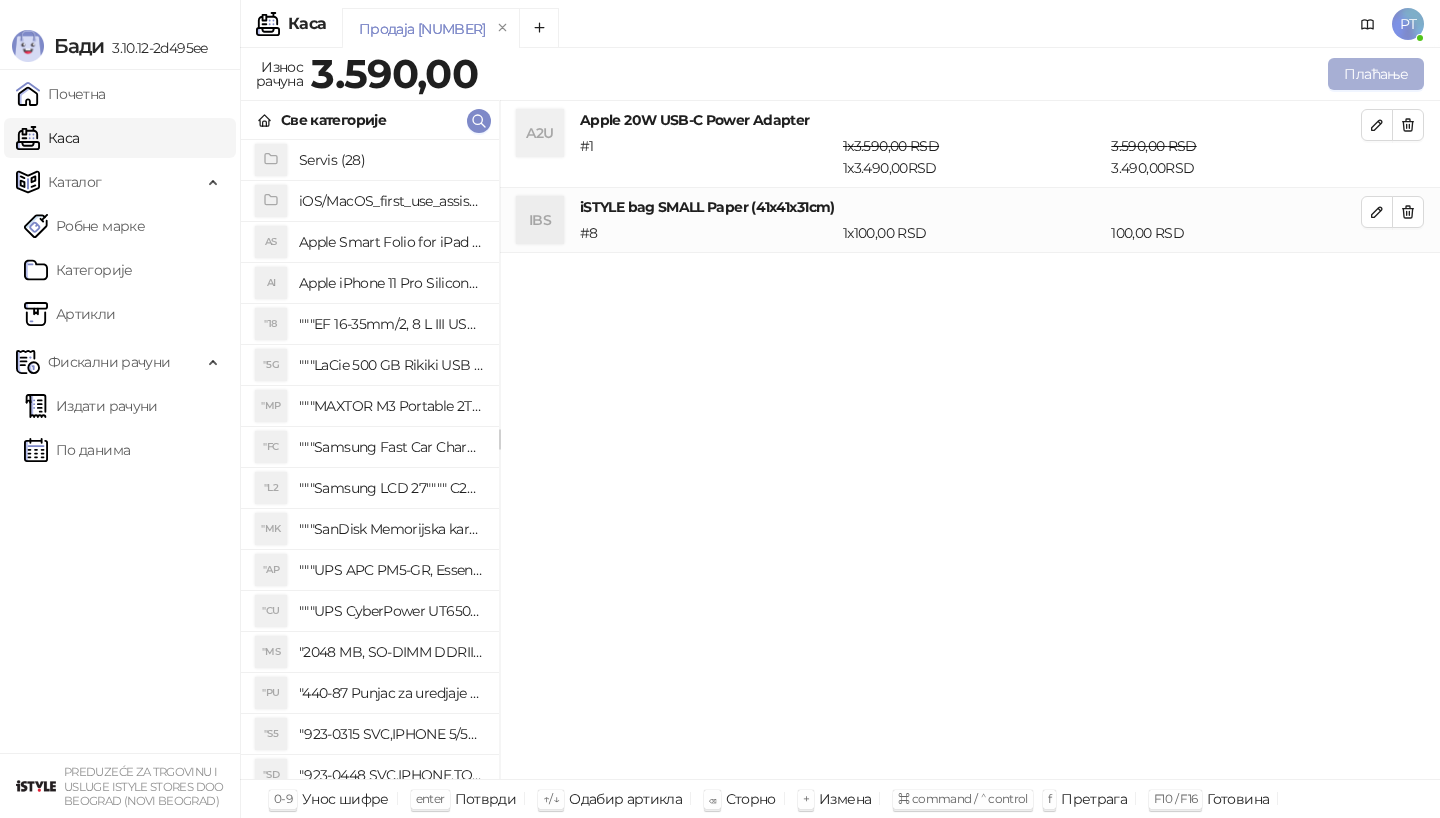 click on "Плаћање" at bounding box center (1376, 74) 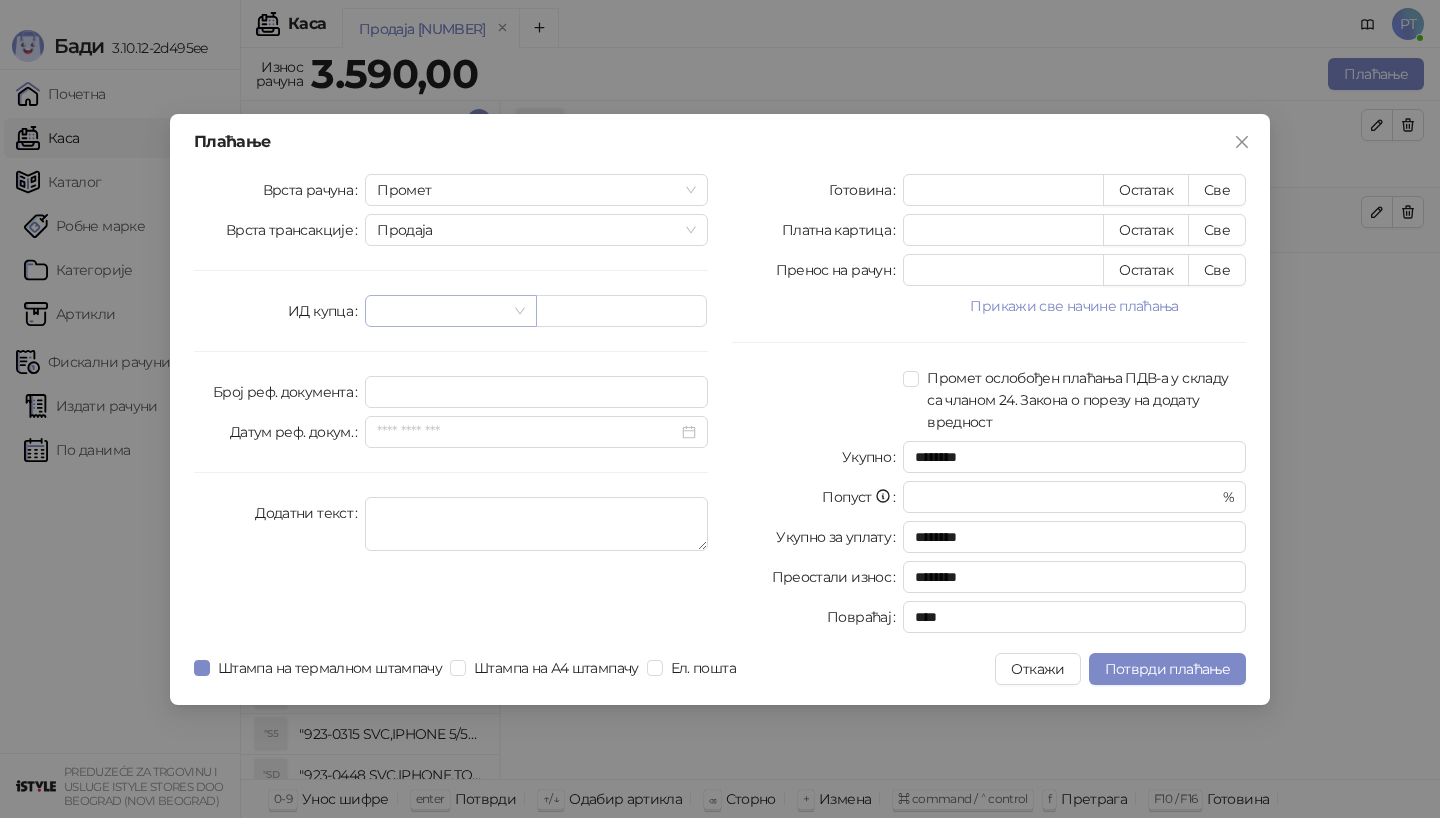 click at bounding box center [450, 311] 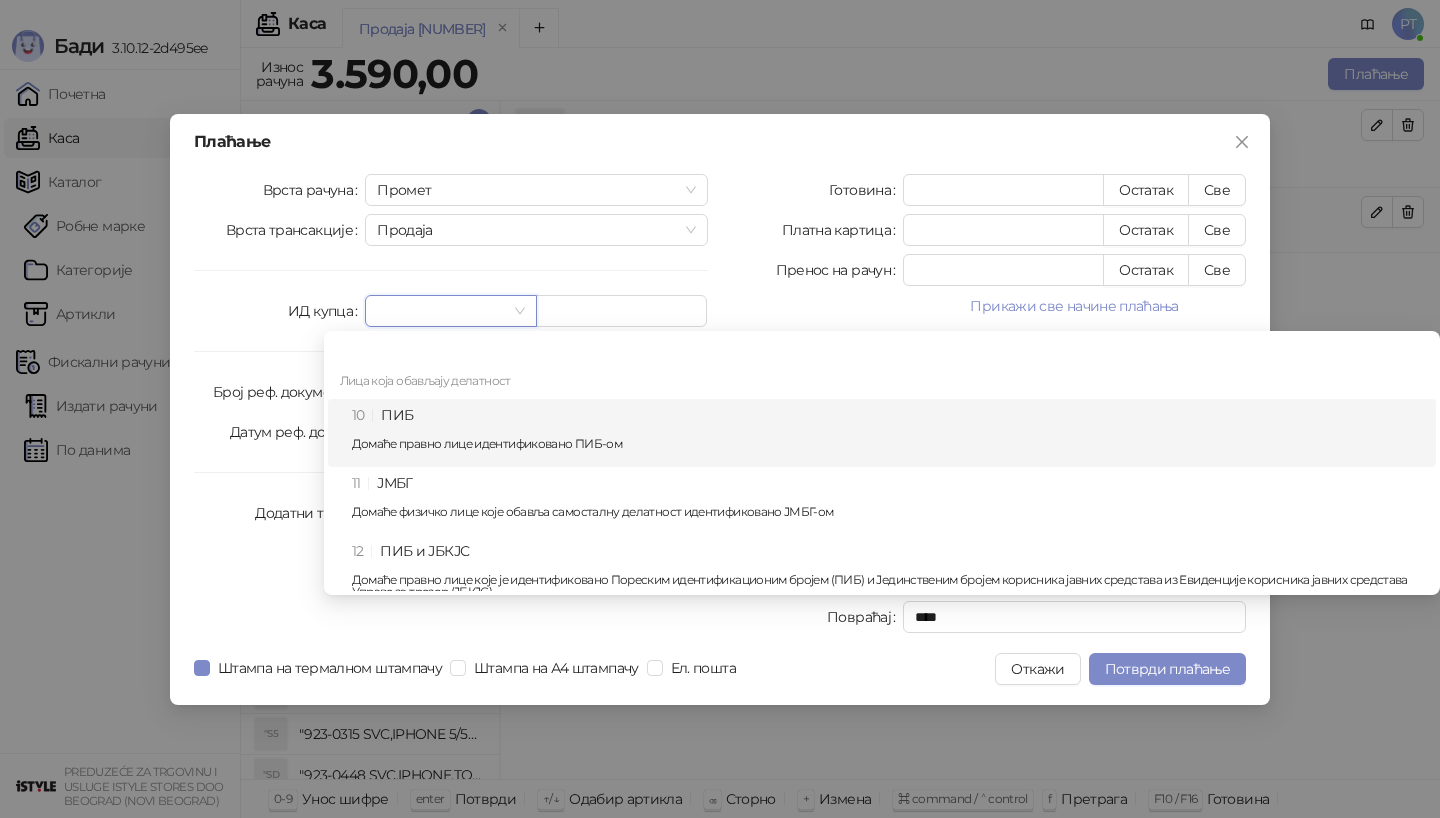 click on "10 ПИБ Домаће правно лице идентификовано ПИБ-ом" at bounding box center (888, 433) 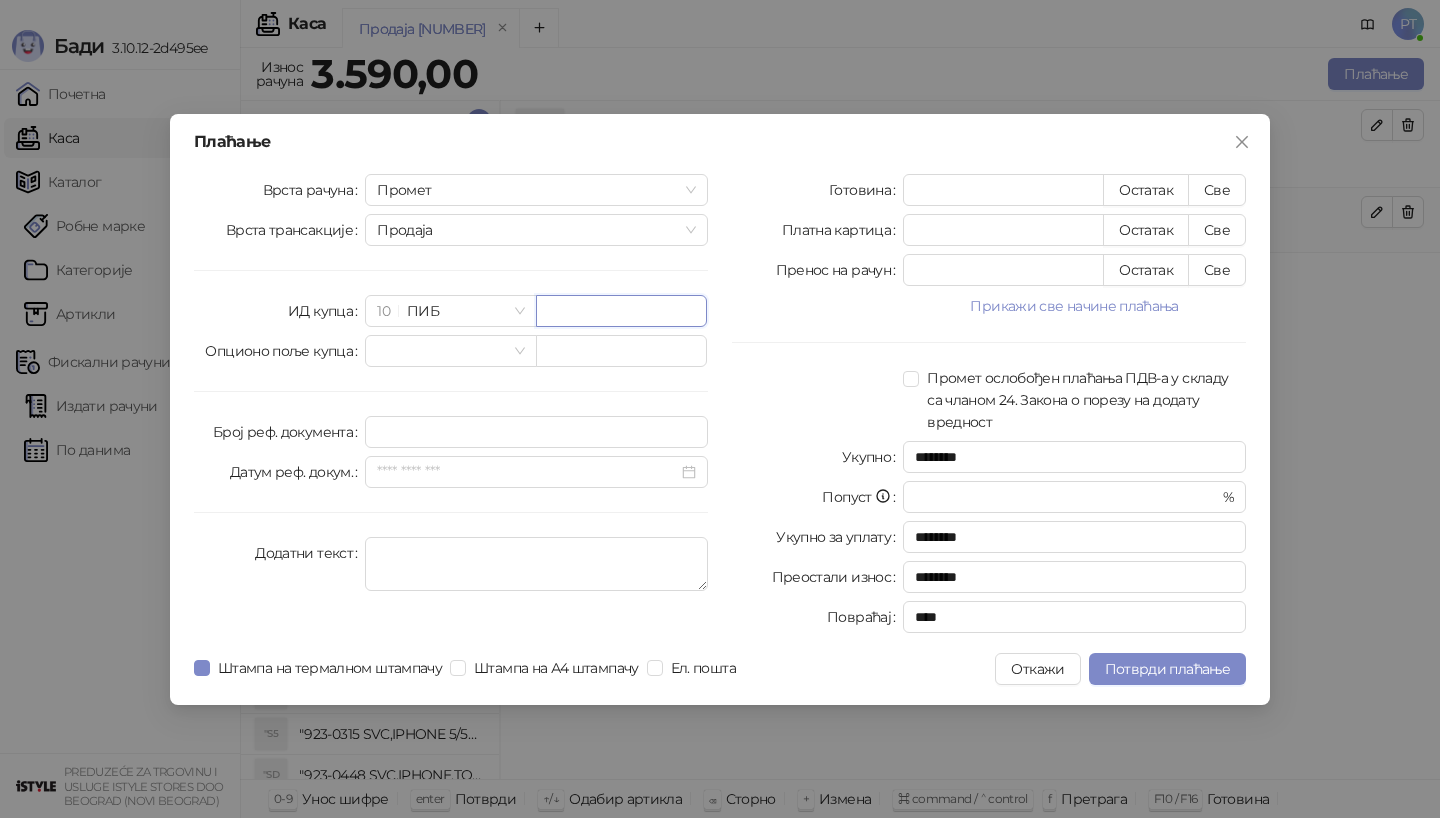 paste on "*********" 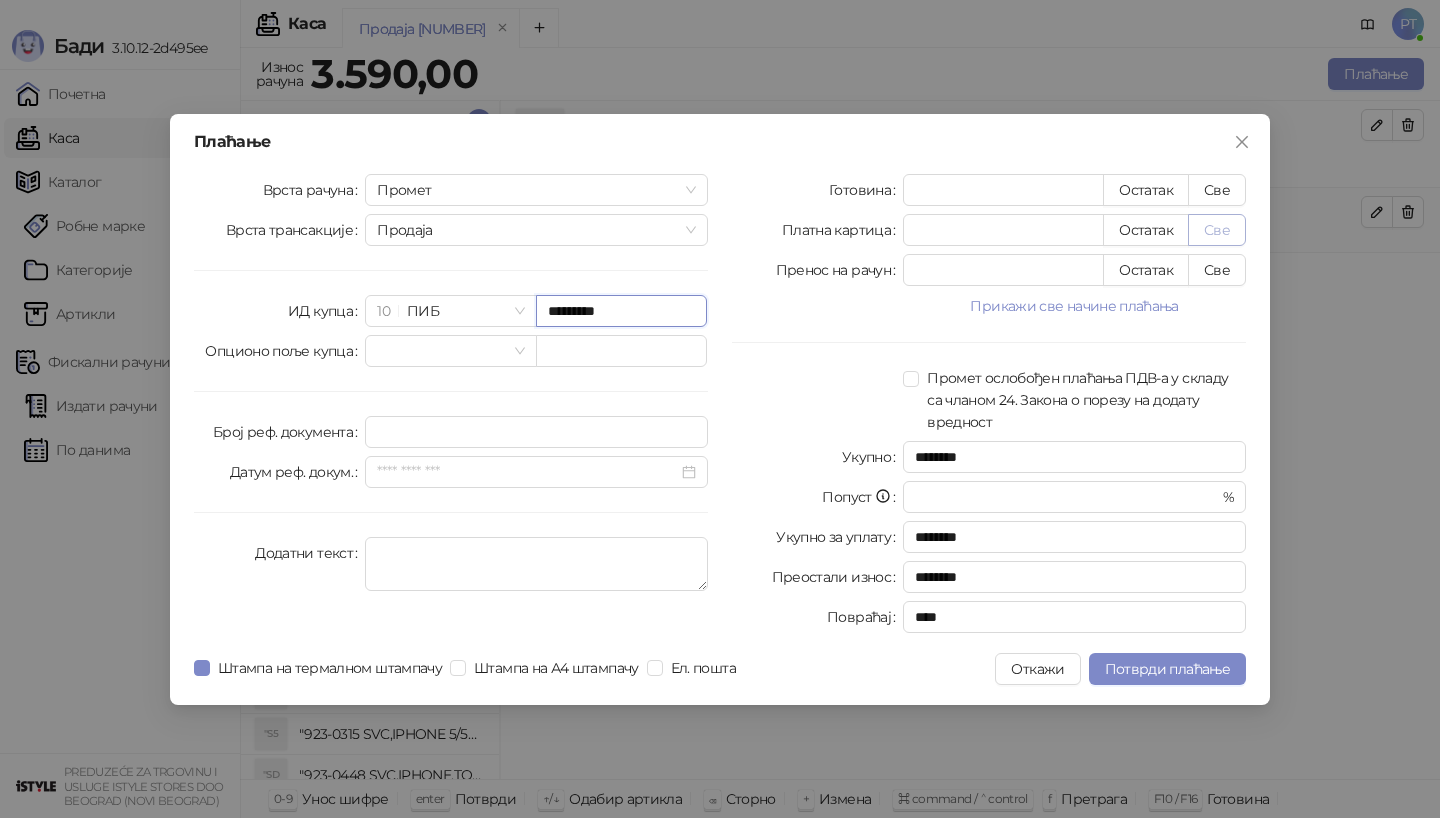 type on "*********" 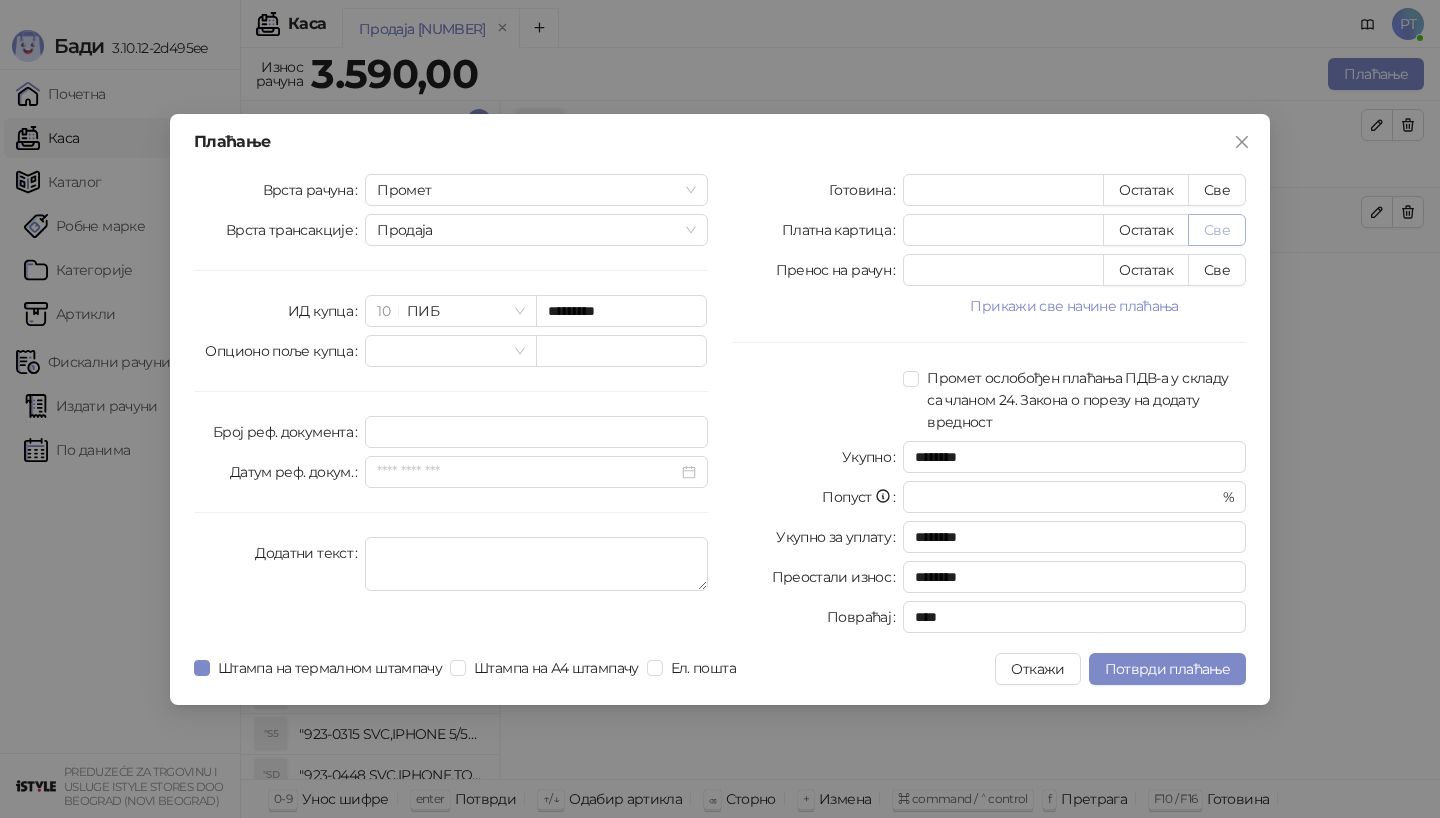 click on "Све" at bounding box center [1217, 230] 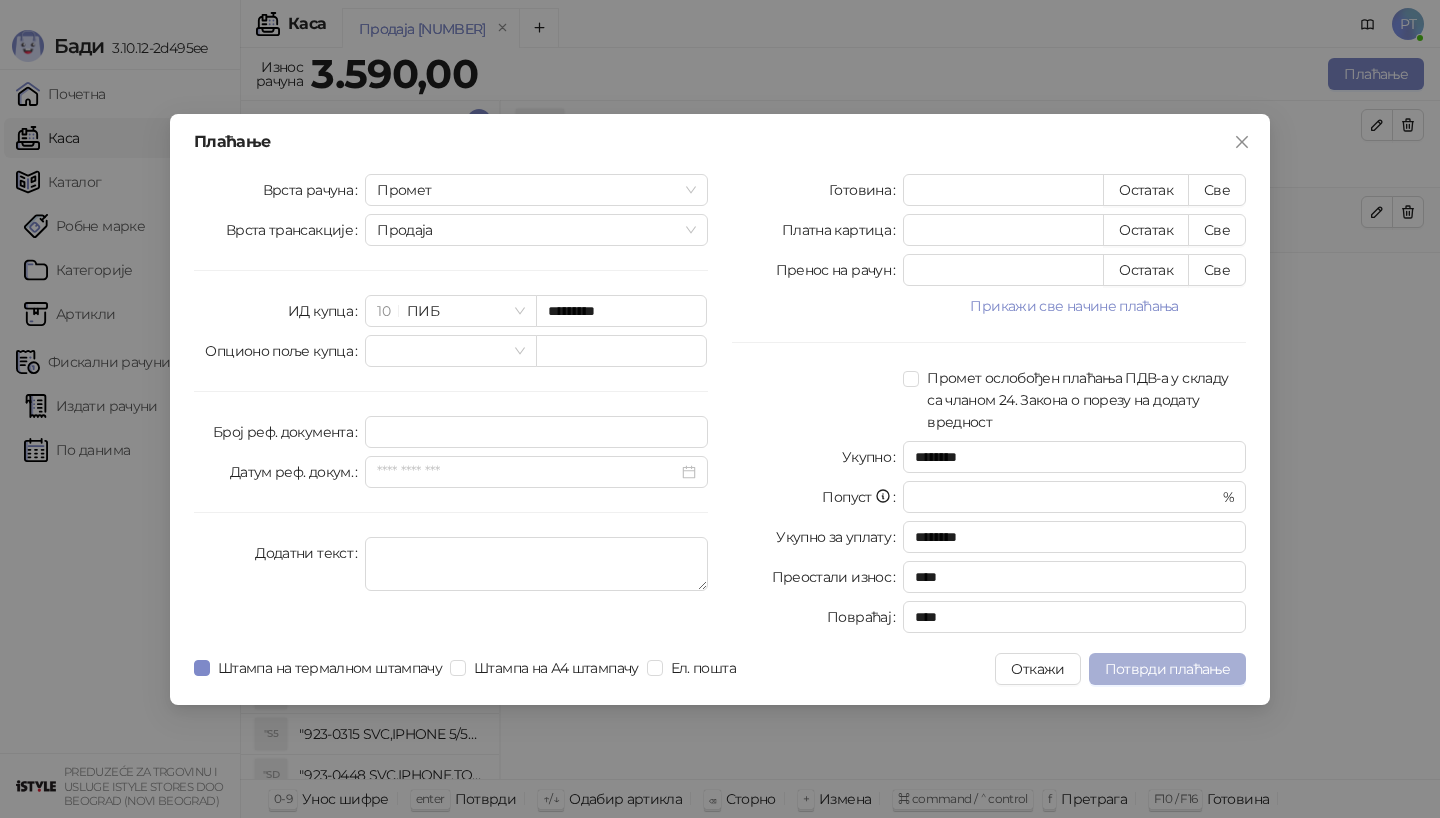 click on "Потврди плаћање" at bounding box center [1167, 669] 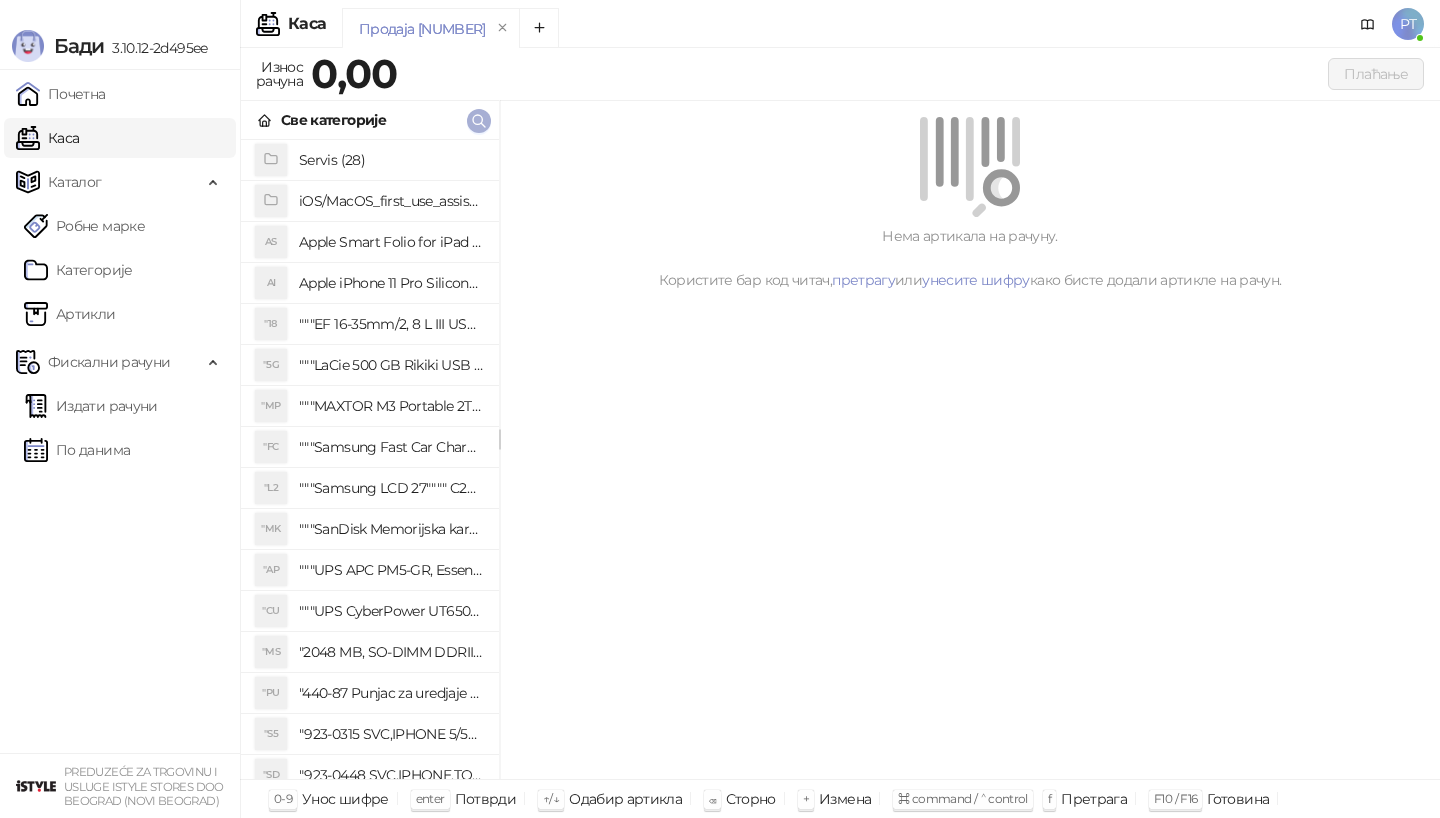 click 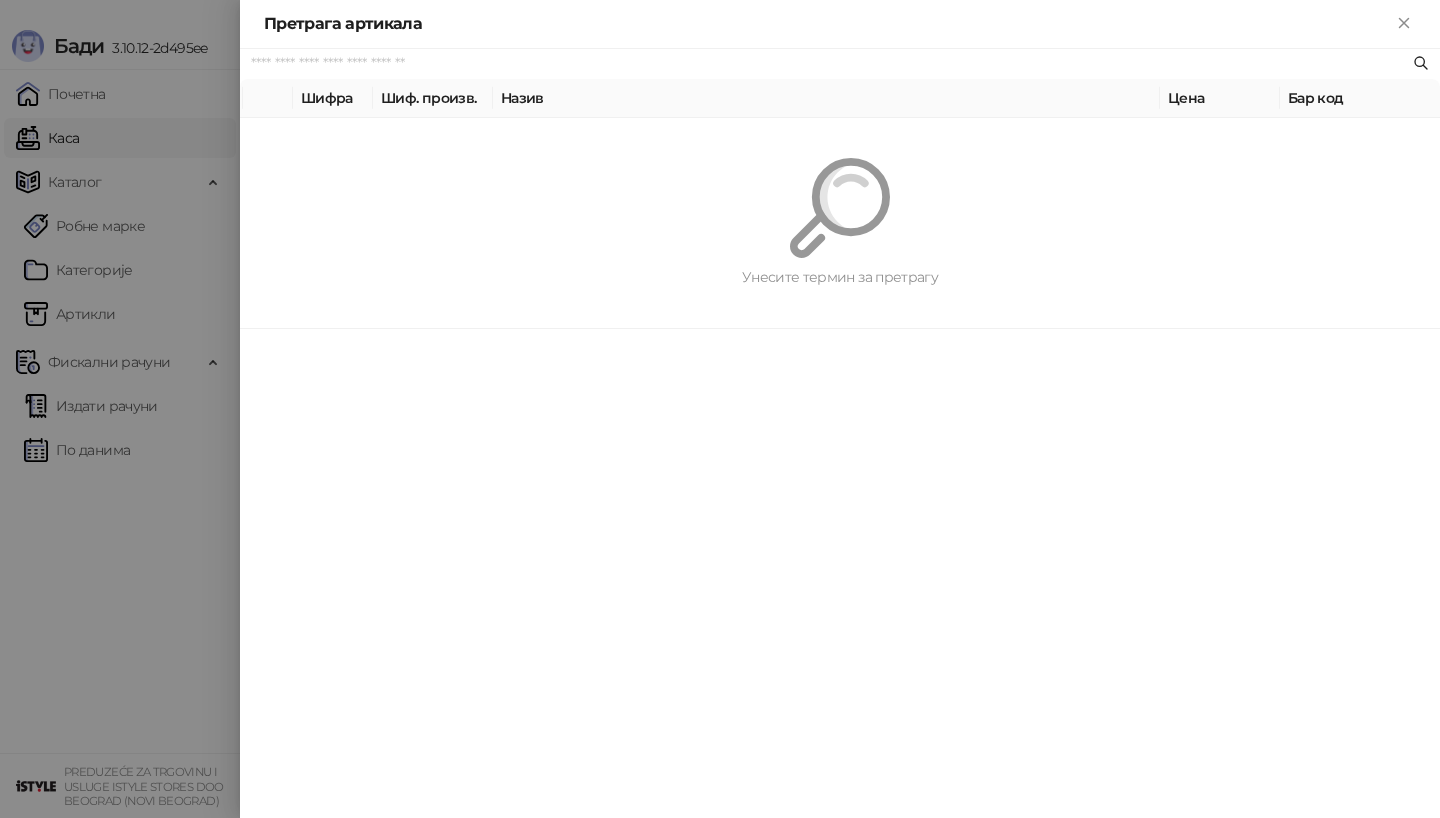 paste on "**********" 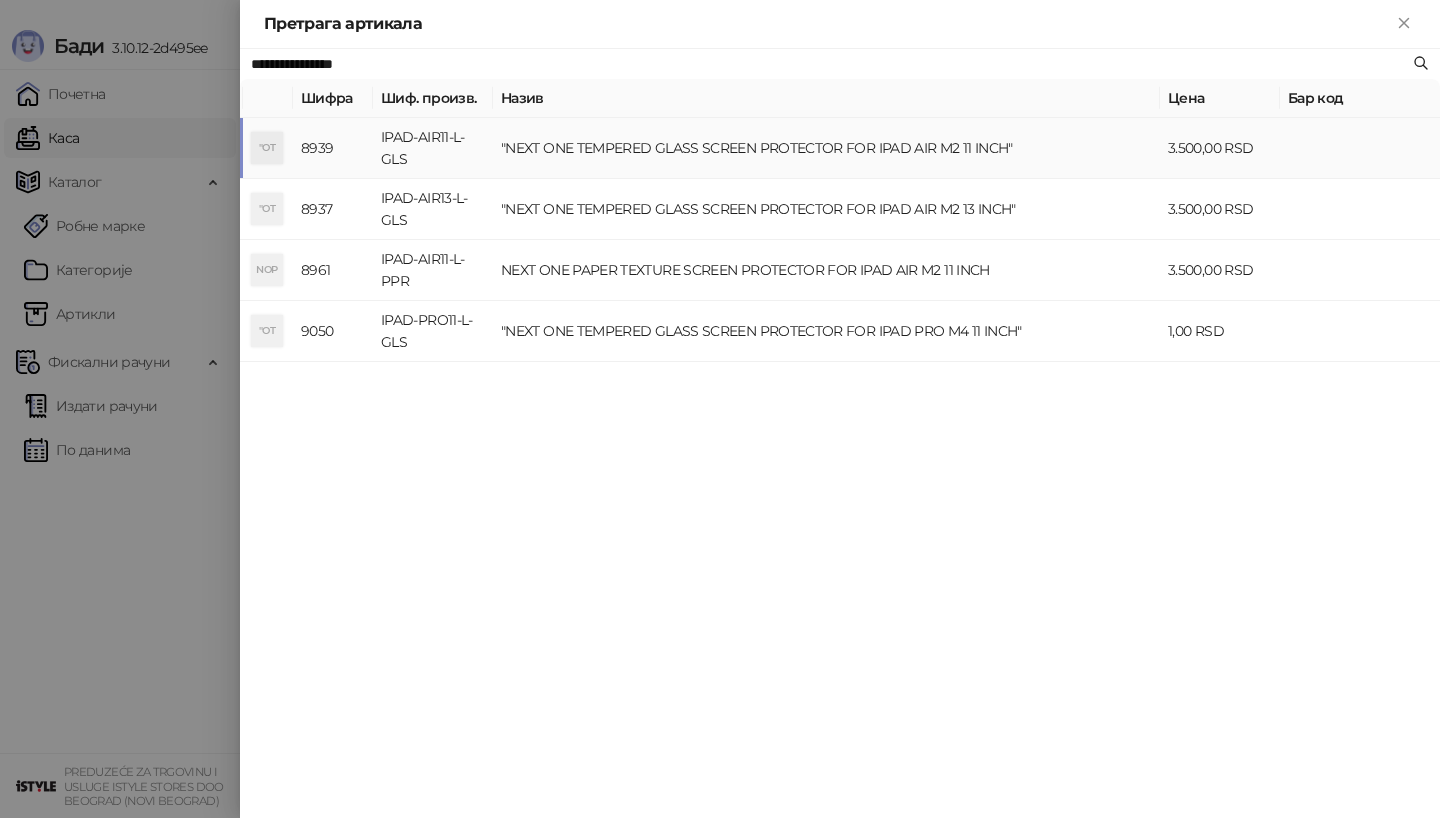 click on ""OT" at bounding box center [267, 148] 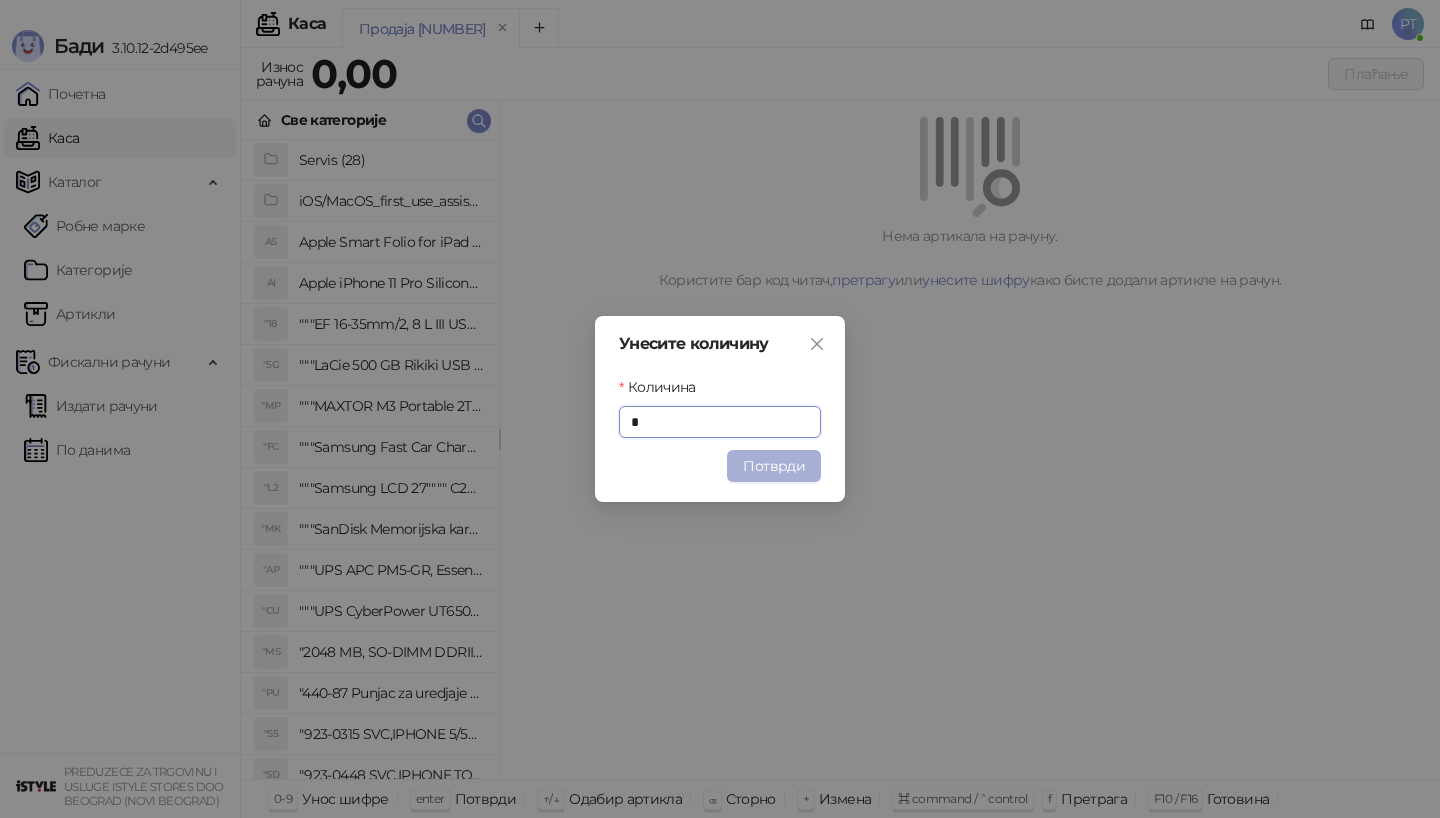 click on "Потврди" at bounding box center [774, 466] 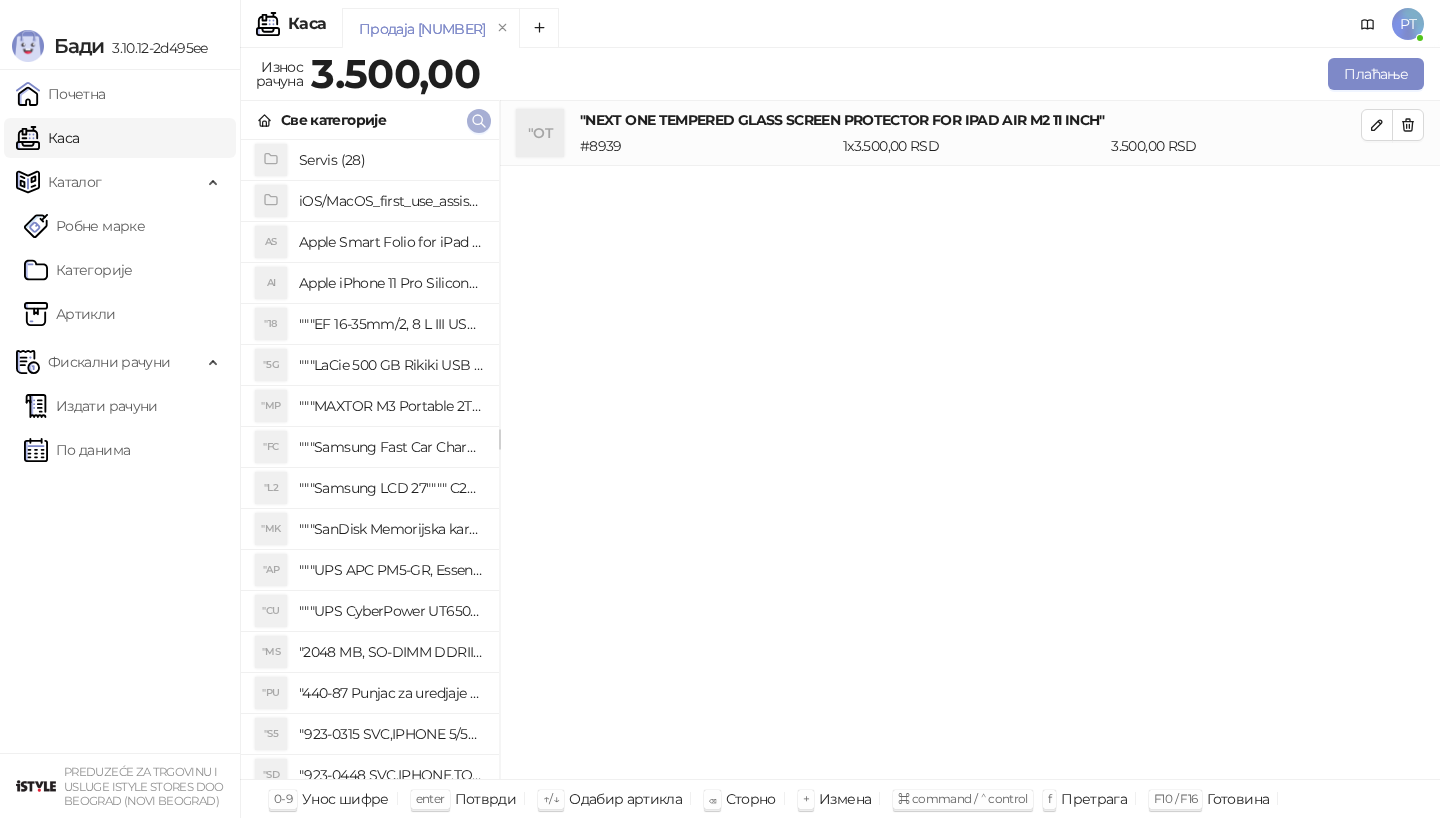 click 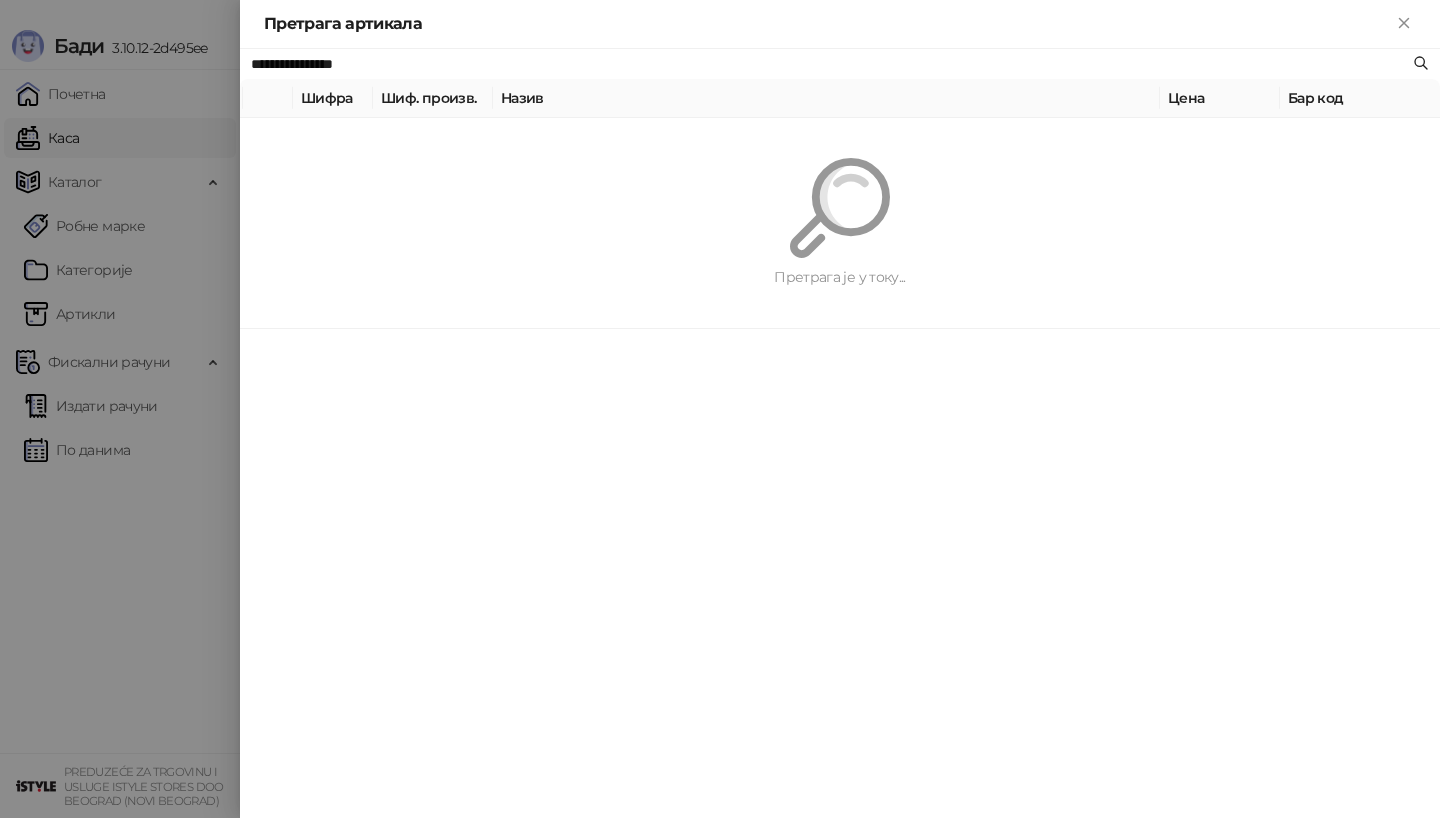 paste on "*******" 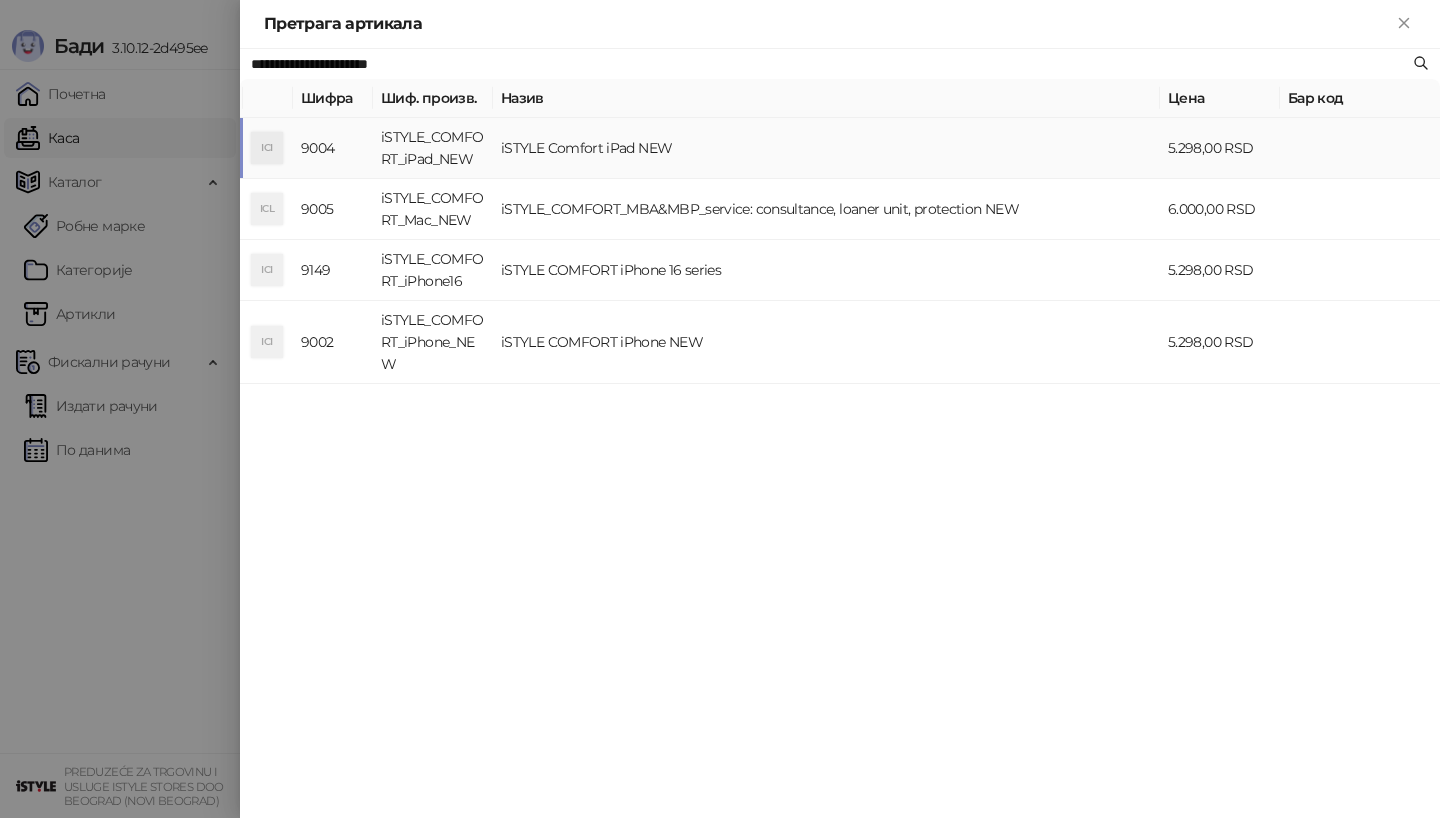click on "ICI" at bounding box center [267, 148] 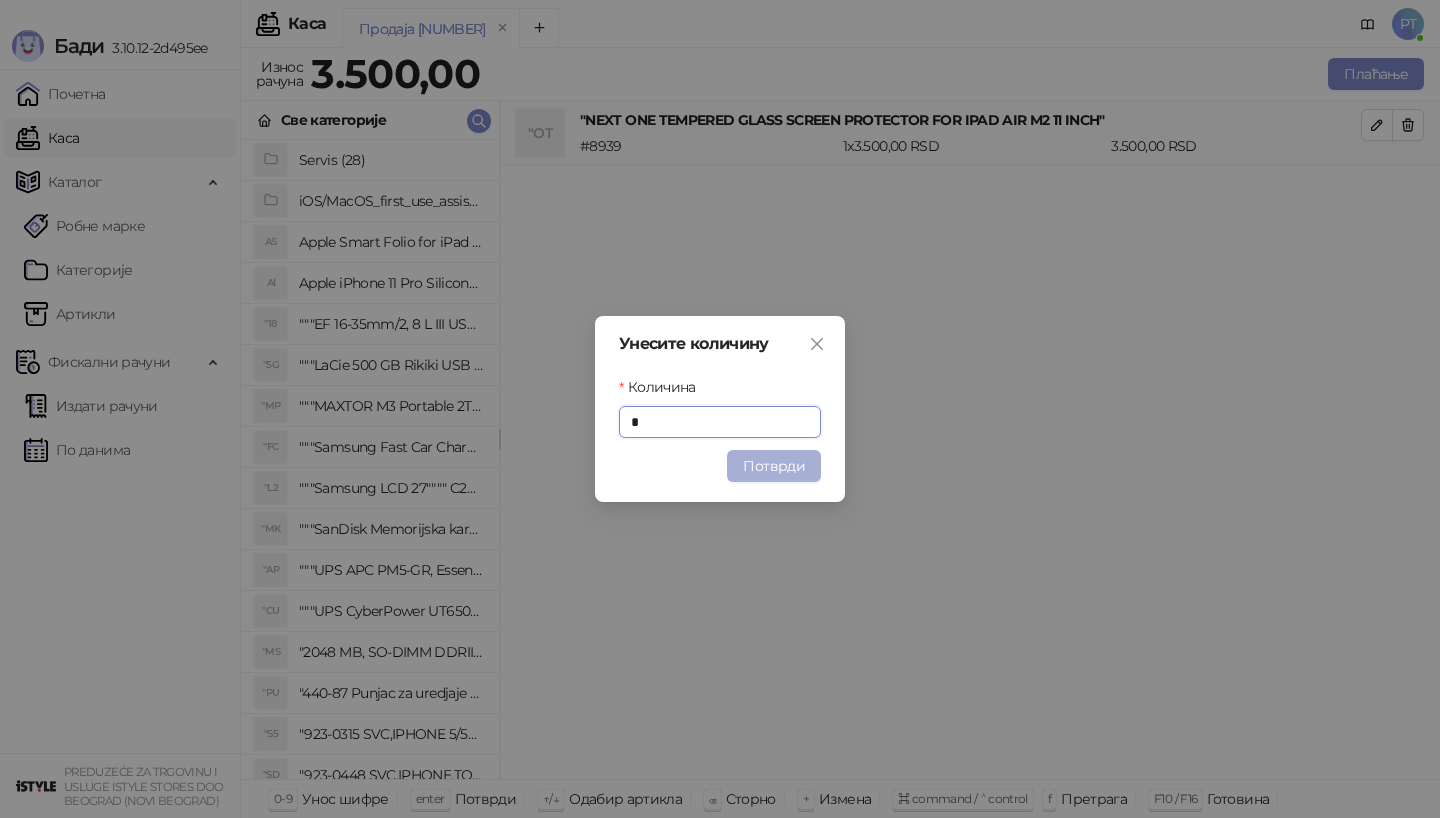 click on "Потврди" at bounding box center (774, 466) 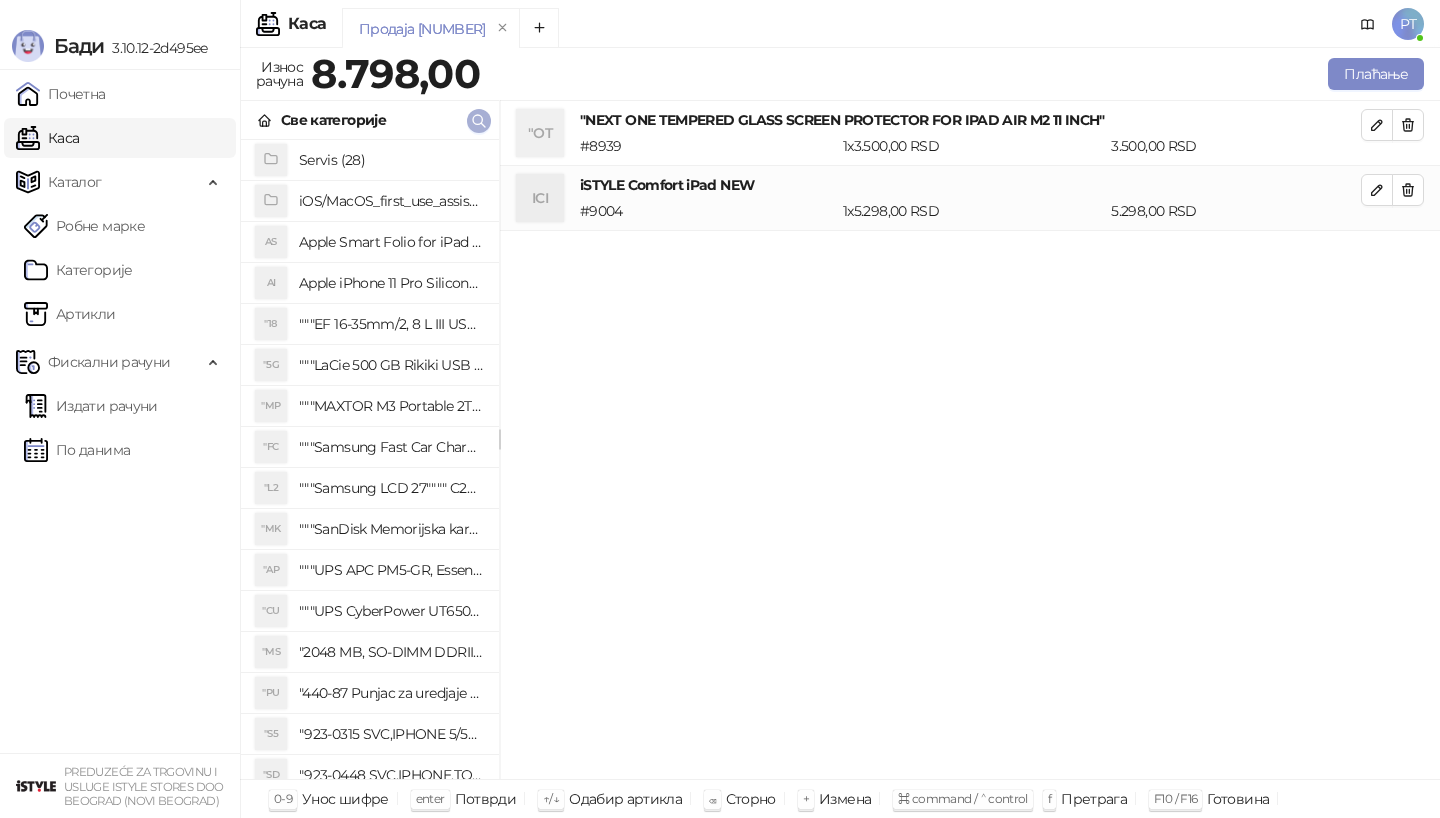 click 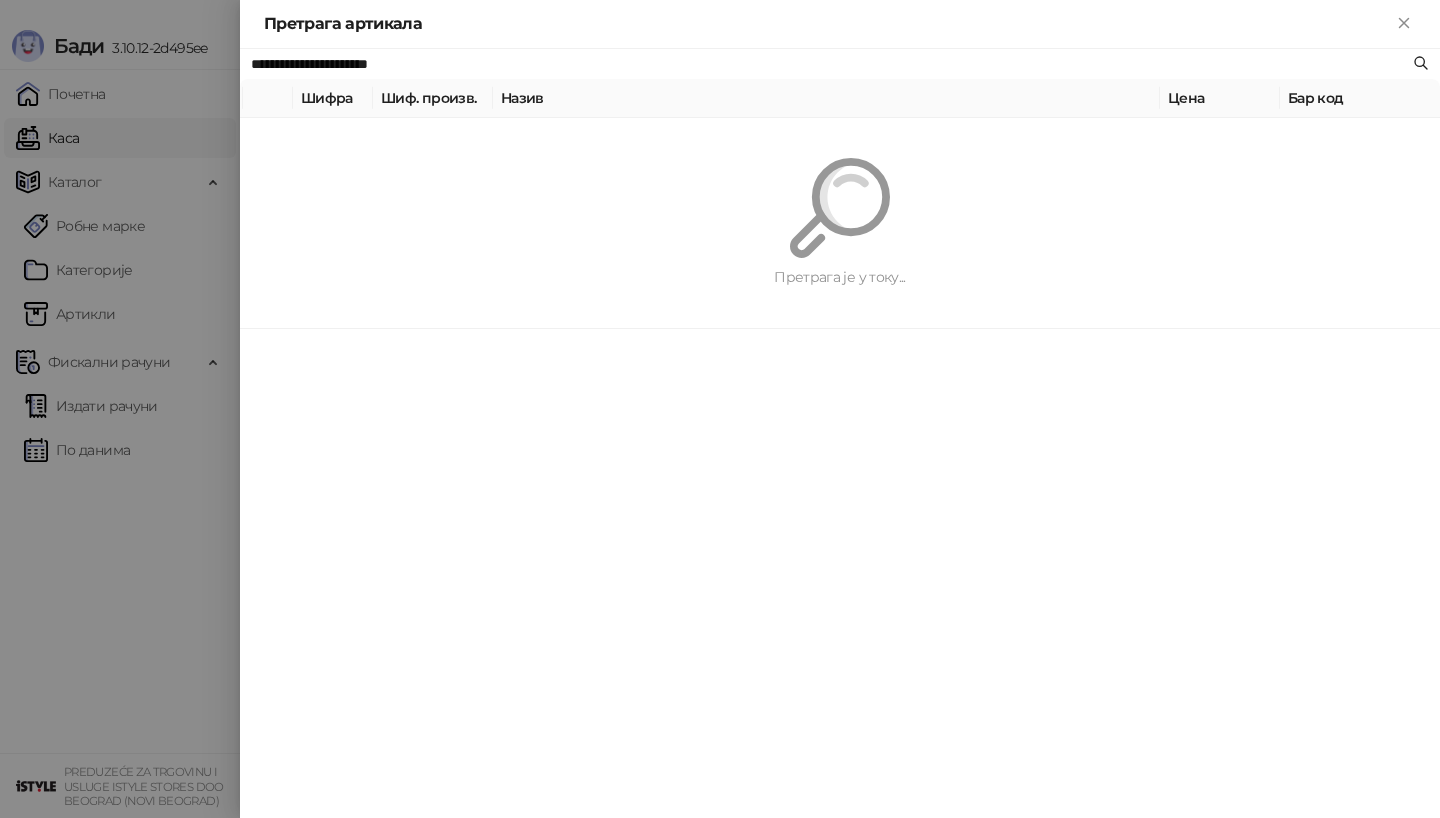 paste 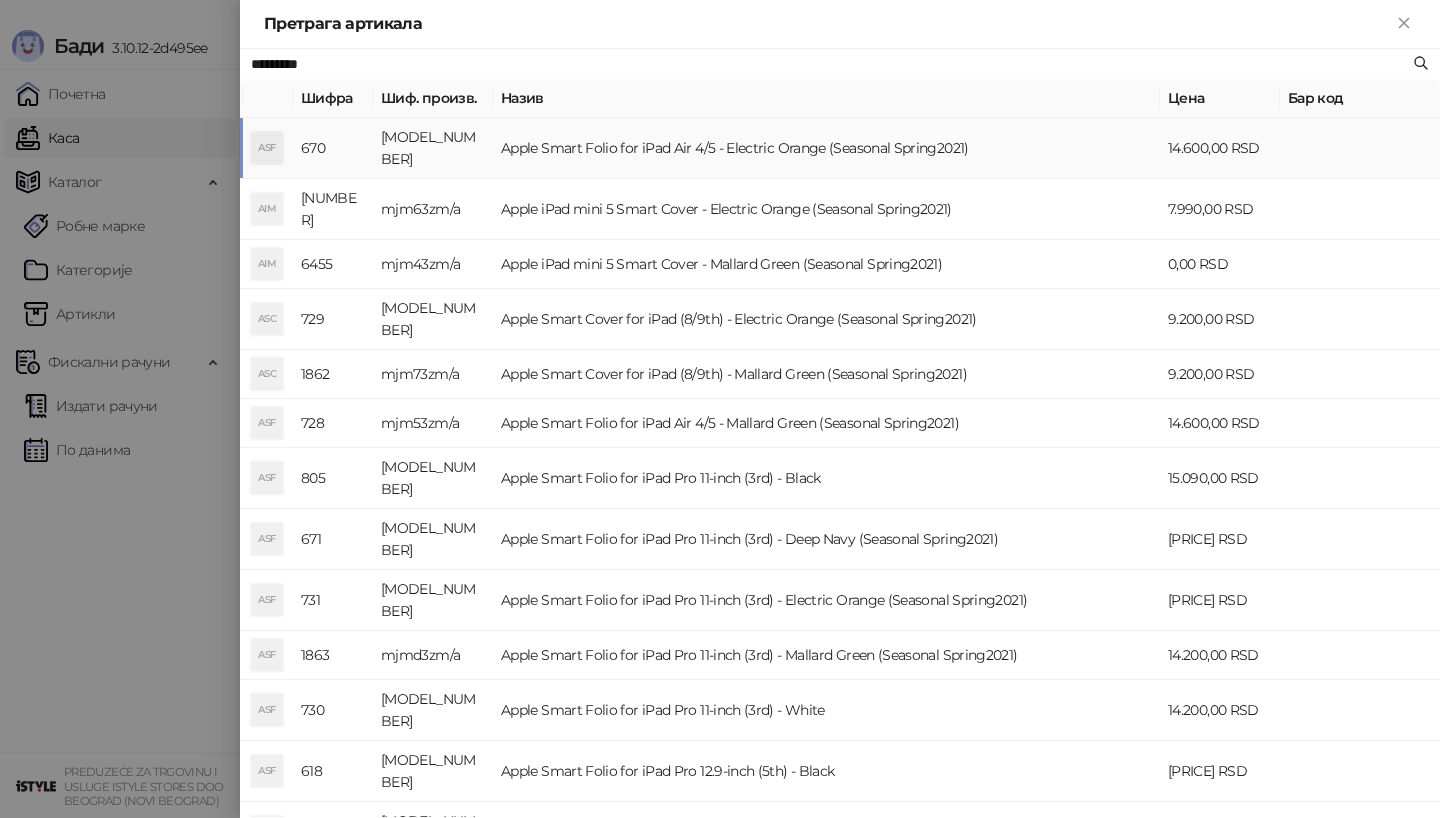 type on "*********" 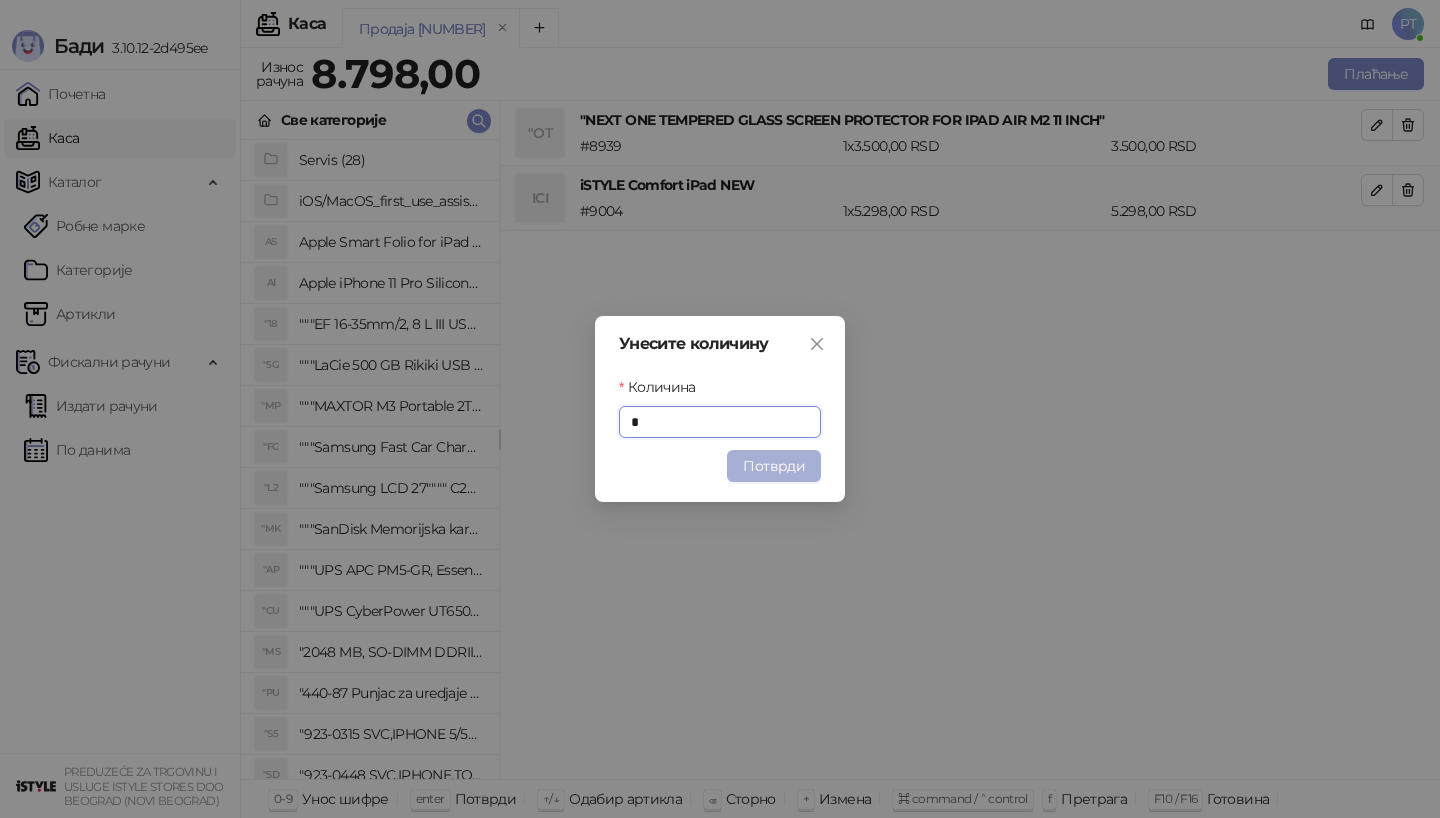 click on "Потврди" at bounding box center (774, 466) 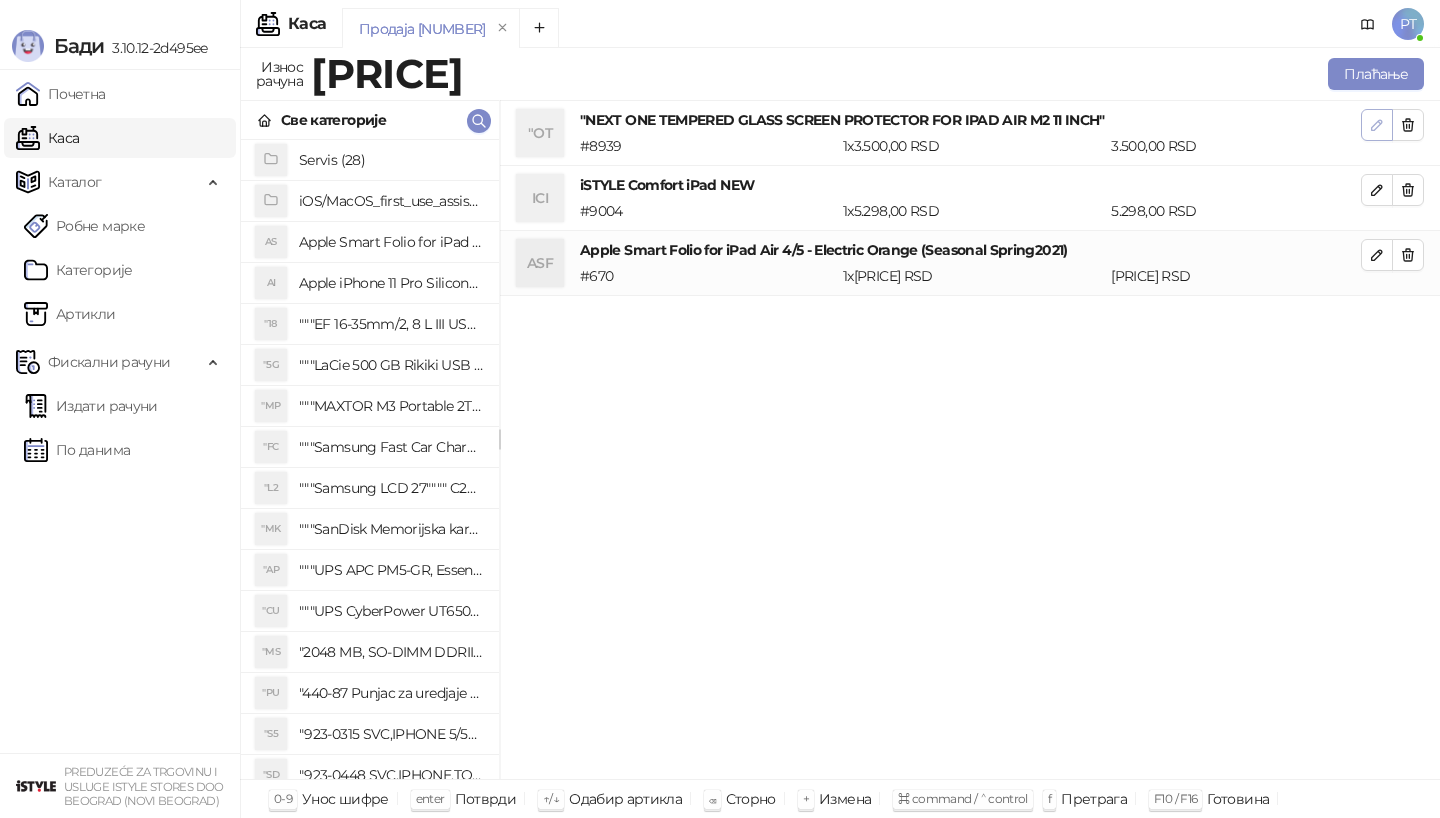 click 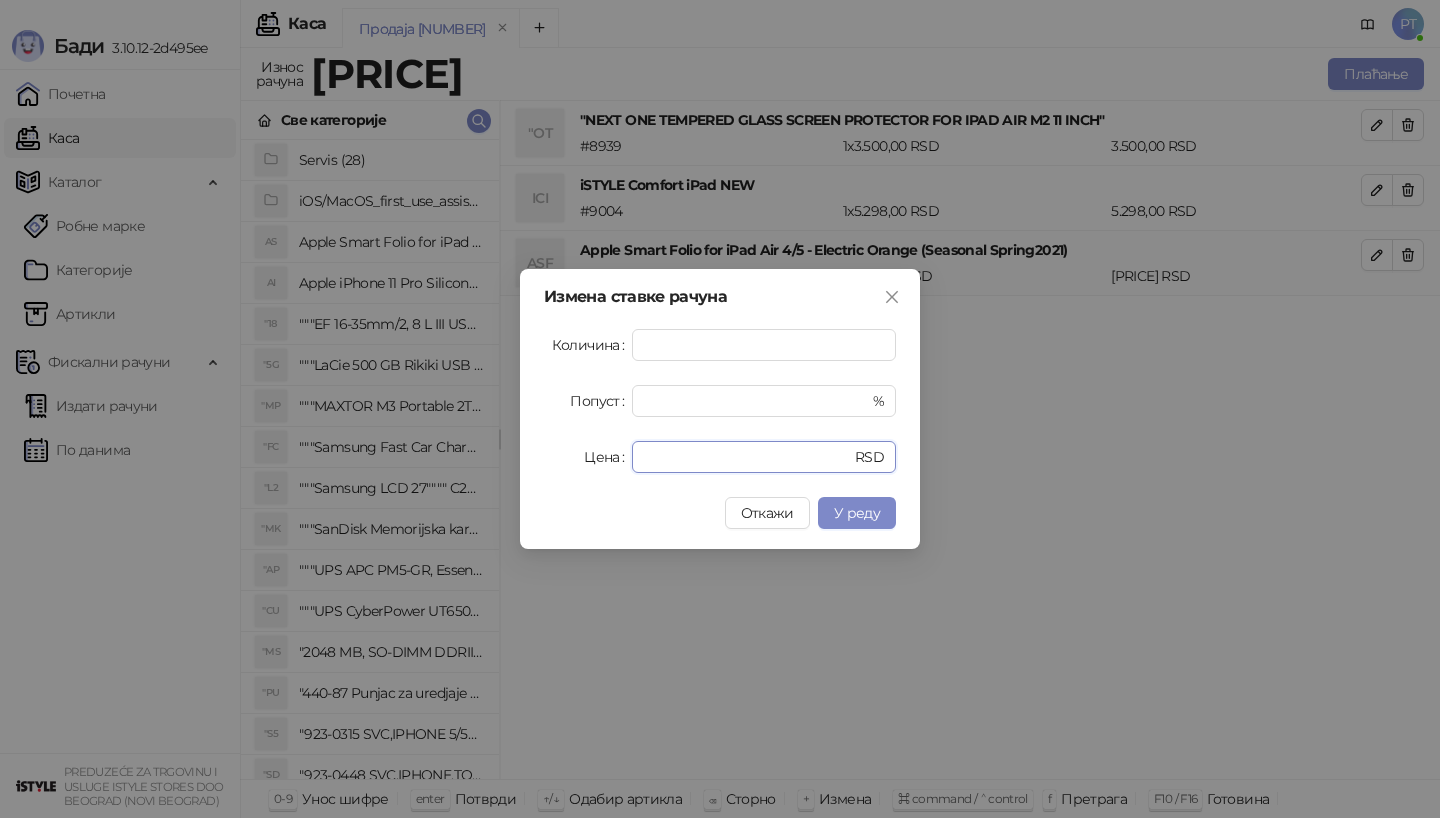 drag, startPoint x: 700, startPoint y: 468, endPoint x: 571, endPoint y: 468, distance: 129 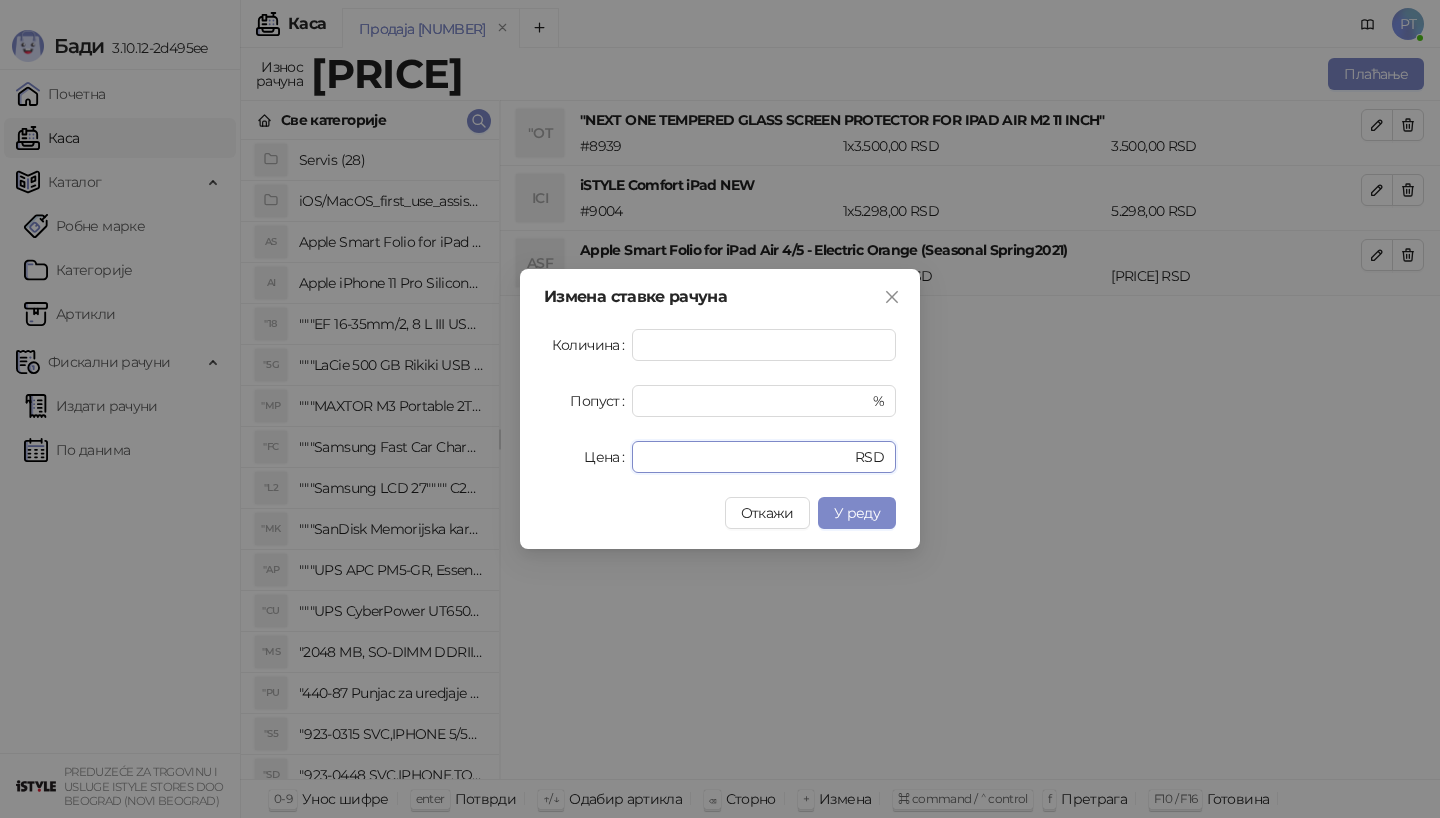 drag, startPoint x: 689, startPoint y: 460, endPoint x: 580, endPoint y: 461, distance: 109.004585 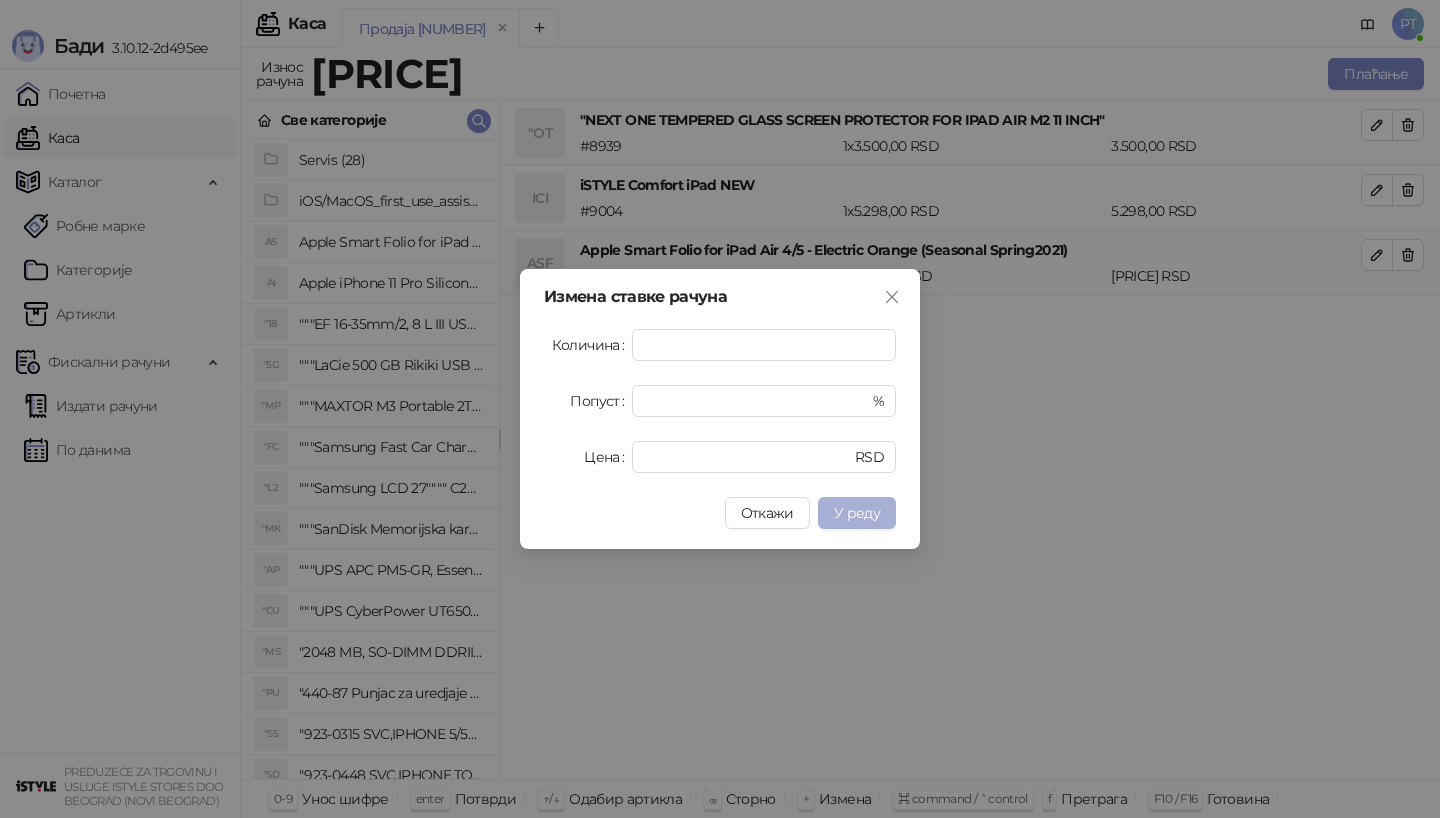 click on "У реду" at bounding box center (857, 513) 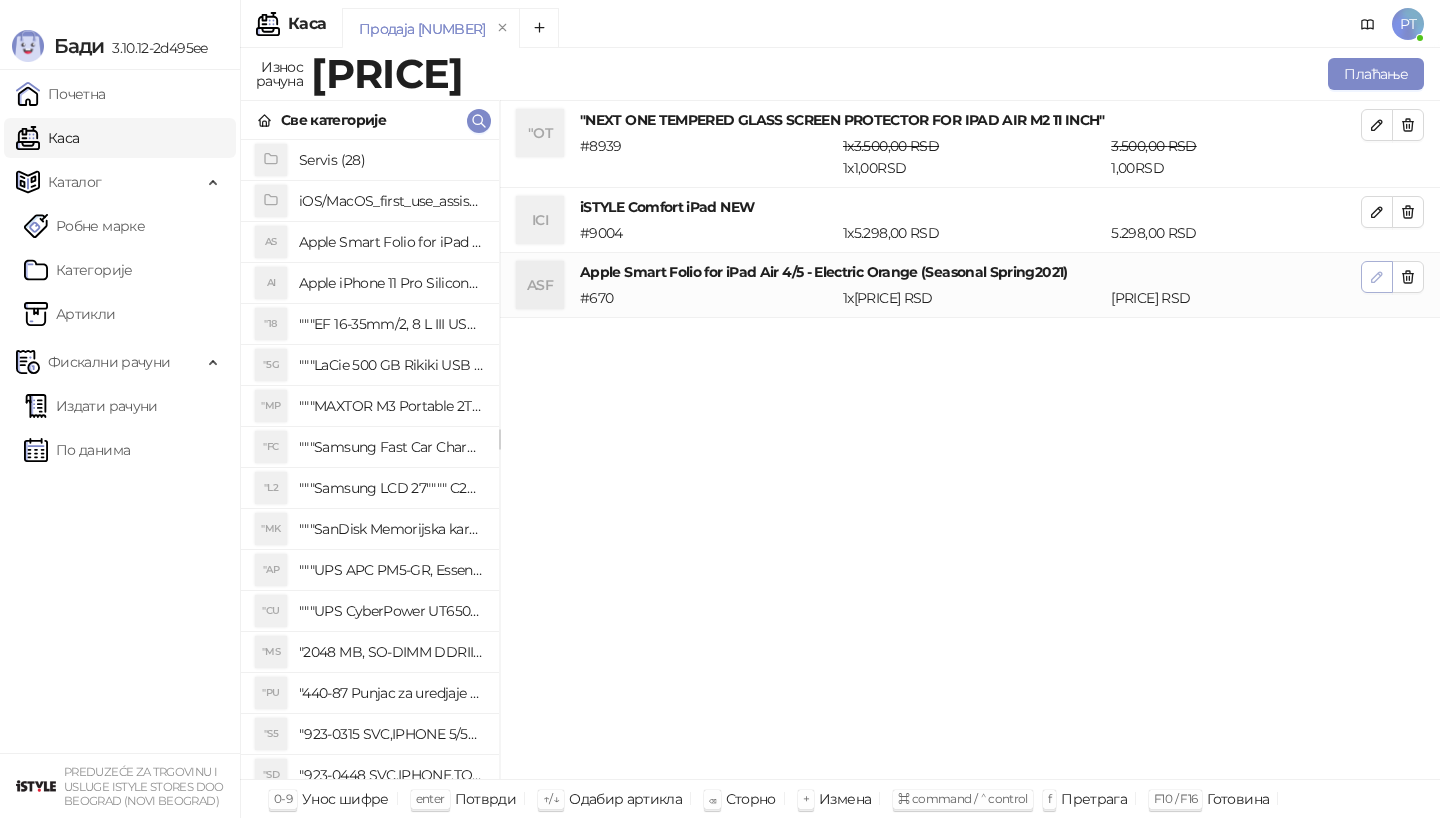 click 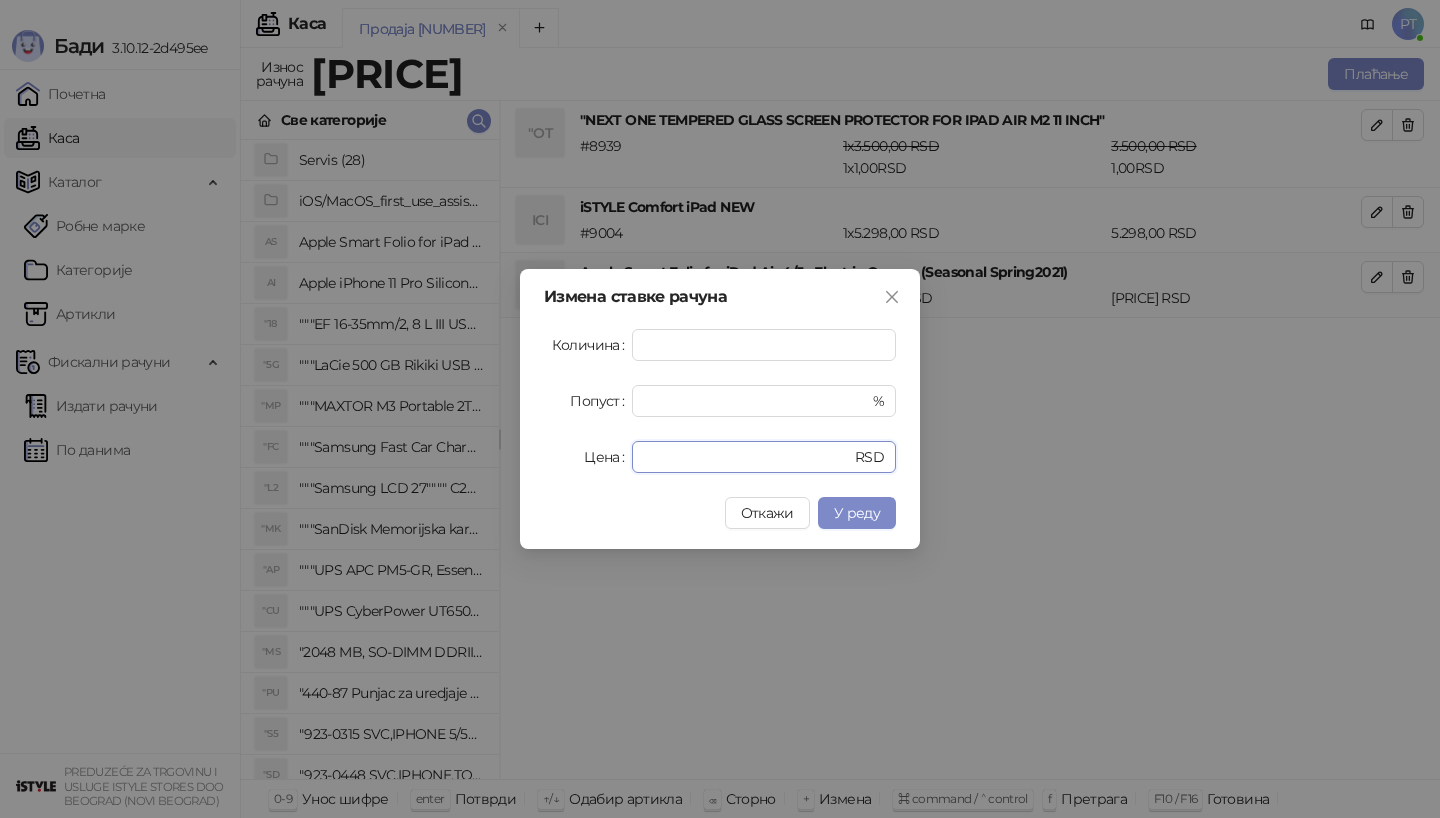 drag, startPoint x: 718, startPoint y: 452, endPoint x: 562, endPoint y: 452, distance: 156 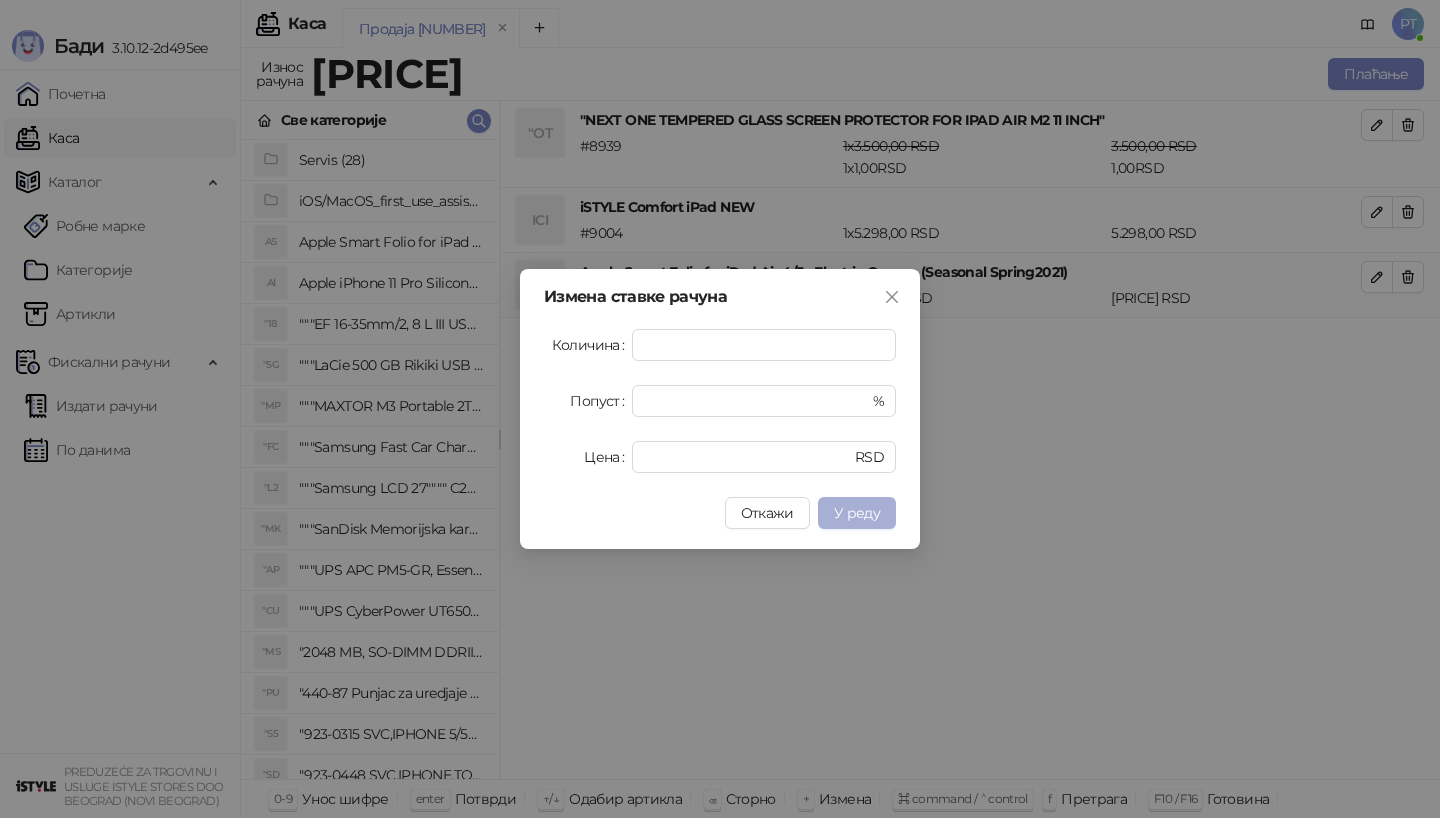 type on "*****" 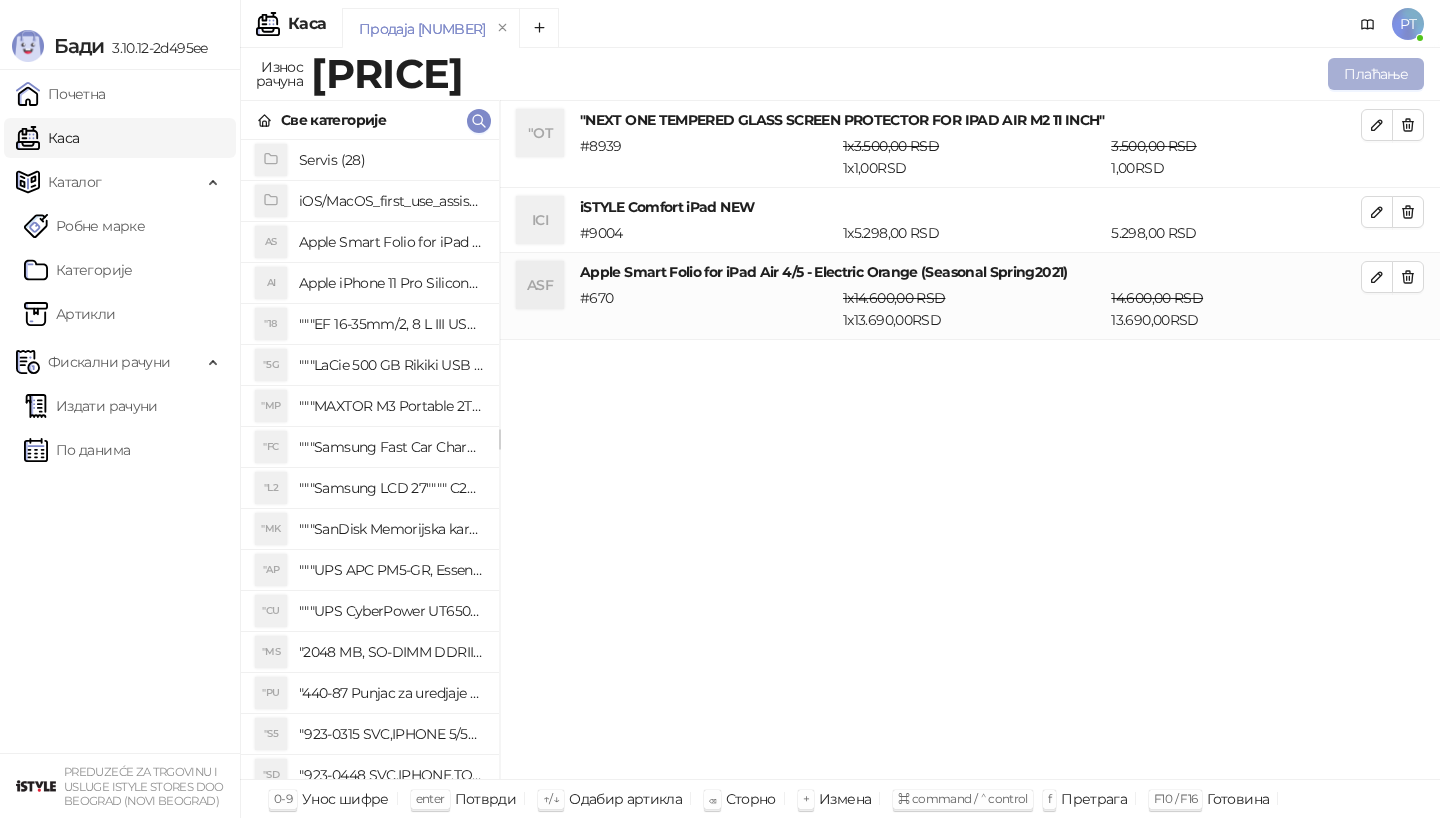 click on "Плаћање" at bounding box center (1376, 74) 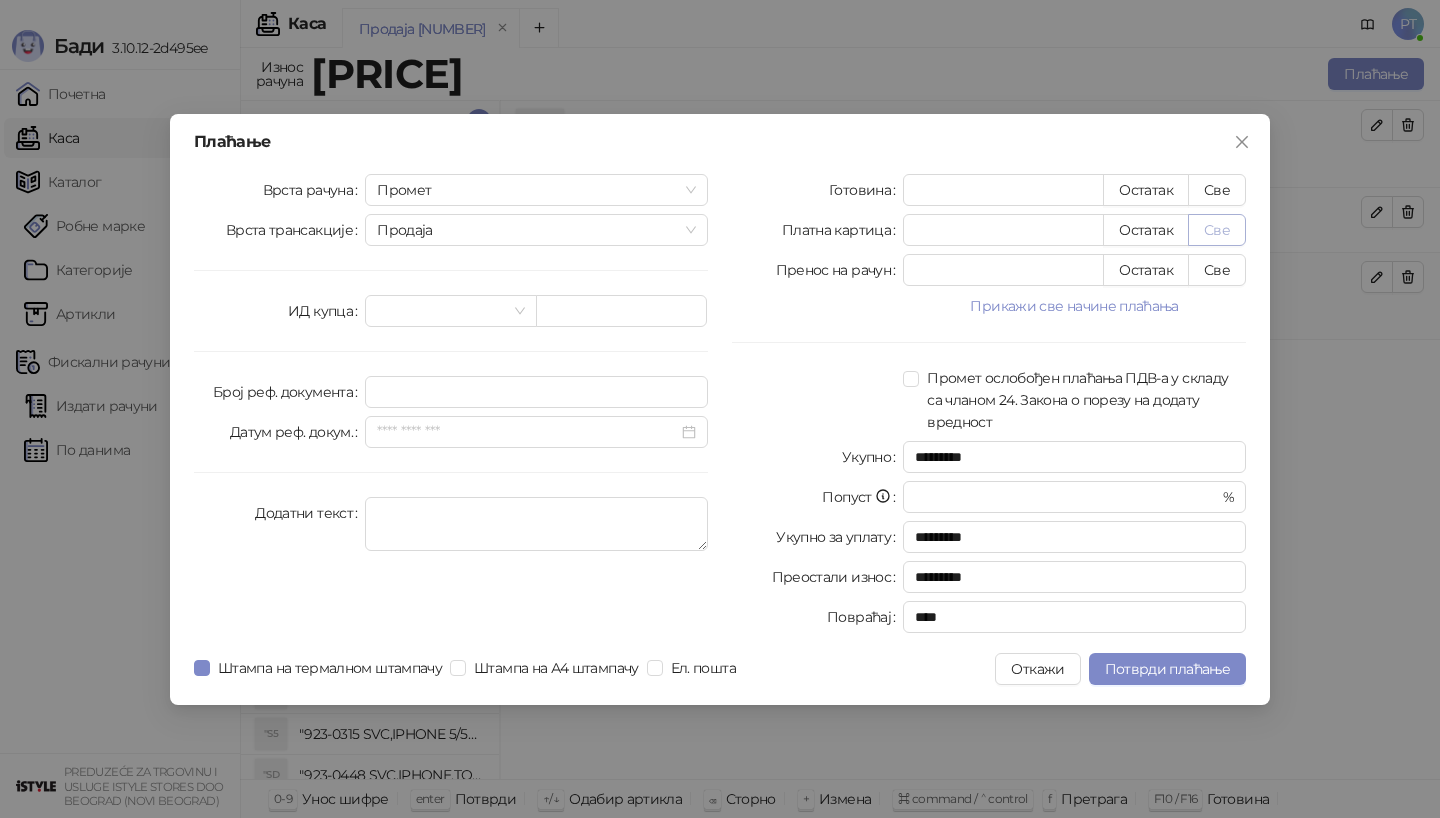 click on "Све" at bounding box center [1217, 230] 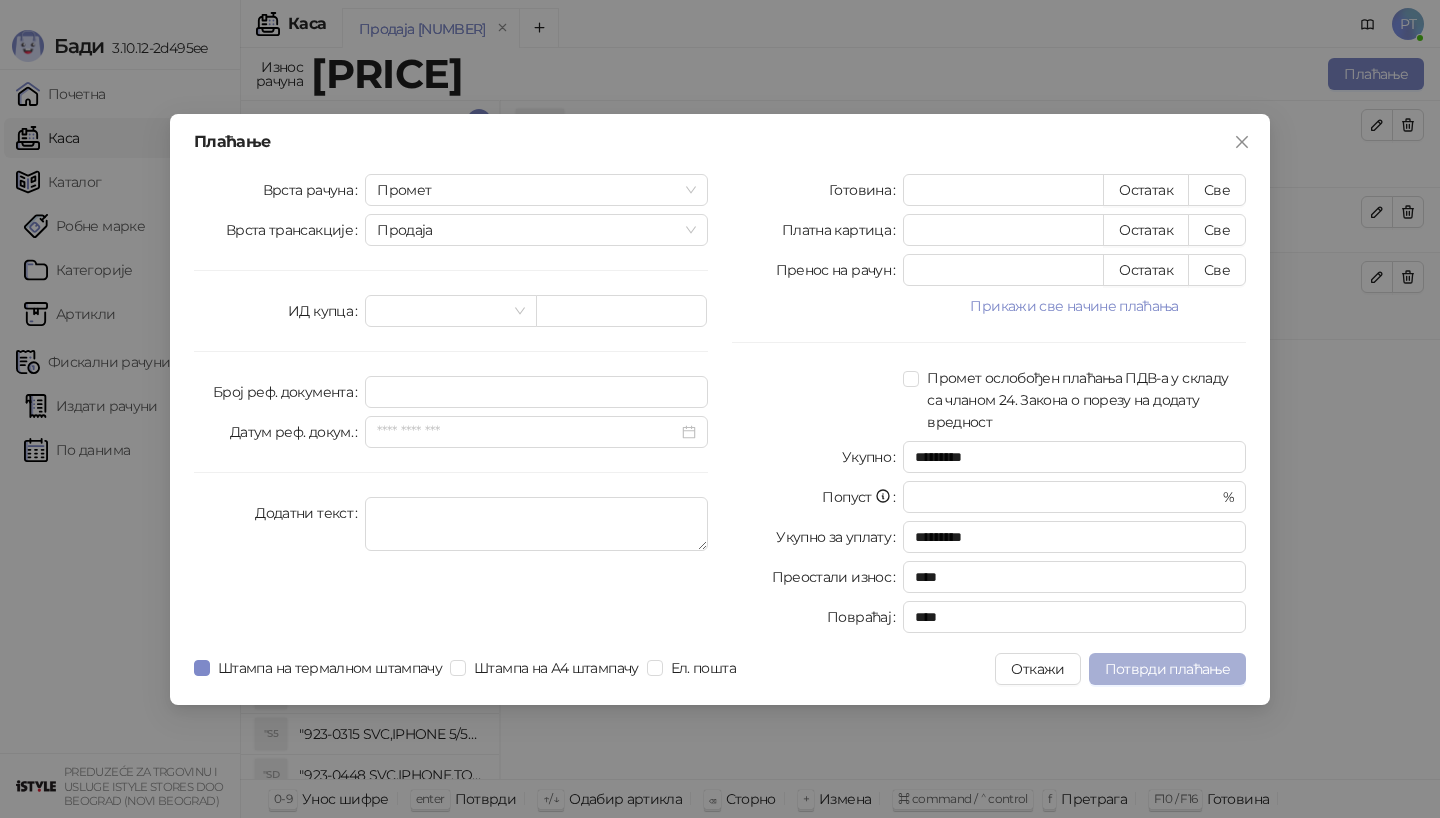 click on "Потврди плаћање" at bounding box center [1167, 669] 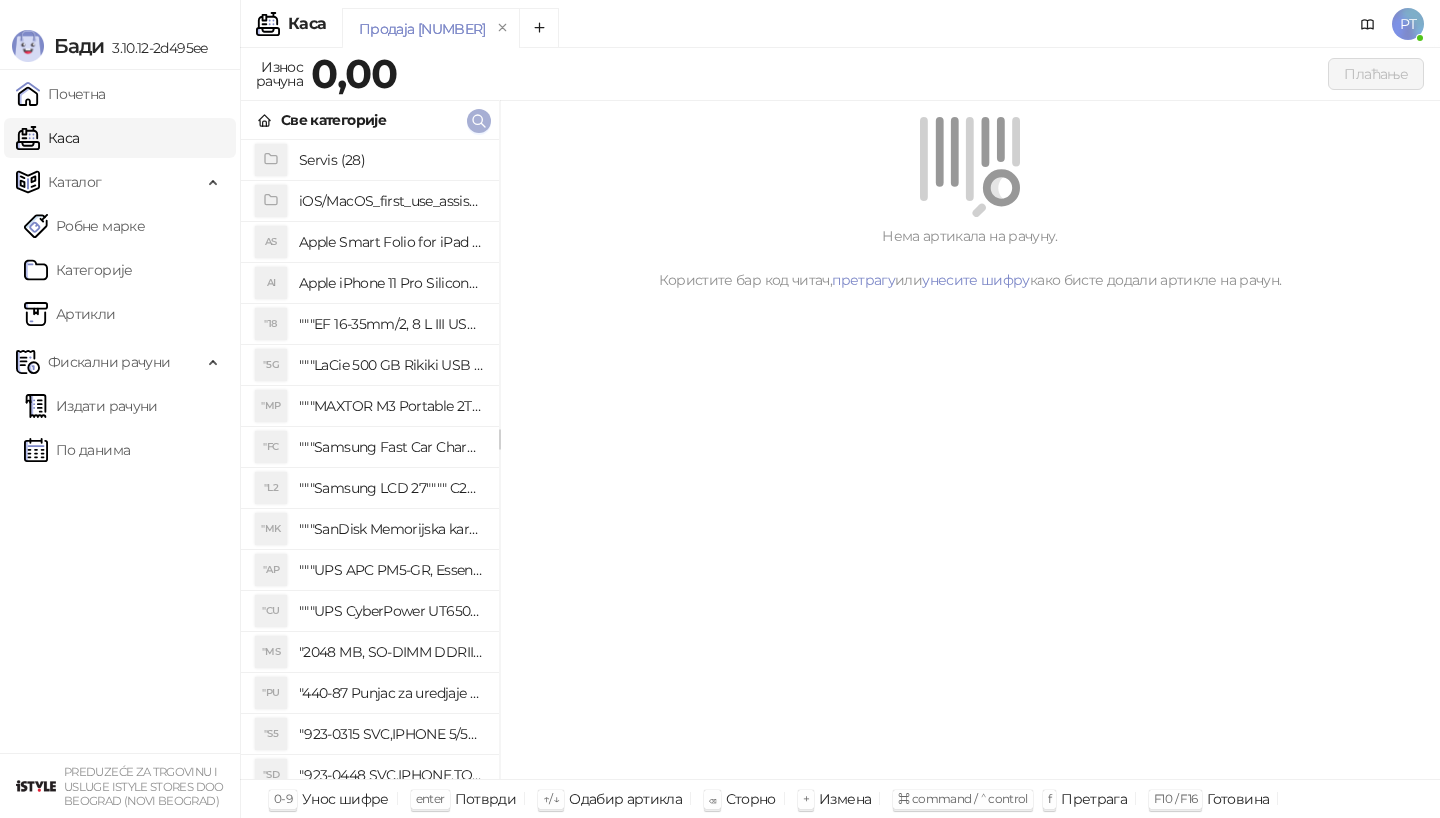 click 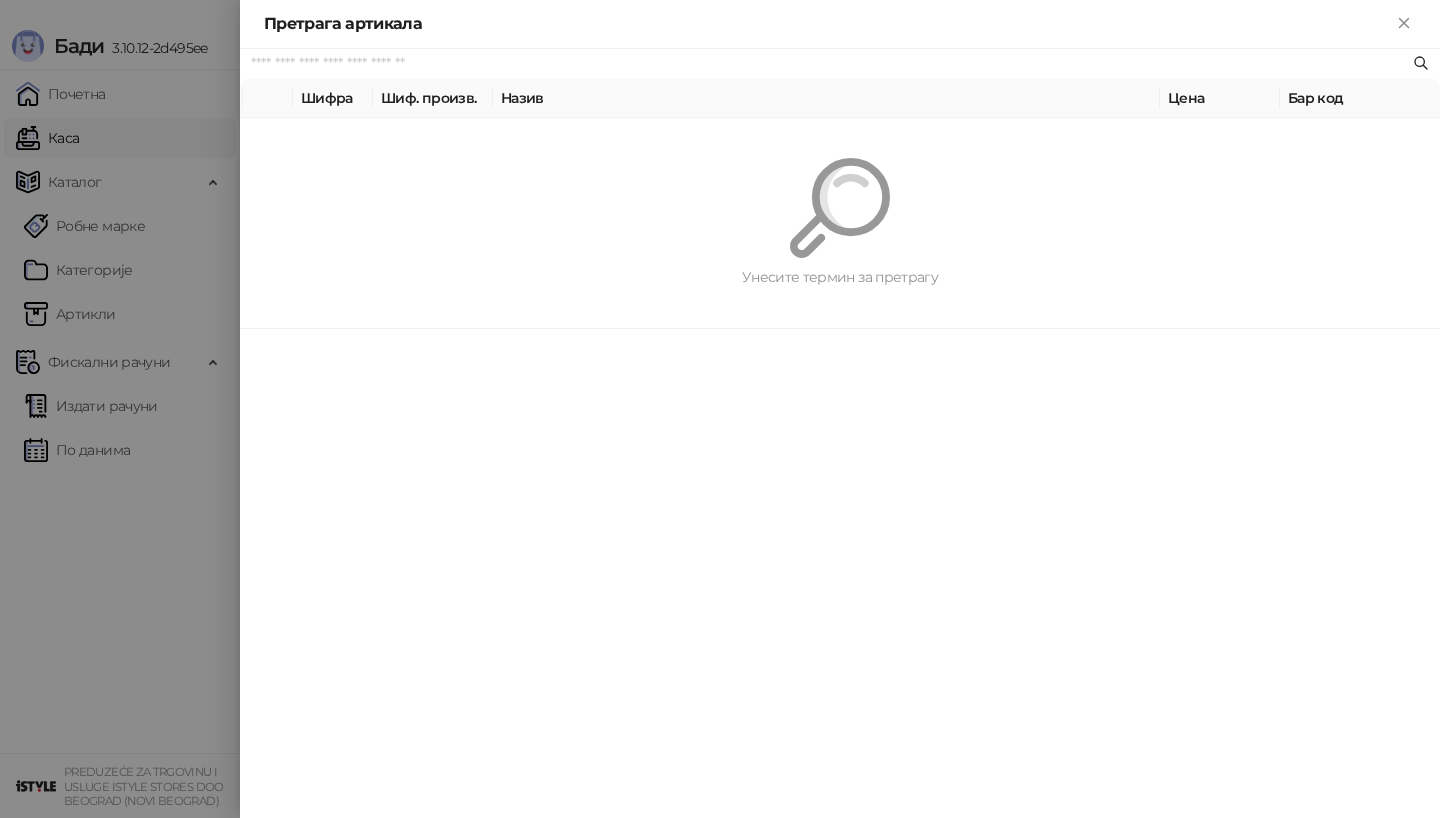paste on "*********" 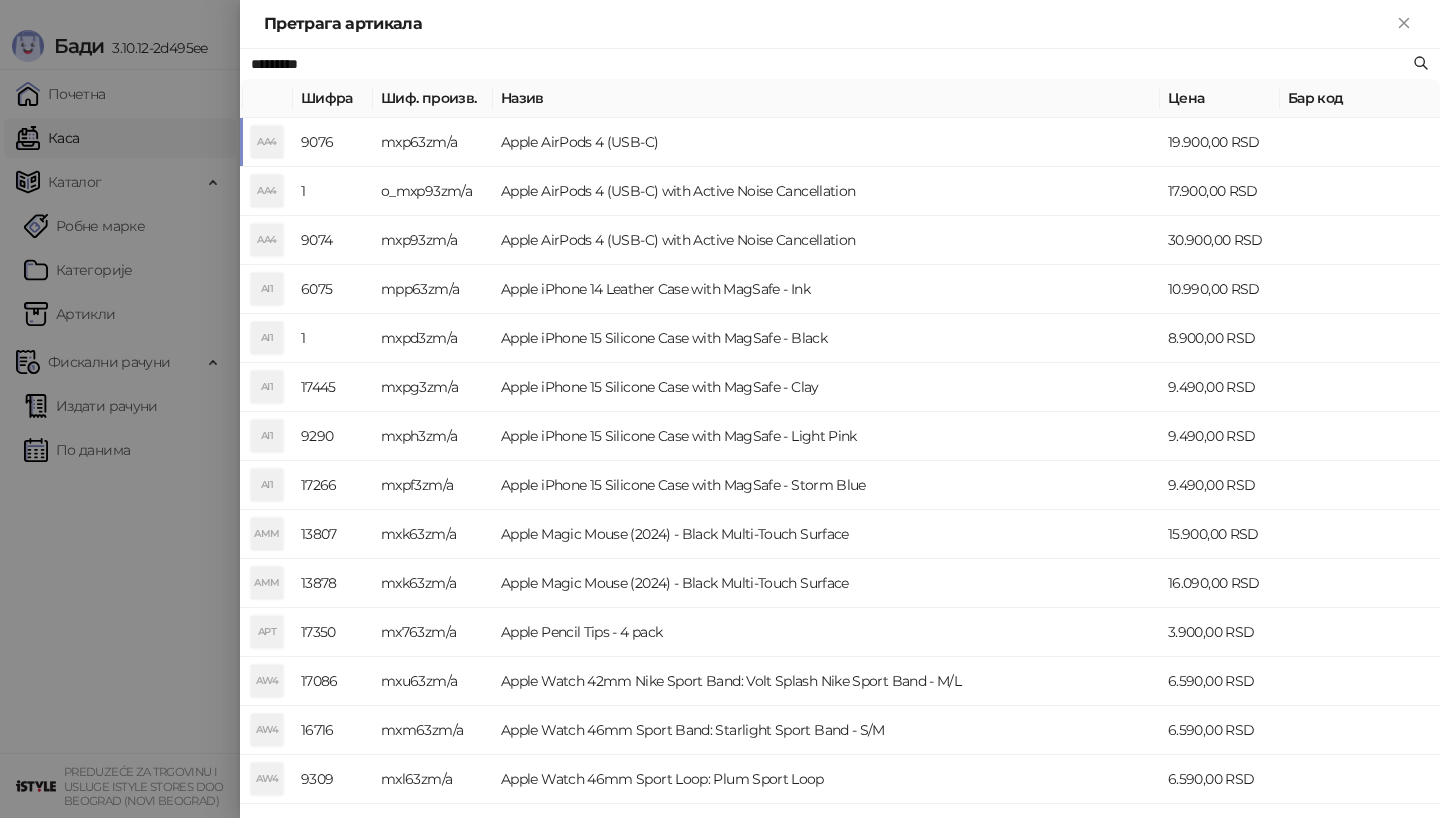 type on "*********" 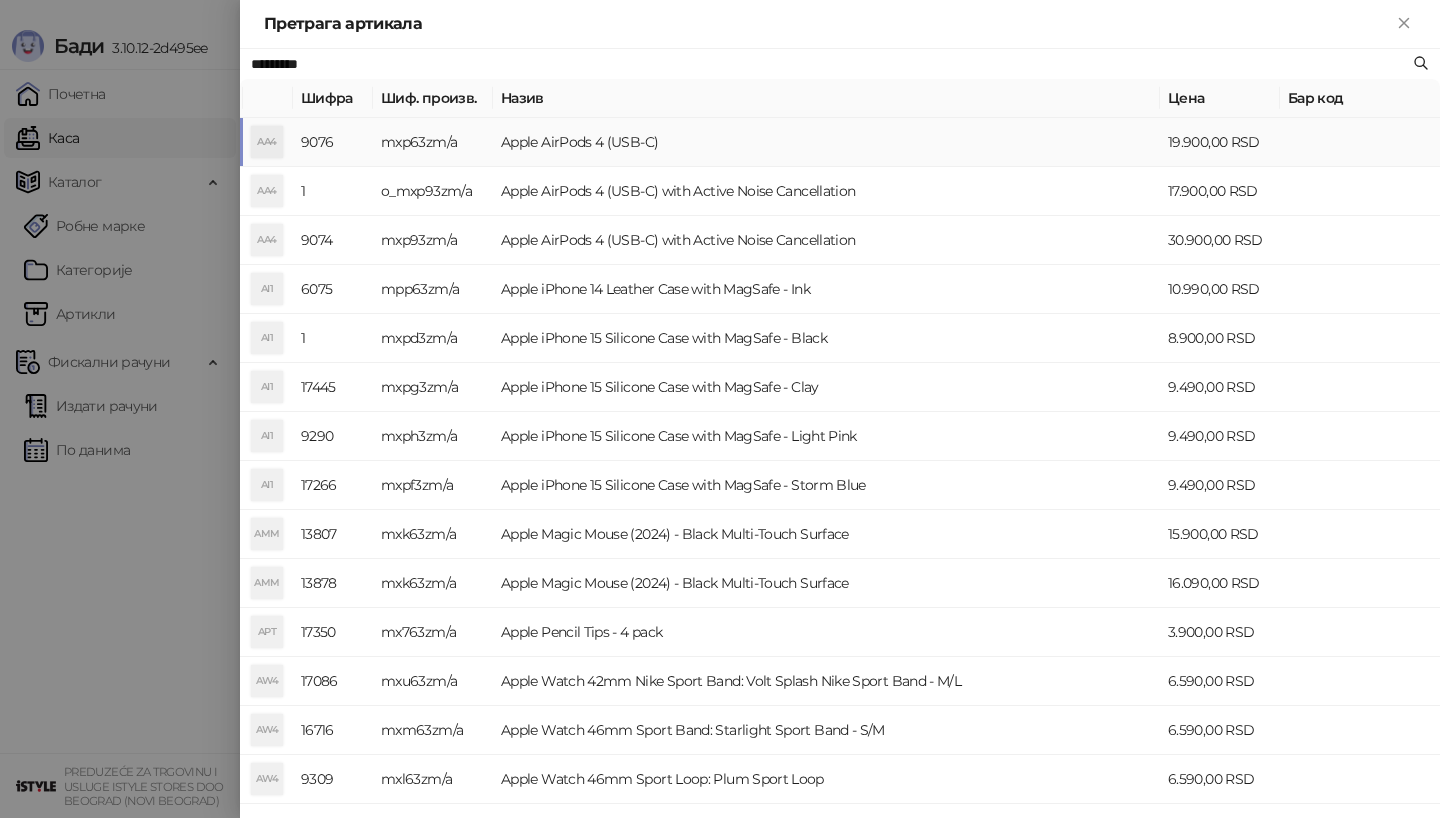click on "AA4" at bounding box center [267, 142] 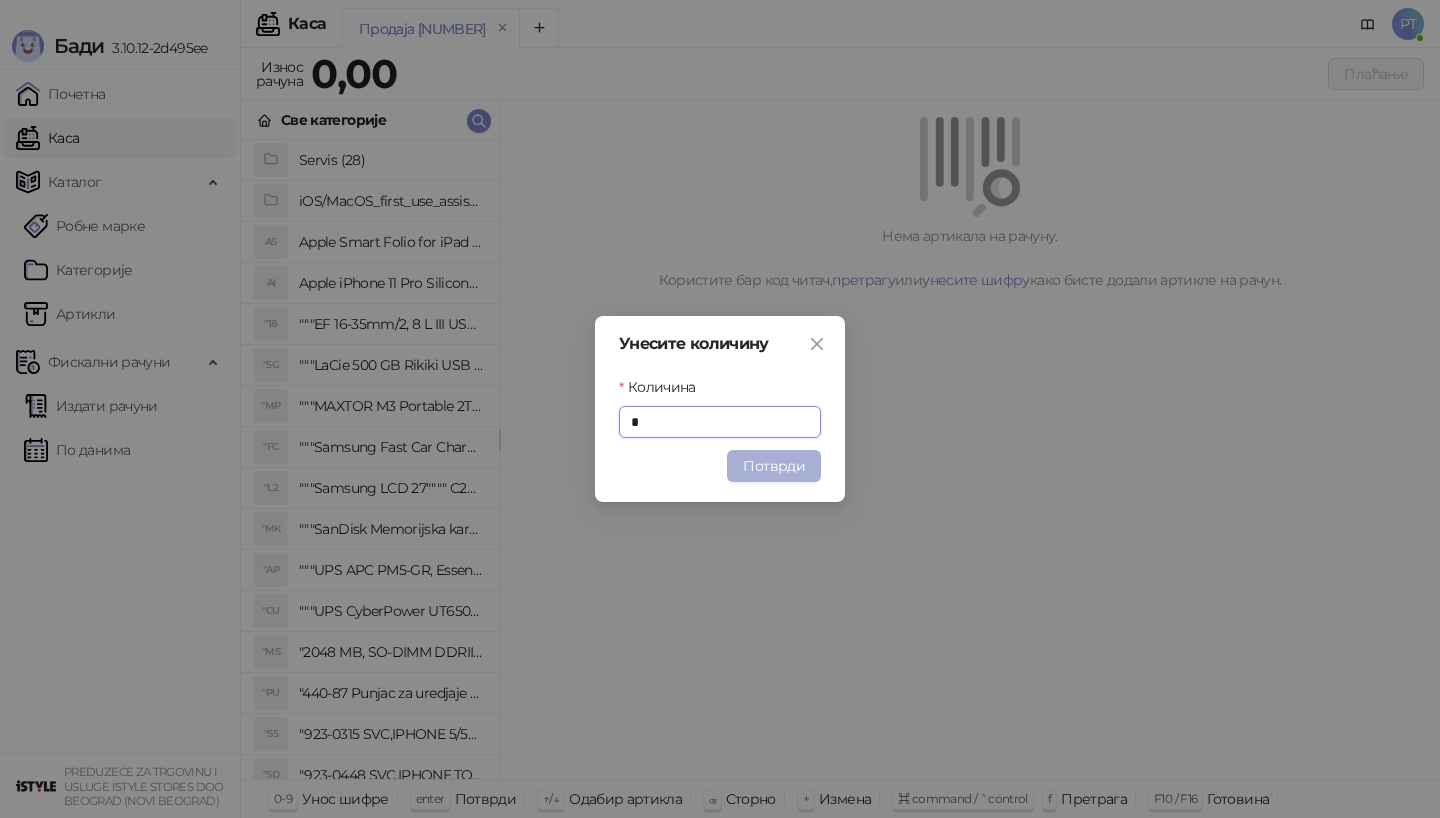 click on "Потврди" at bounding box center (774, 466) 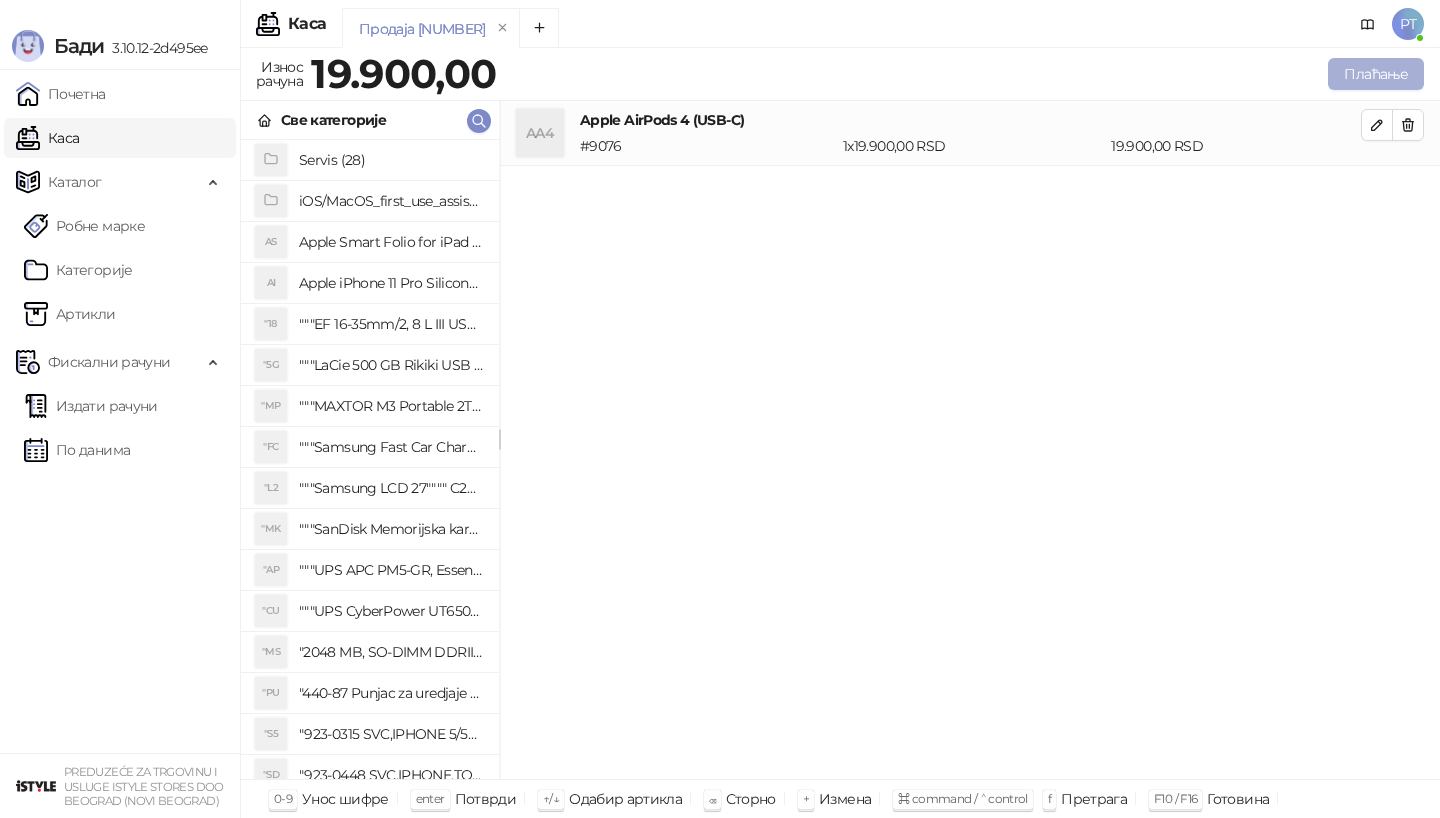 click on "Плаћање" at bounding box center (1376, 74) 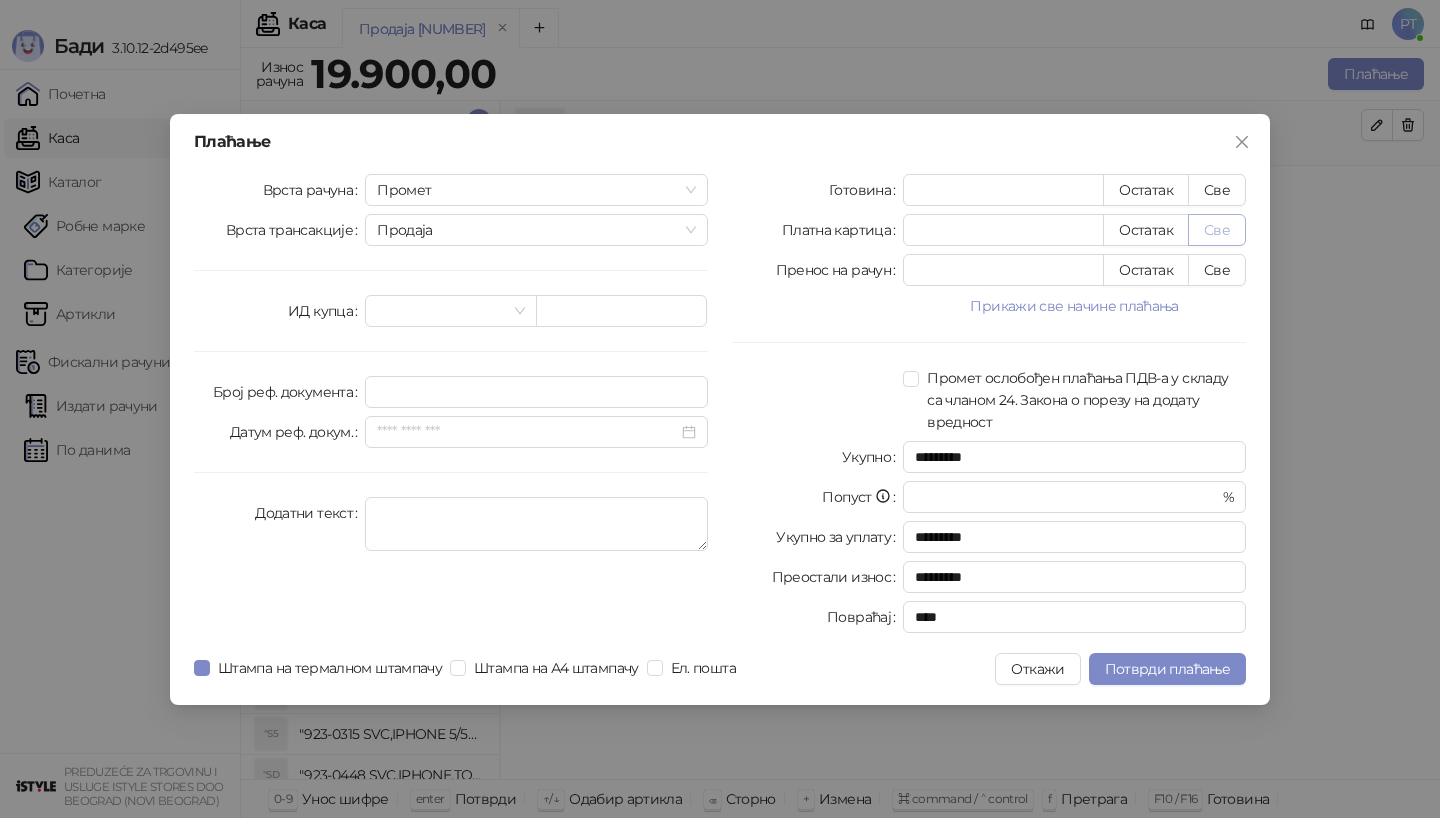 click on "Све" at bounding box center [1217, 230] 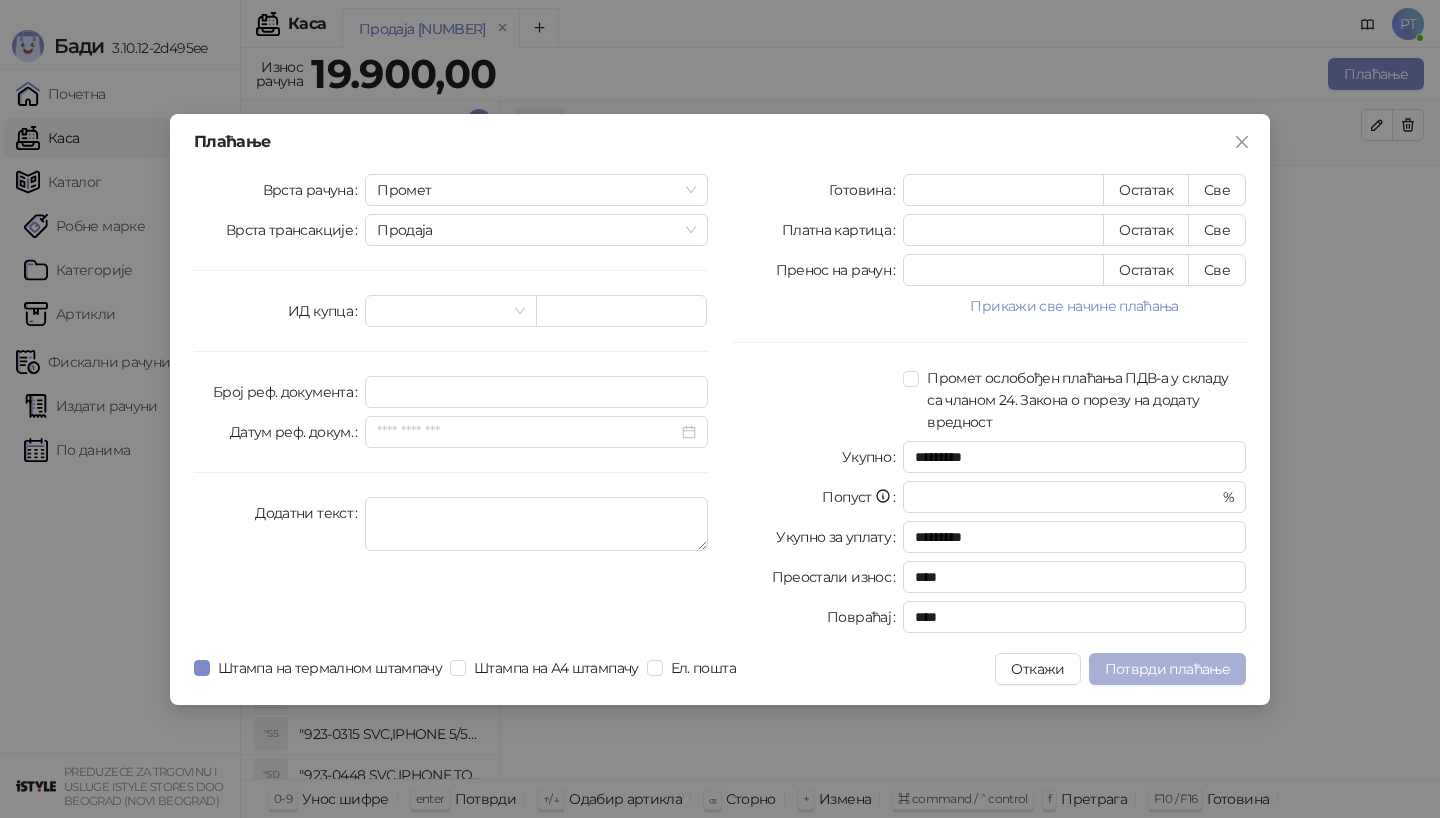 click on "Потврди плаћање" at bounding box center [1167, 669] 